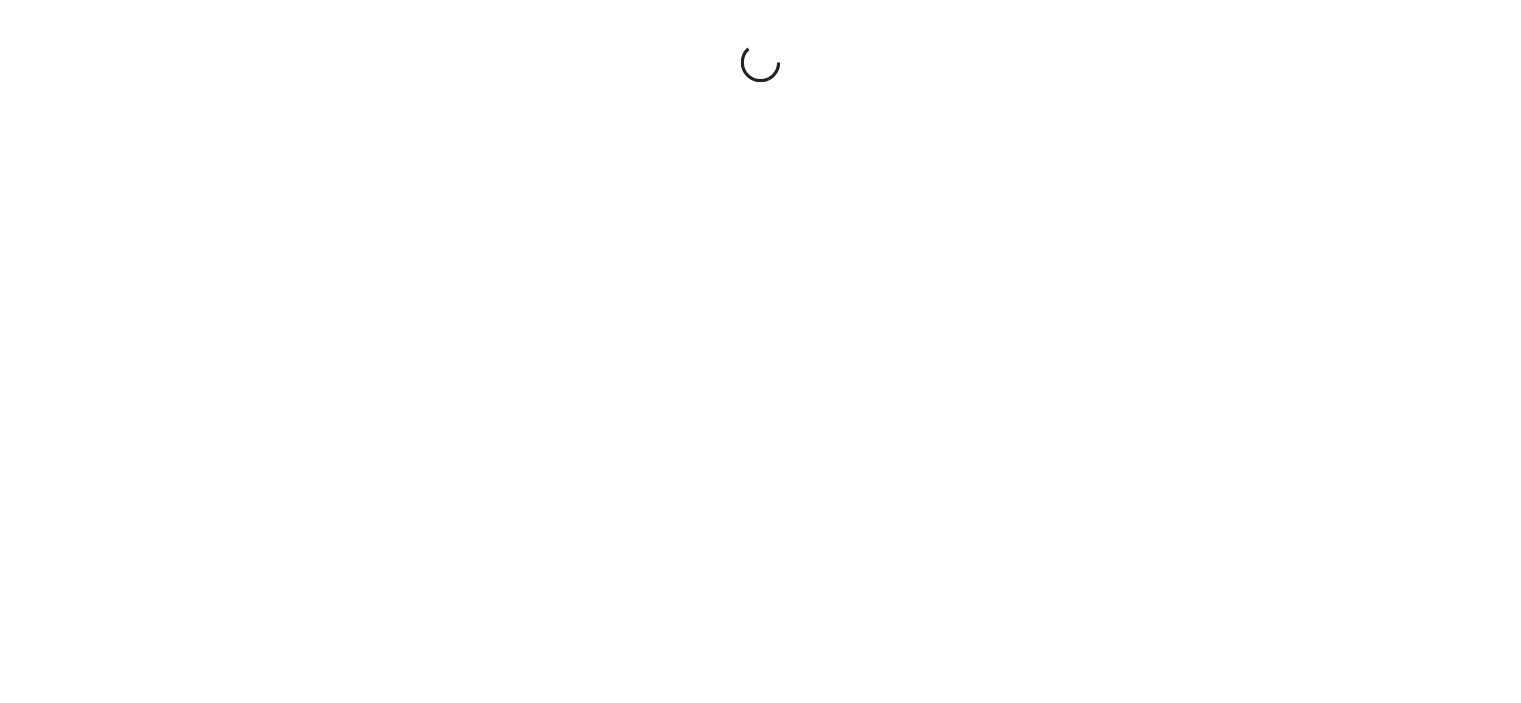 scroll, scrollTop: 0, scrollLeft: 0, axis: both 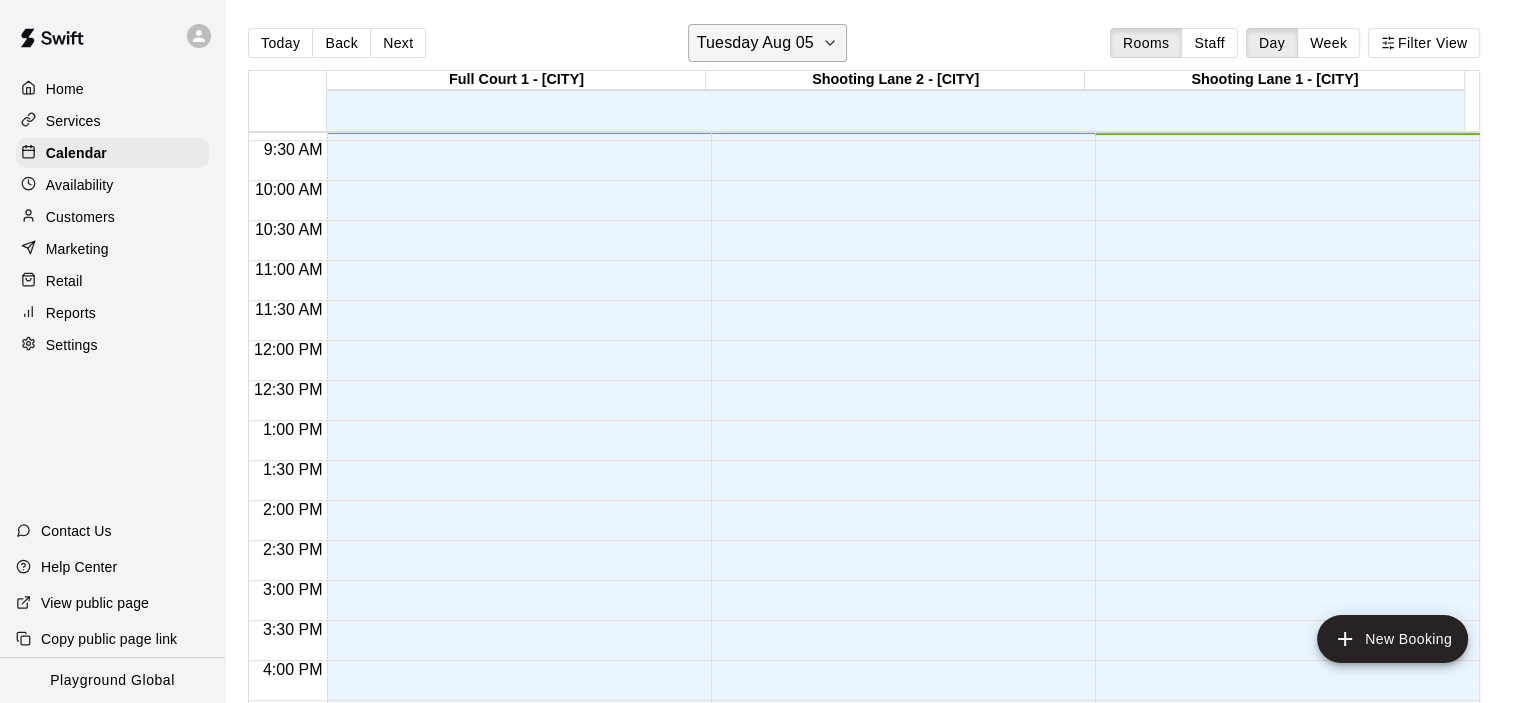 click on "Tuesday Aug 05" at bounding box center [755, 43] 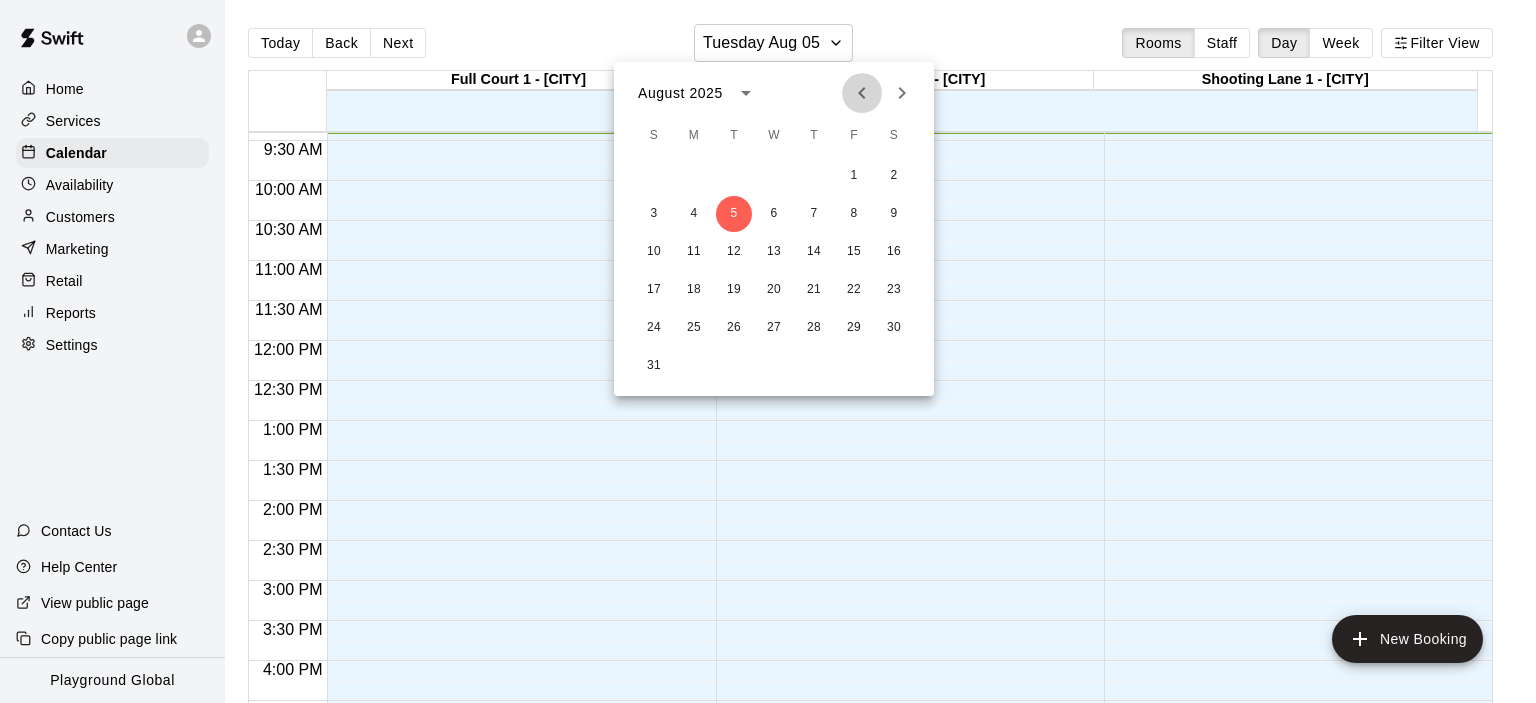 click 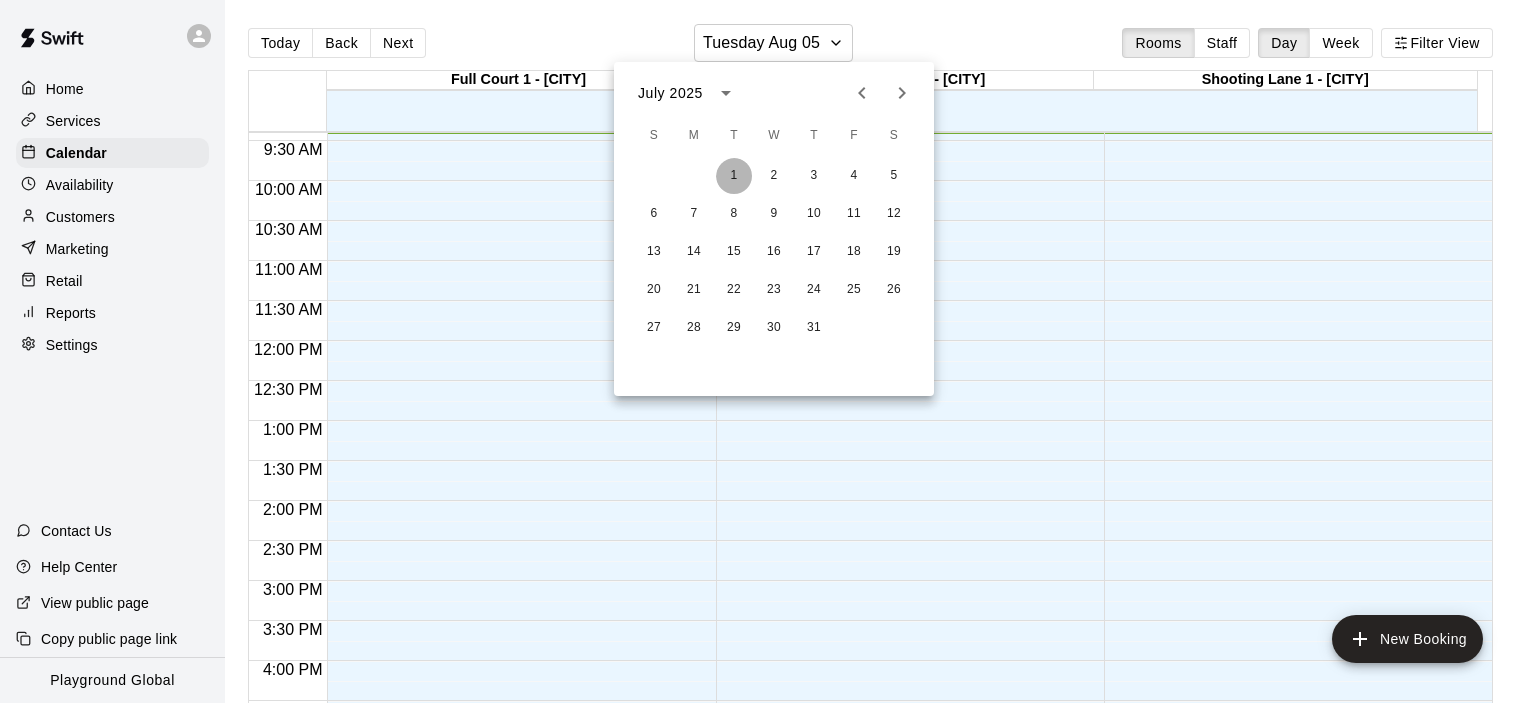 click on "1" at bounding box center [734, 176] 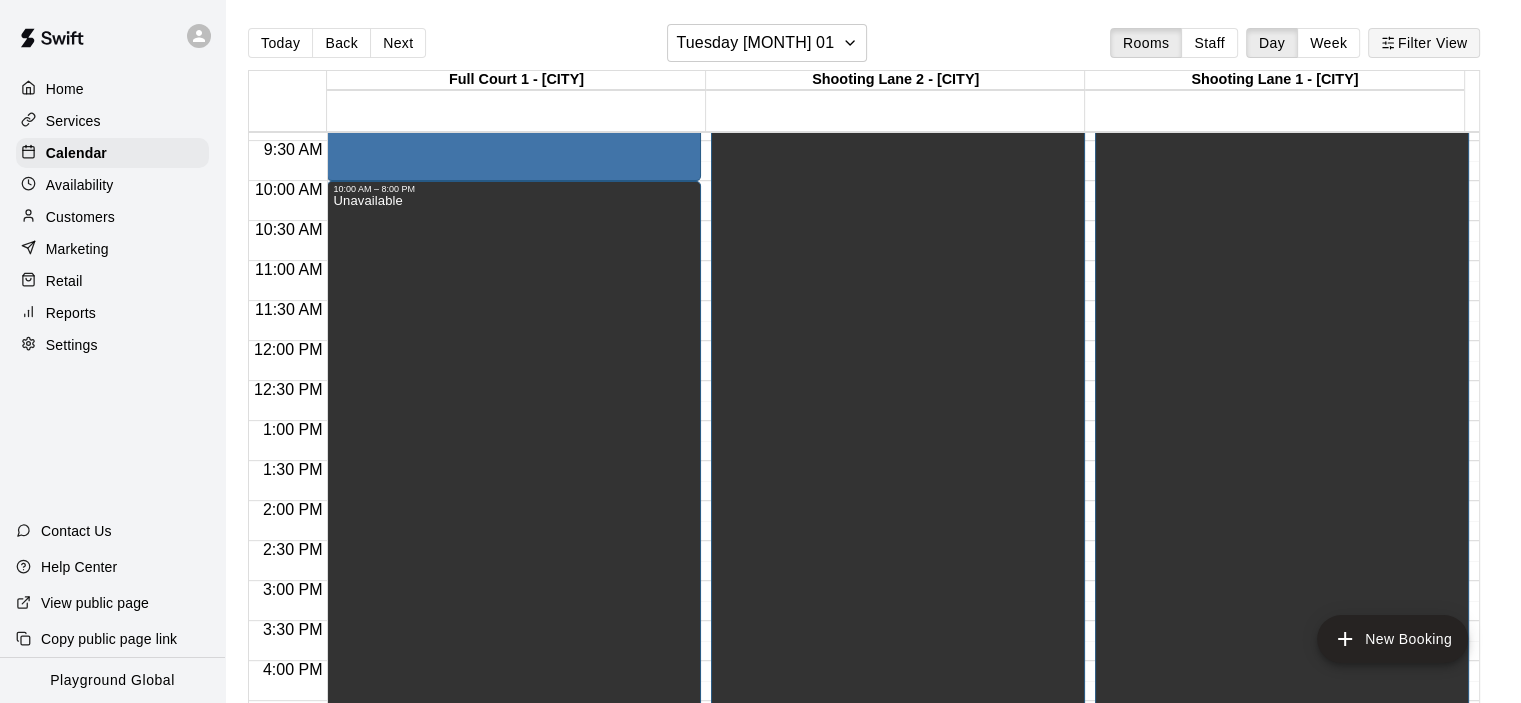 click on "Filter View" at bounding box center (1424, 43) 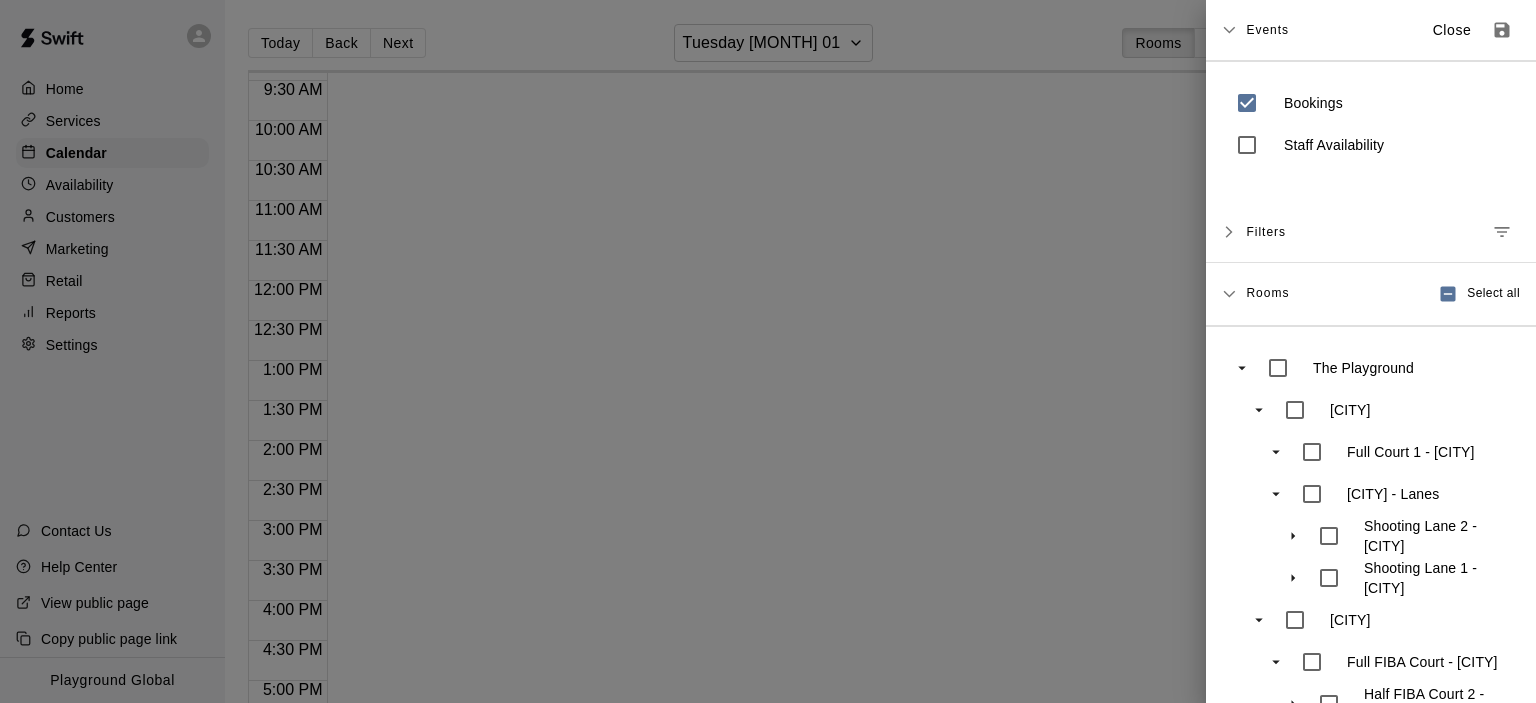 scroll, scrollTop: 400, scrollLeft: 0, axis: vertical 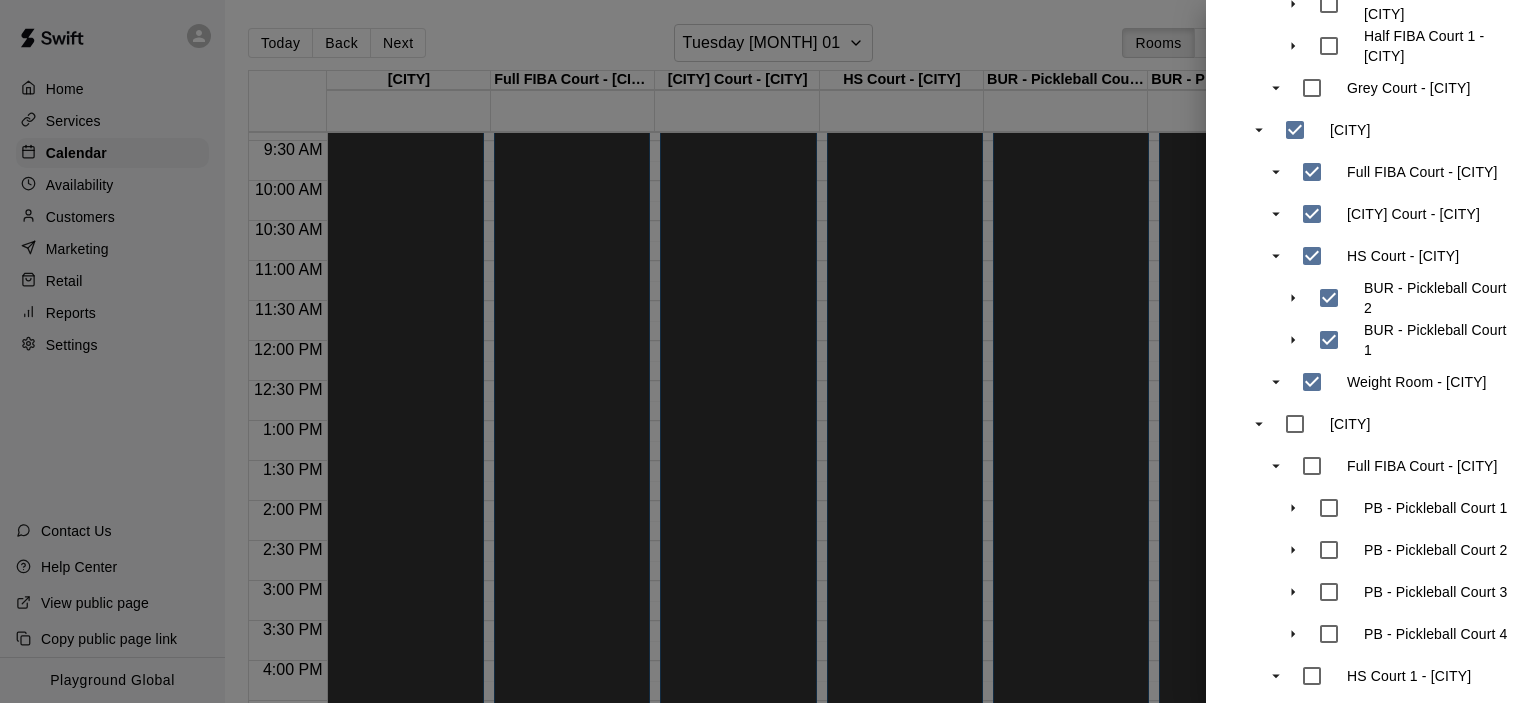 click at bounding box center [768, 351] 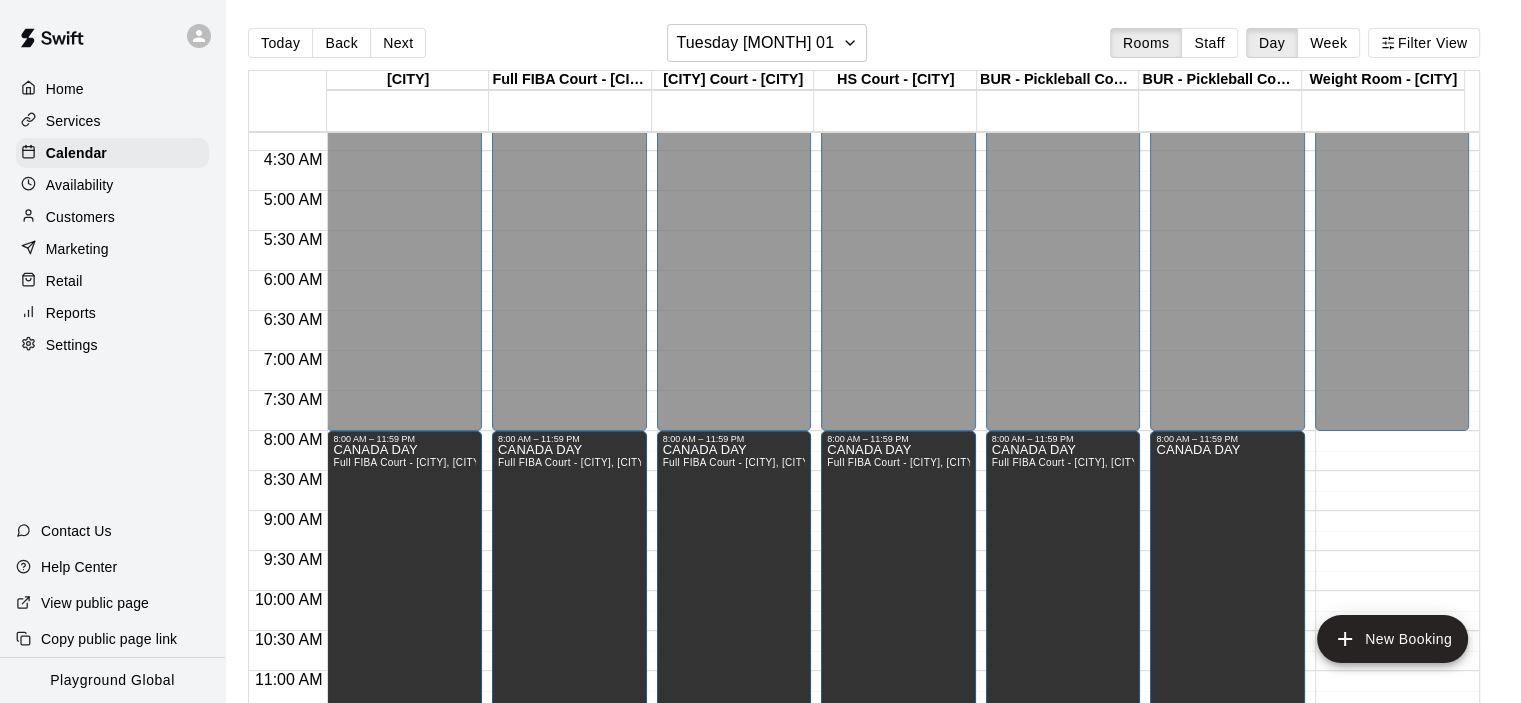 scroll, scrollTop: 400, scrollLeft: 0, axis: vertical 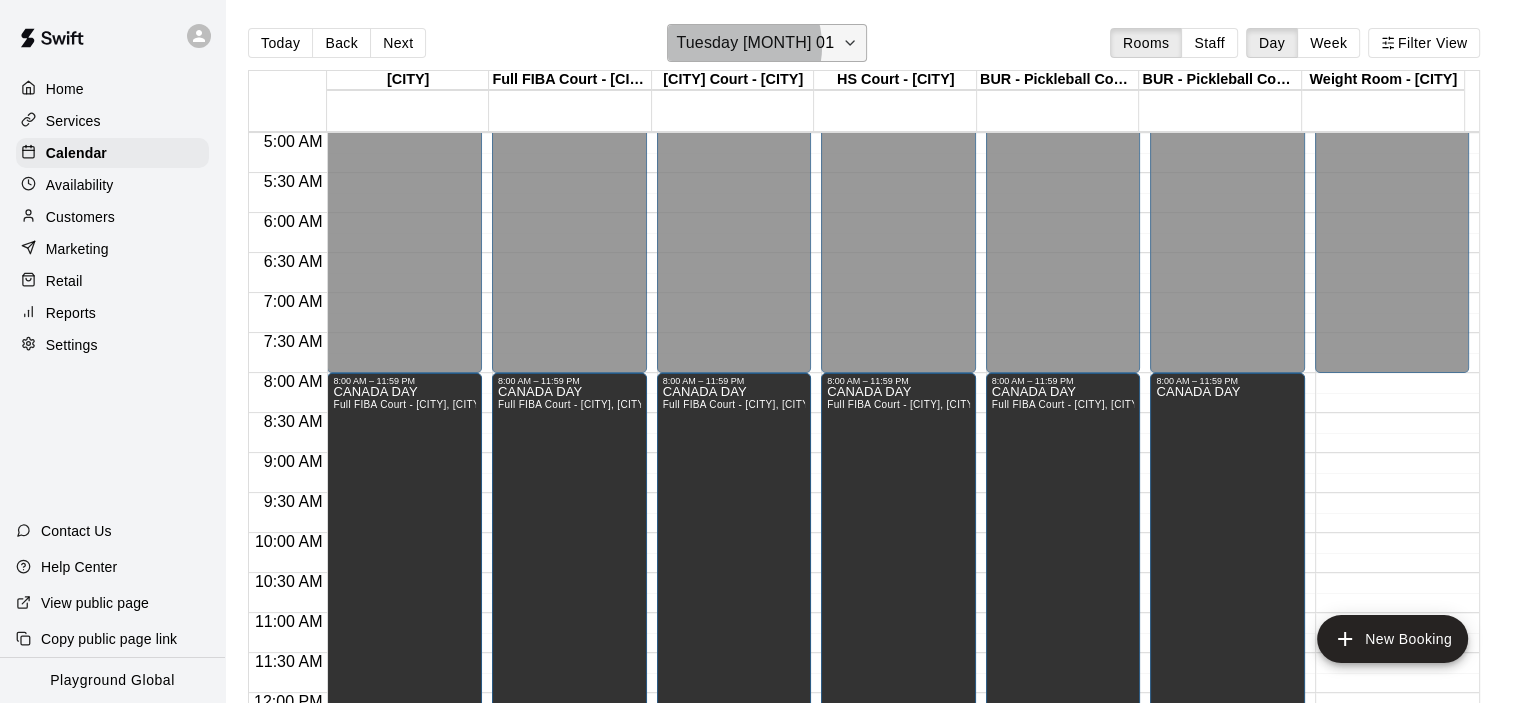 click on "Tuesday [MONTH] 01" at bounding box center [755, 43] 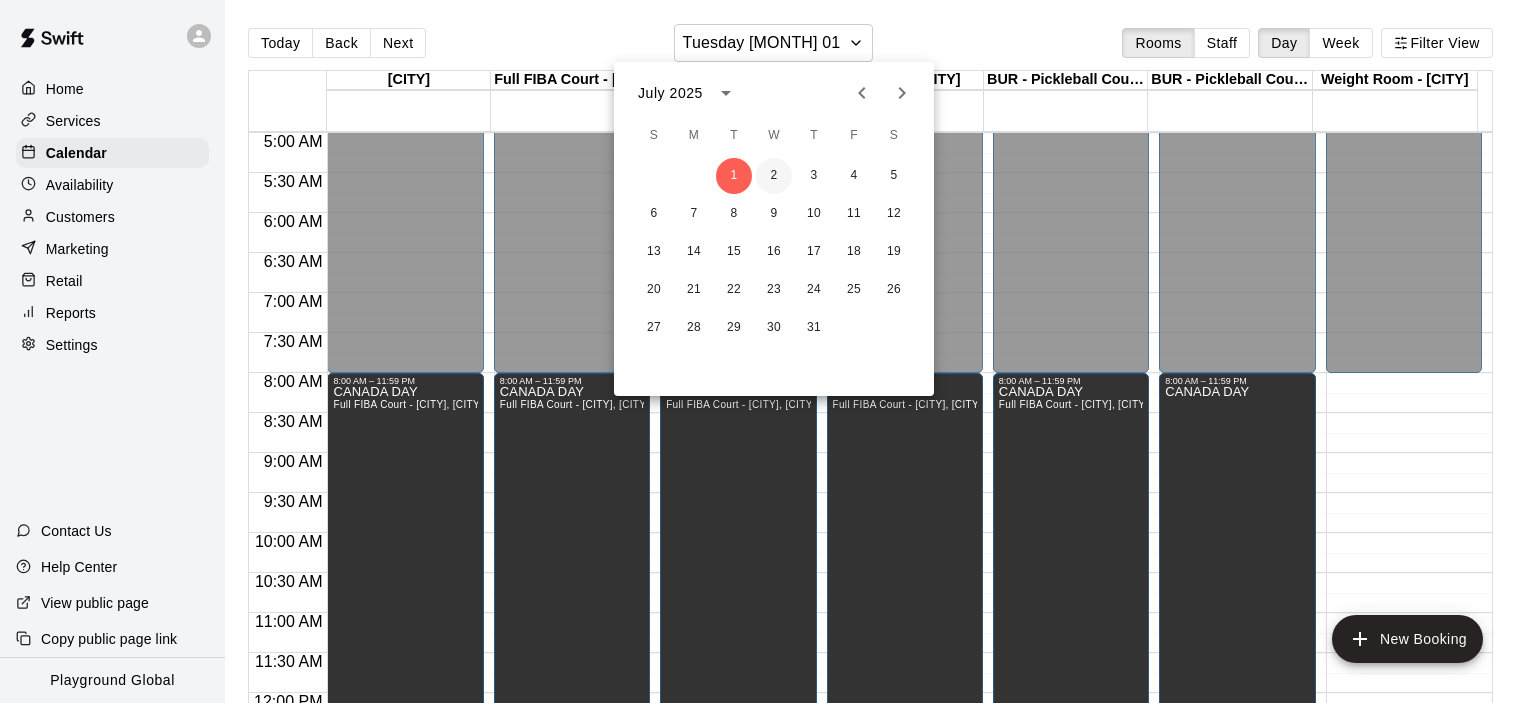 click on "2" at bounding box center (774, 176) 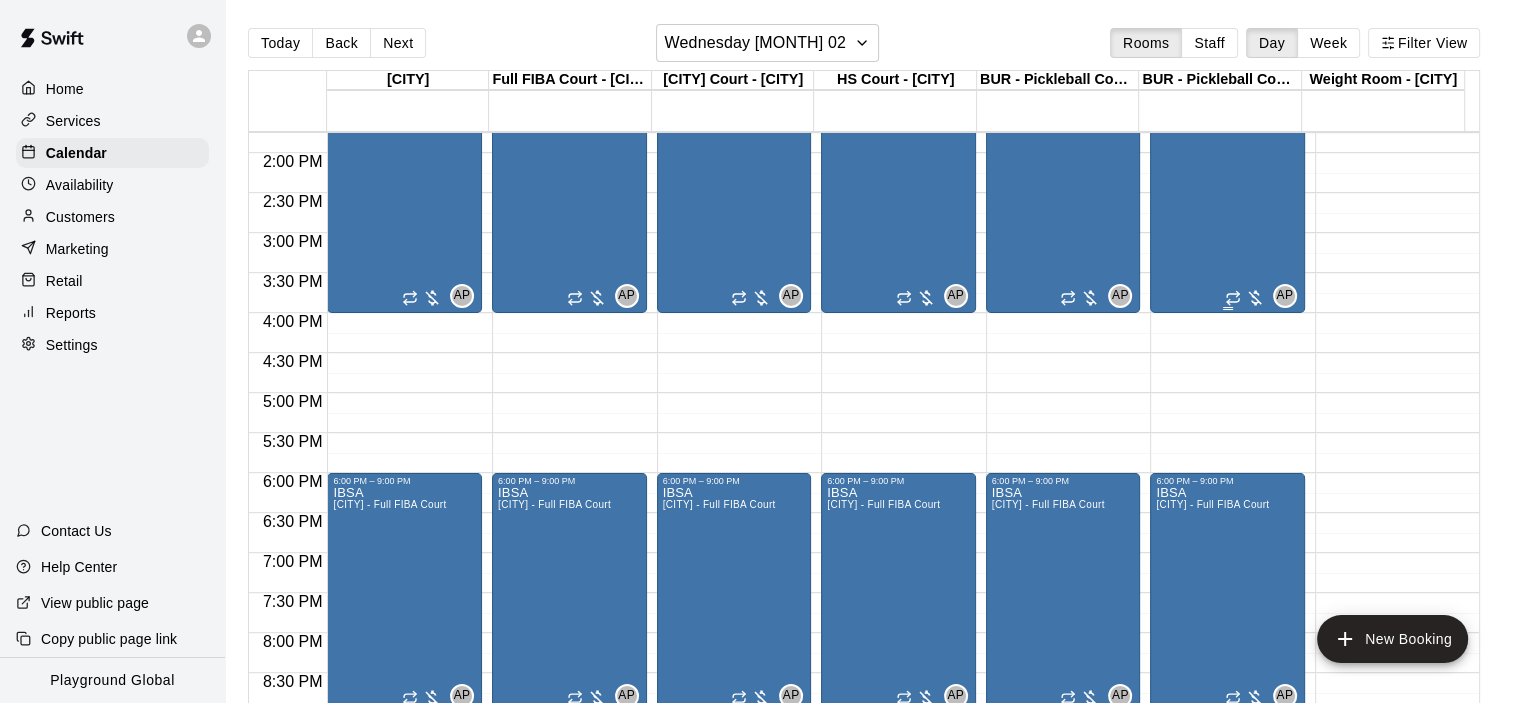 scroll, scrollTop: 1326, scrollLeft: 0, axis: vertical 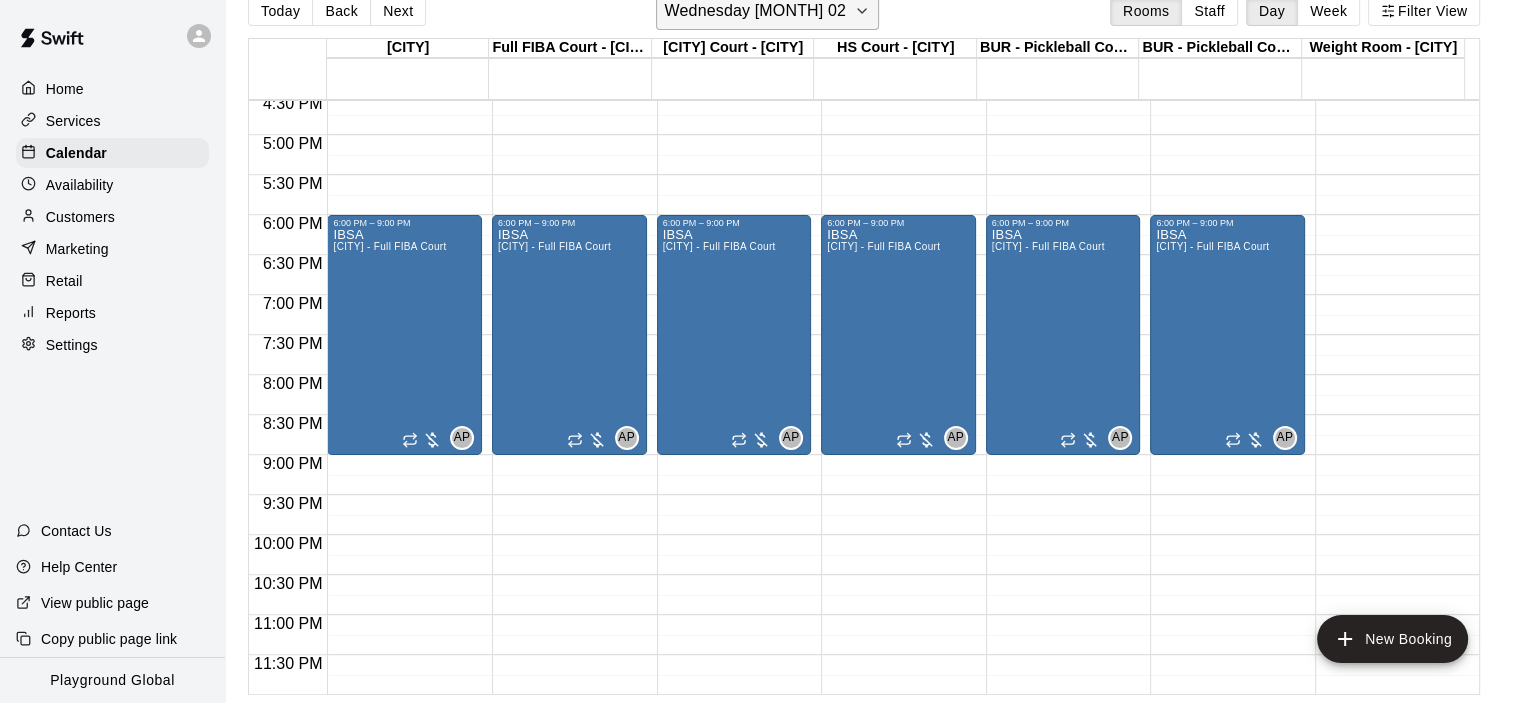 click on "Wednesday [MONTH] 02" at bounding box center (755, 11) 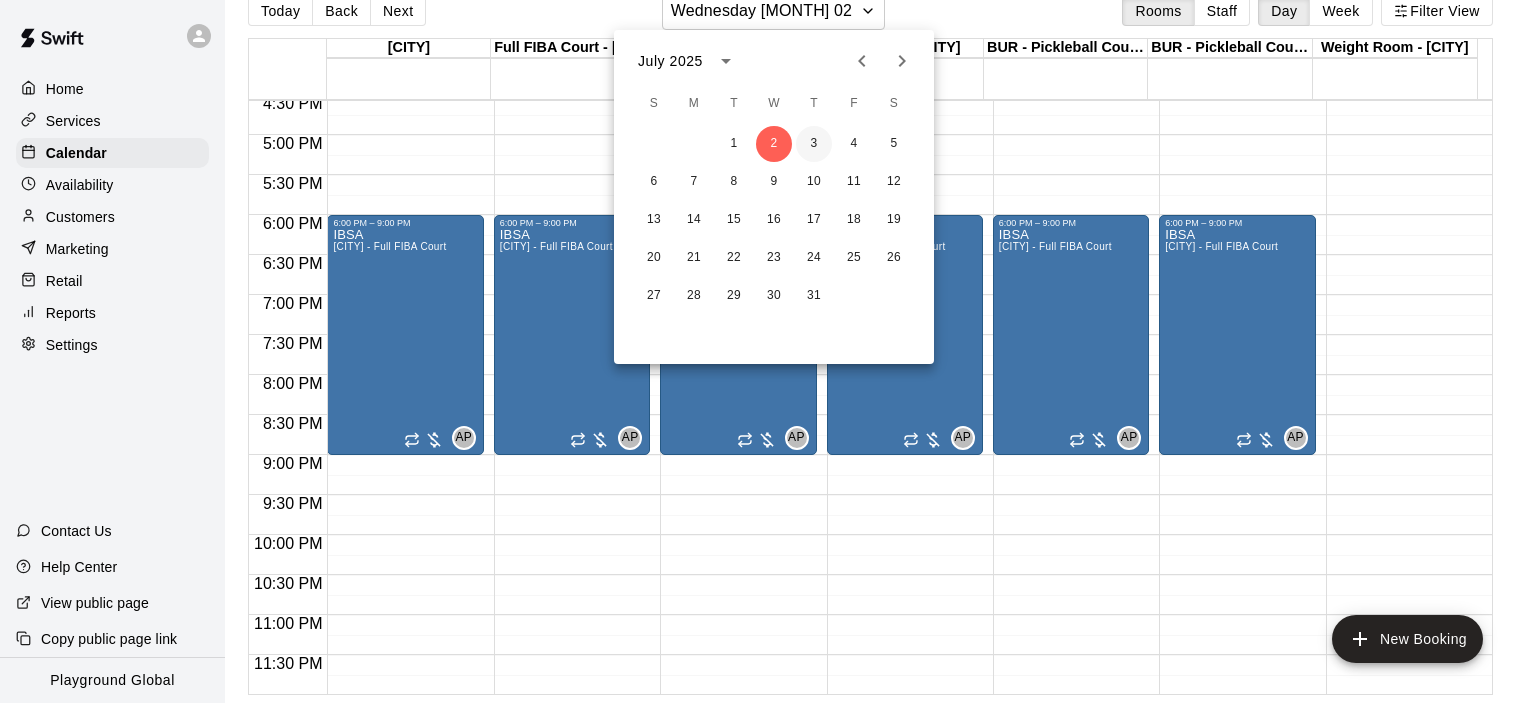 click on "3" at bounding box center [814, 144] 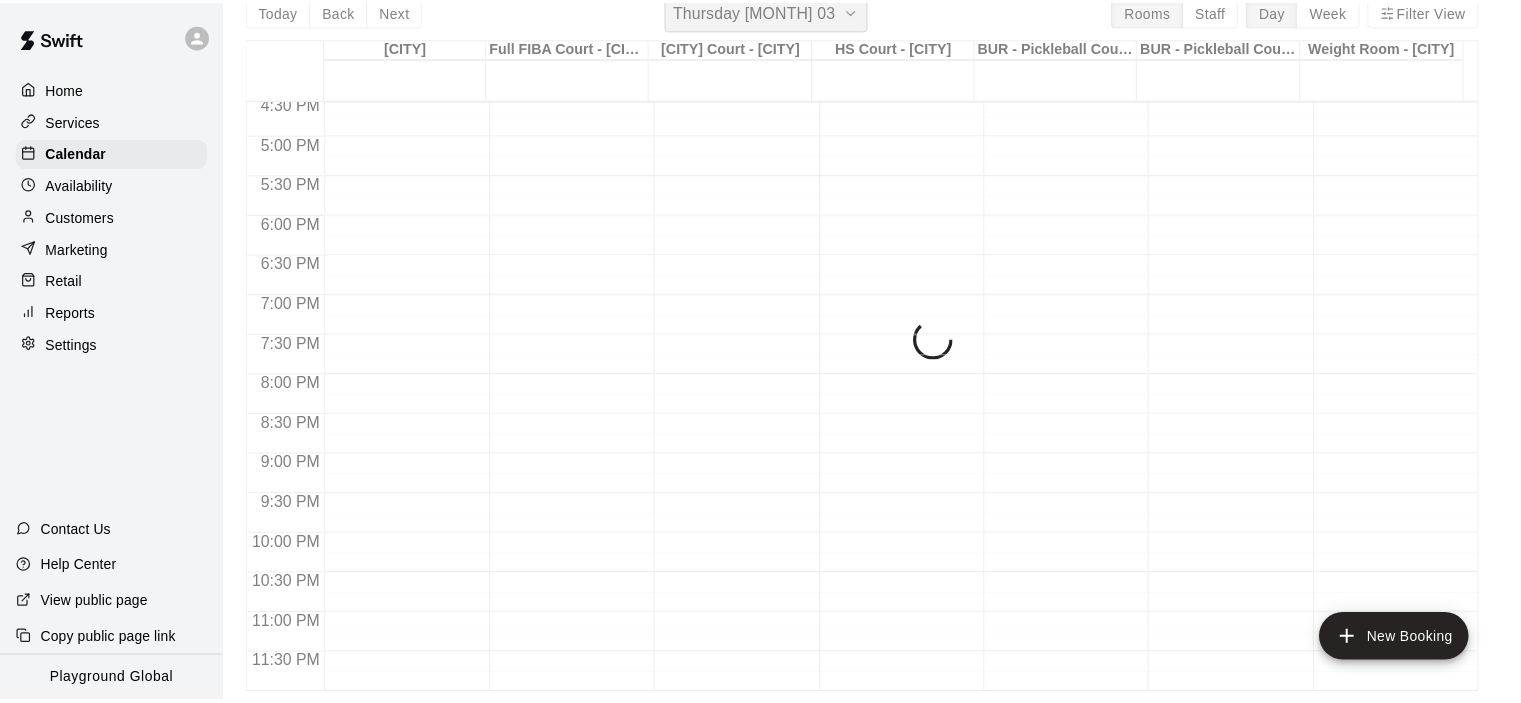 scroll, scrollTop: 24, scrollLeft: 0, axis: vertical 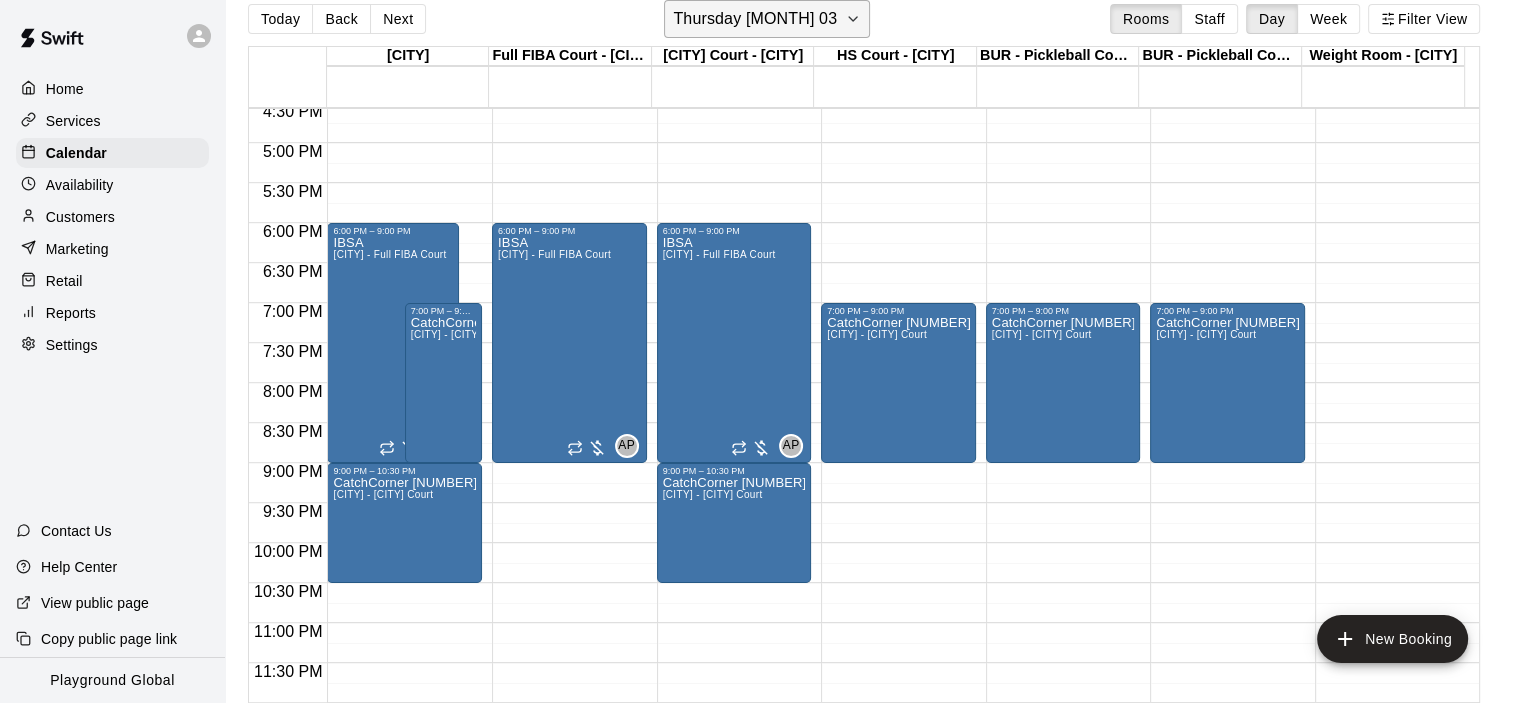 click on "Thursday [MONTH] 03" at bounding box center (755, 19) 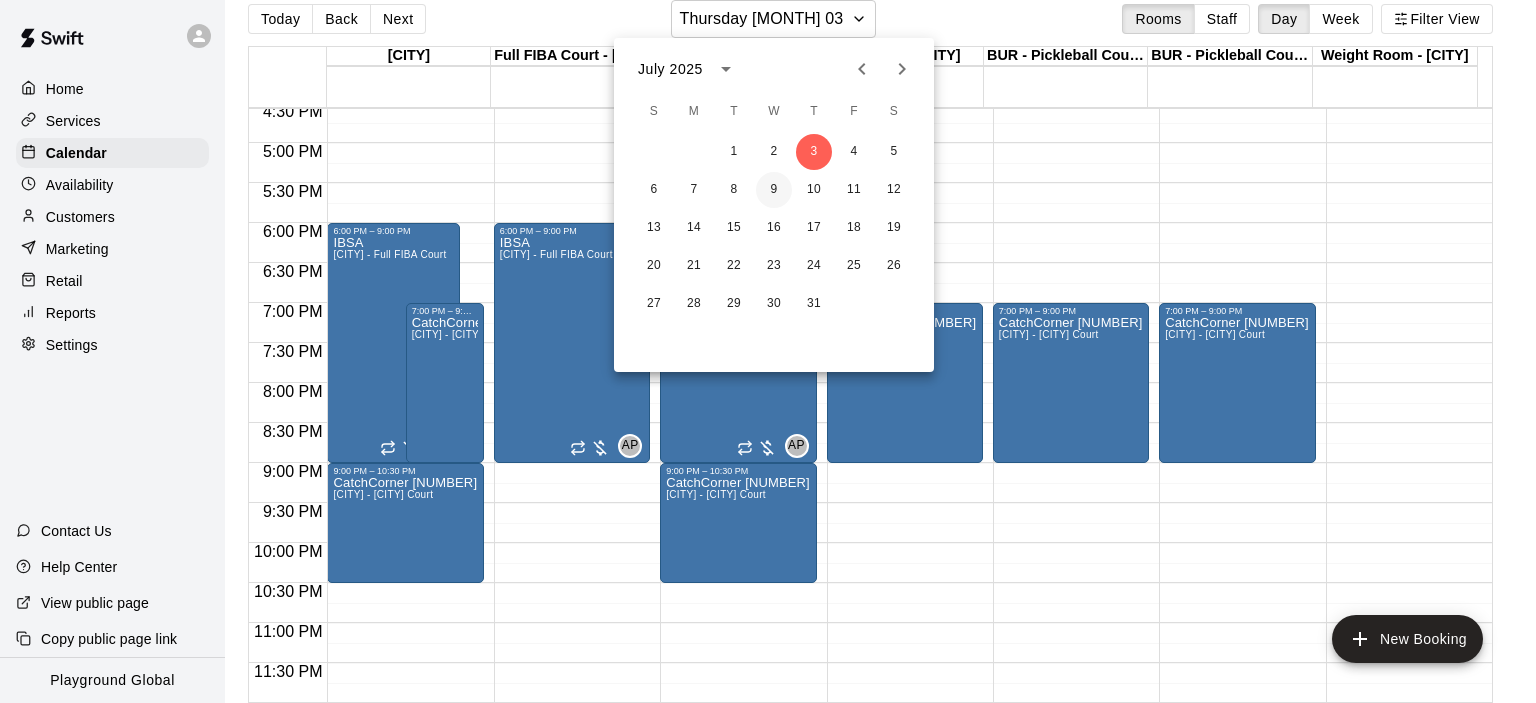 click on "9" at bounding box center (774, 190) 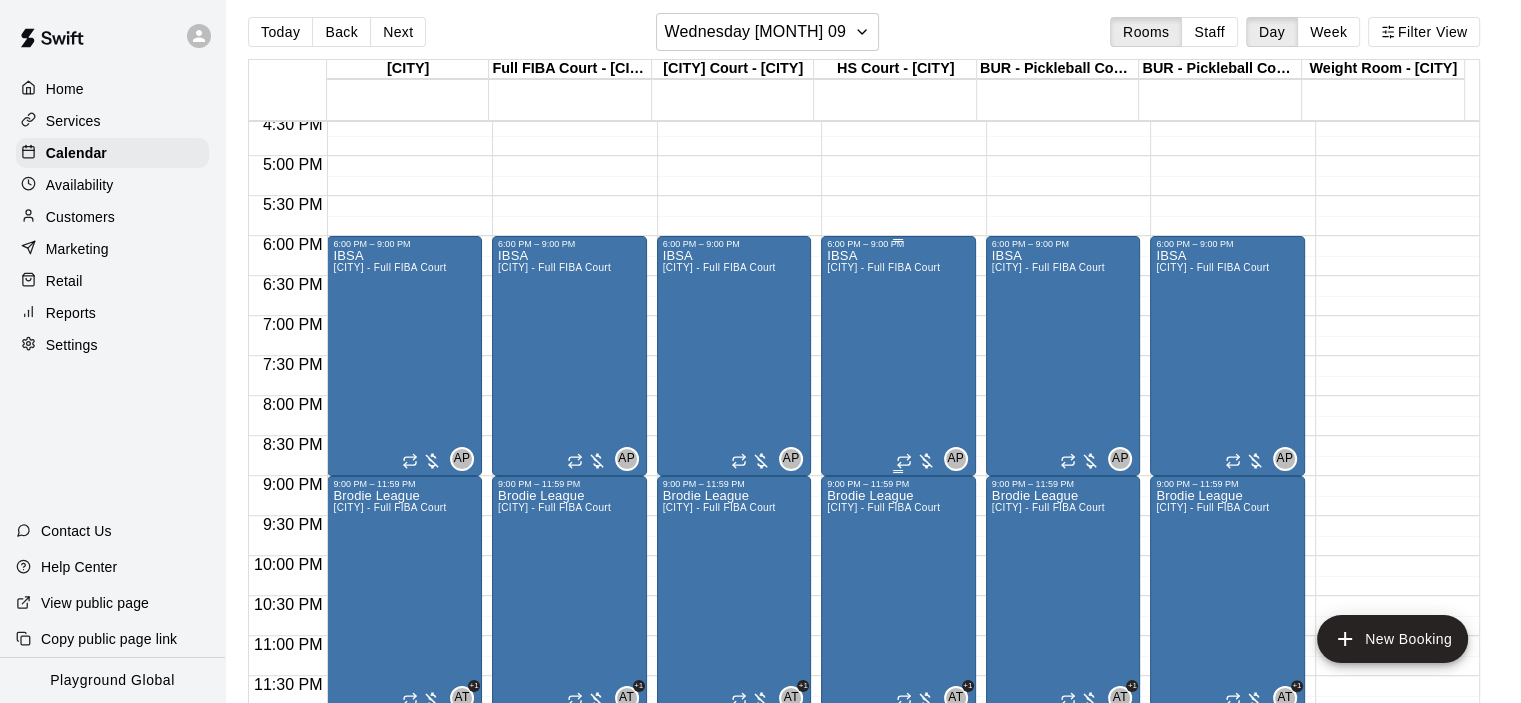 scroll, scrollTop: 0, scrollLeft: 0, axis: both 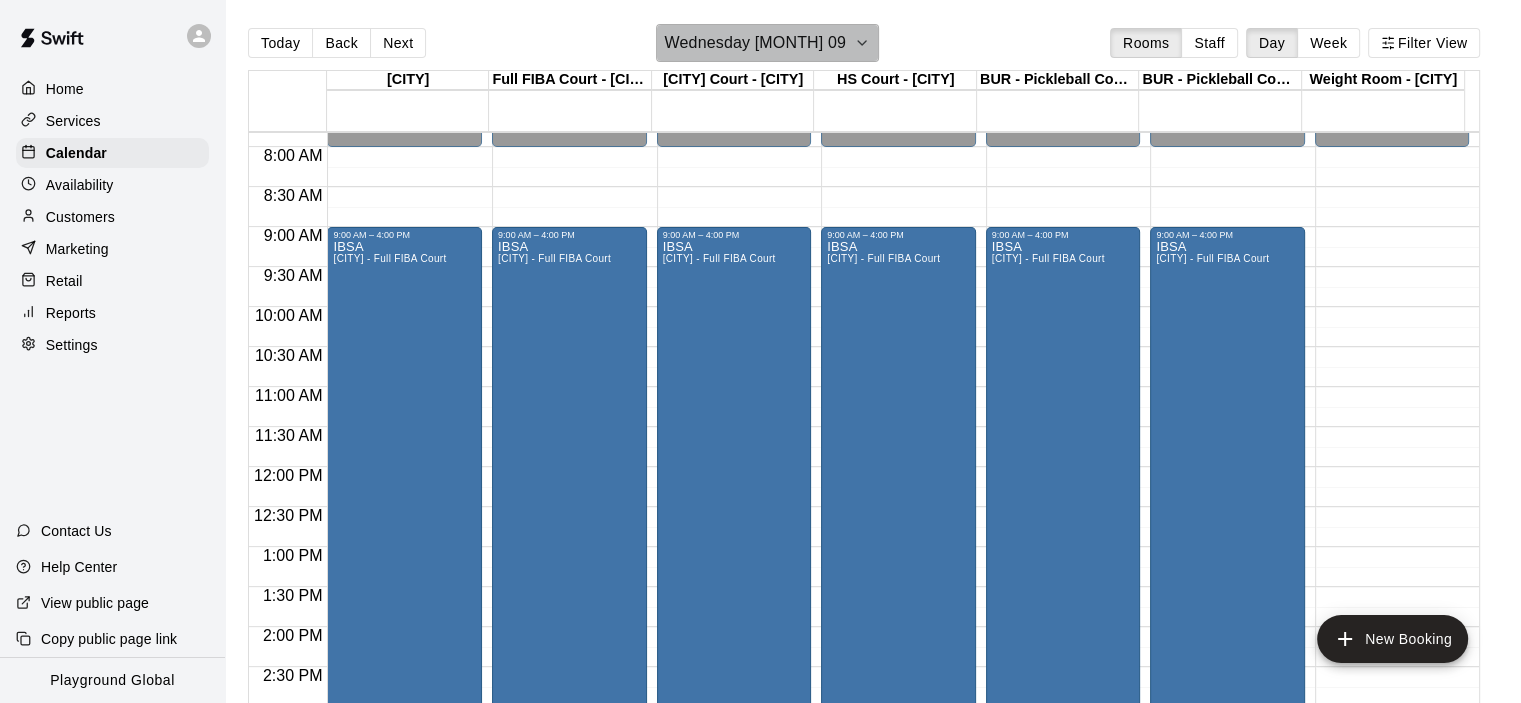 click on "Wednesday [MONTH] 09" at bounding box center (755, 43) 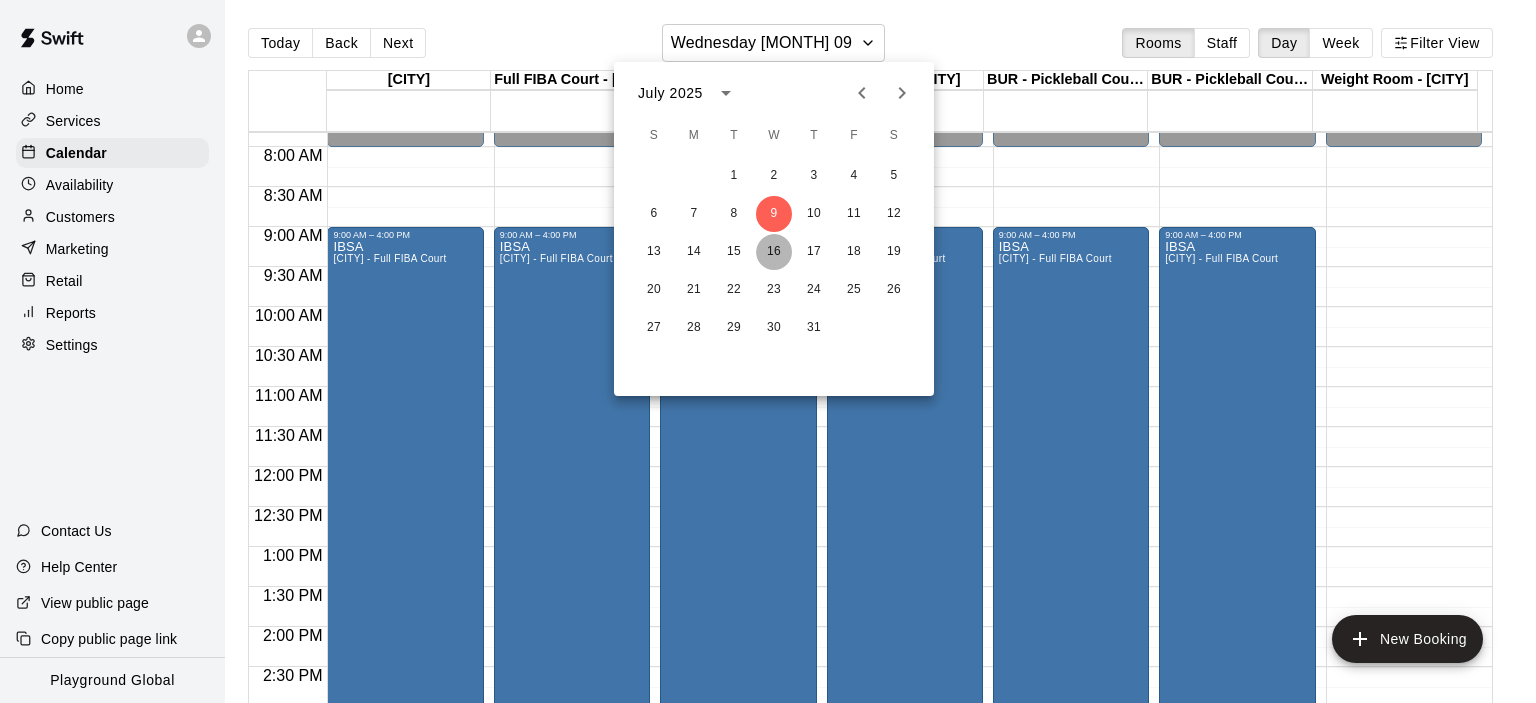 click on "16" at bounding box center (774, 252) 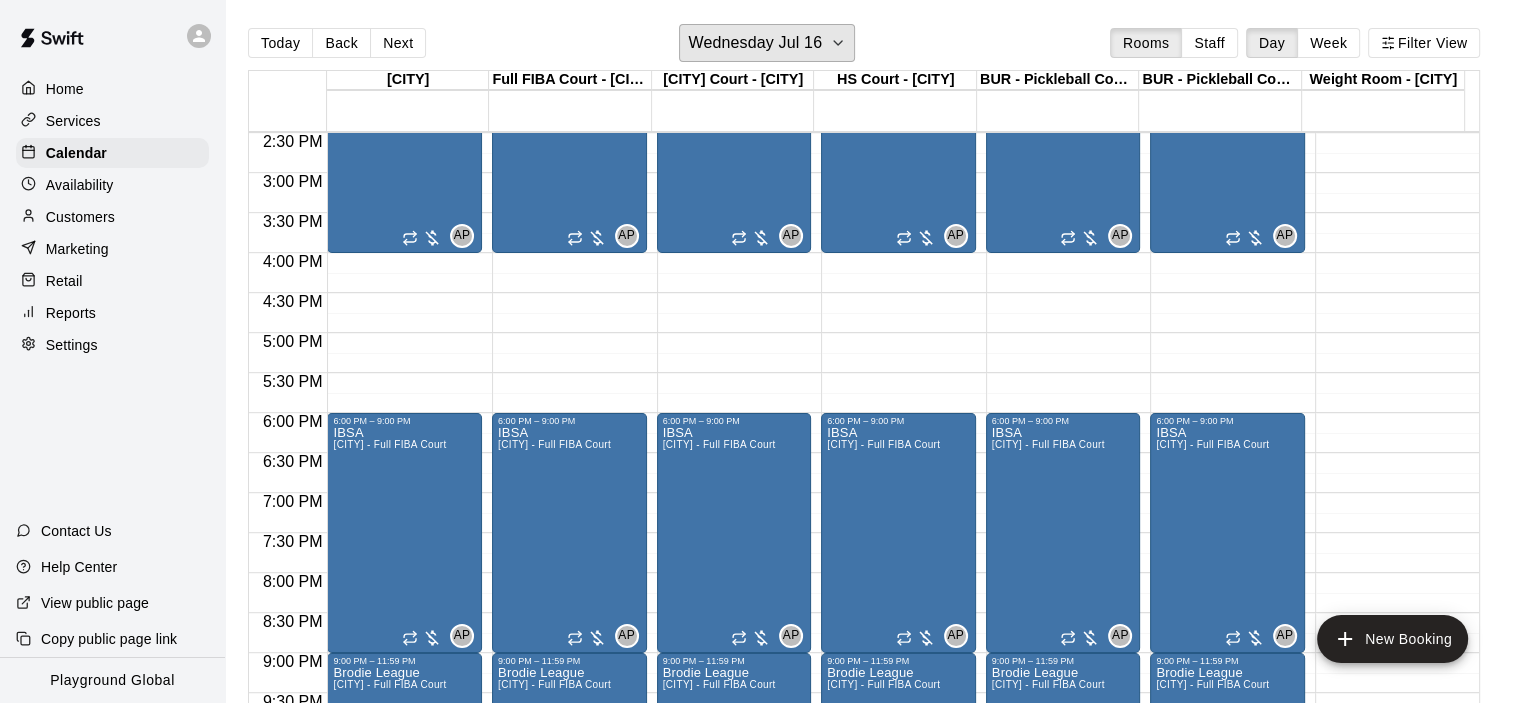 scroll, scrollTop: 1326, scrollLeft: 0, axis: vertical 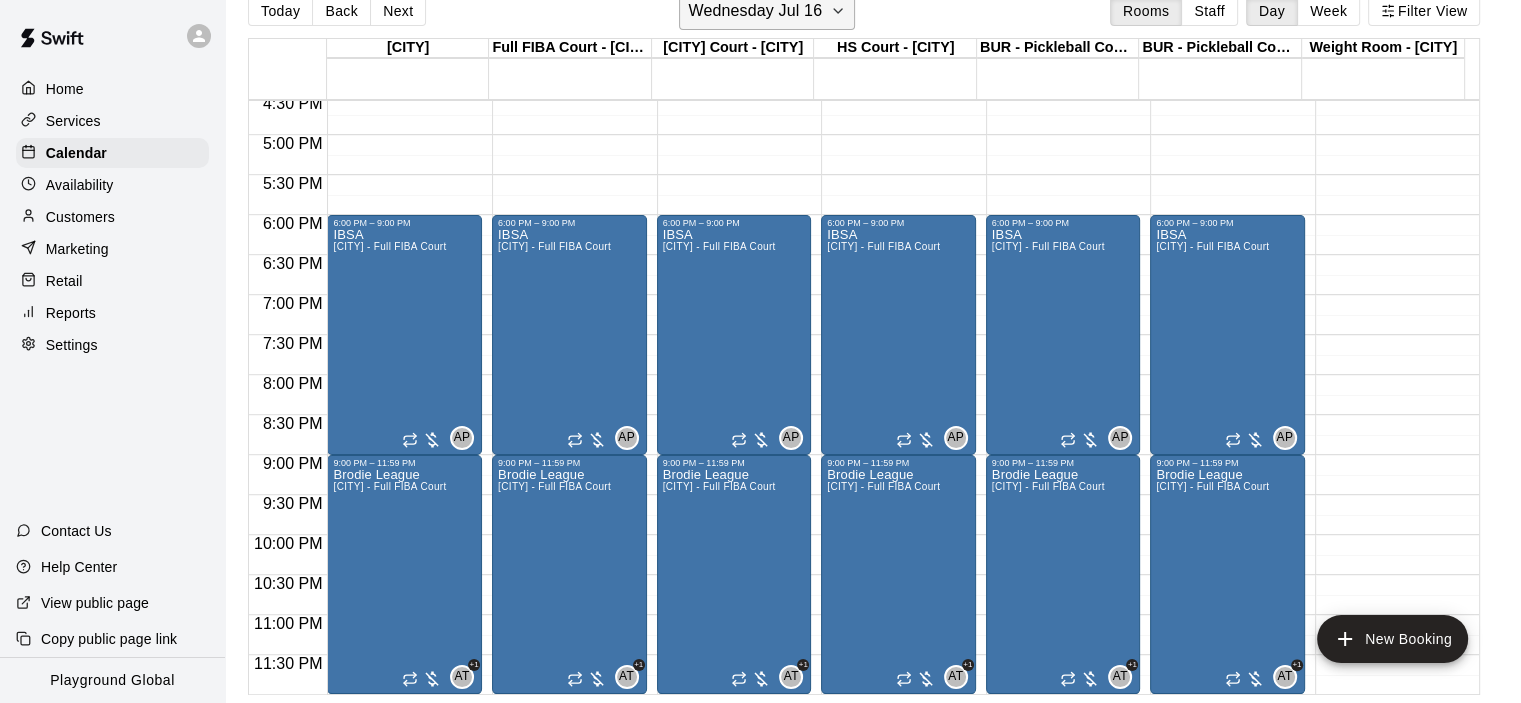 click on "Wednesday Jul 16" at bounding box center (767, 11) 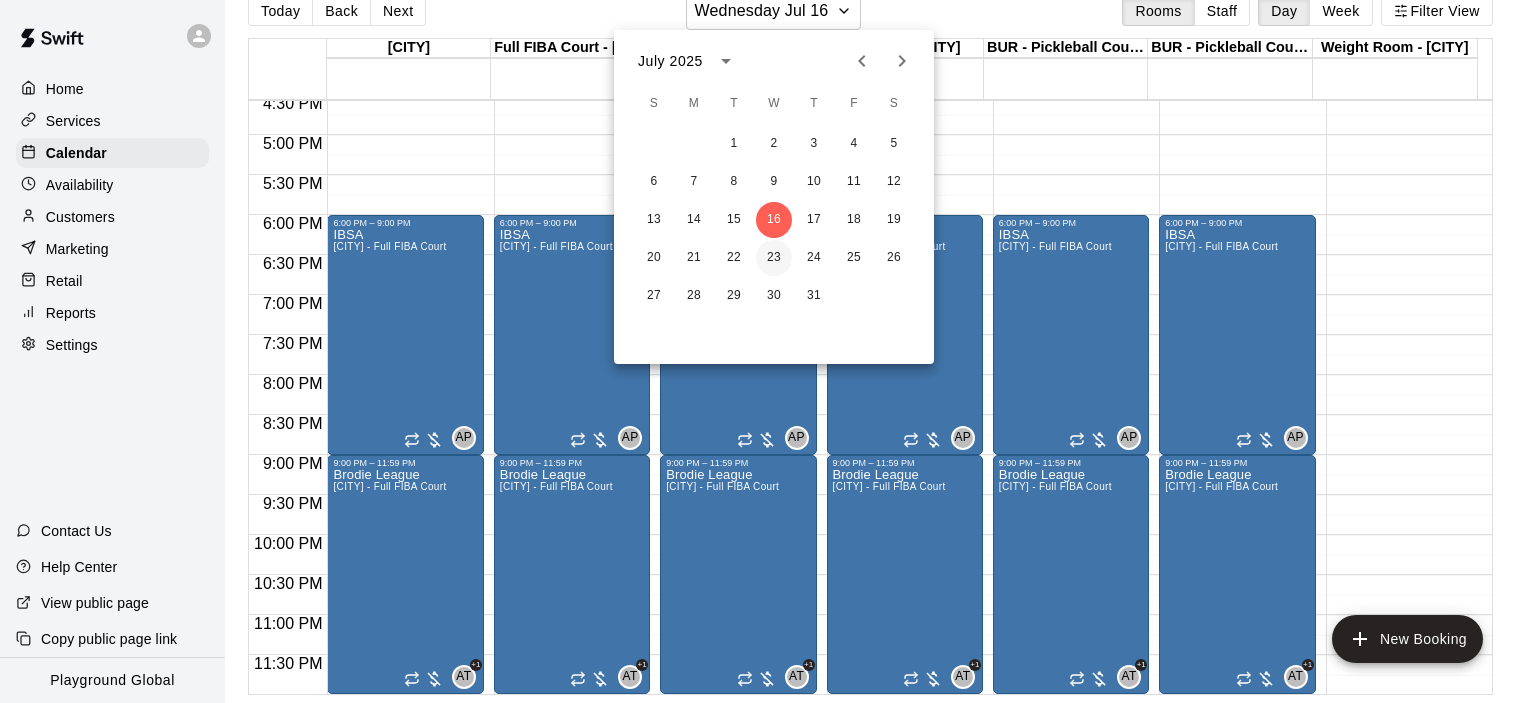 click on "23" at bounding box center [774, 258] 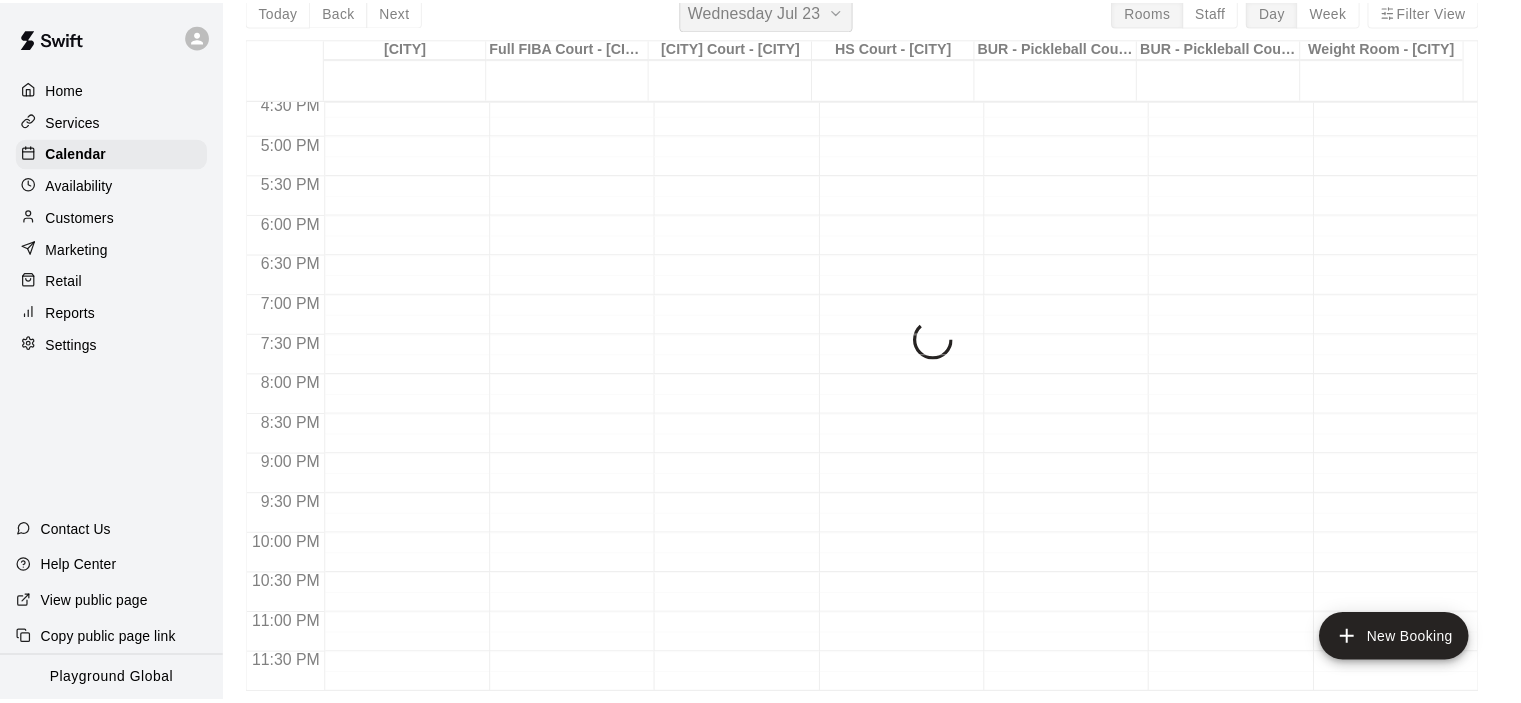 scroll, scrollTop: 24, scrollLeft: 0, axis: vertical 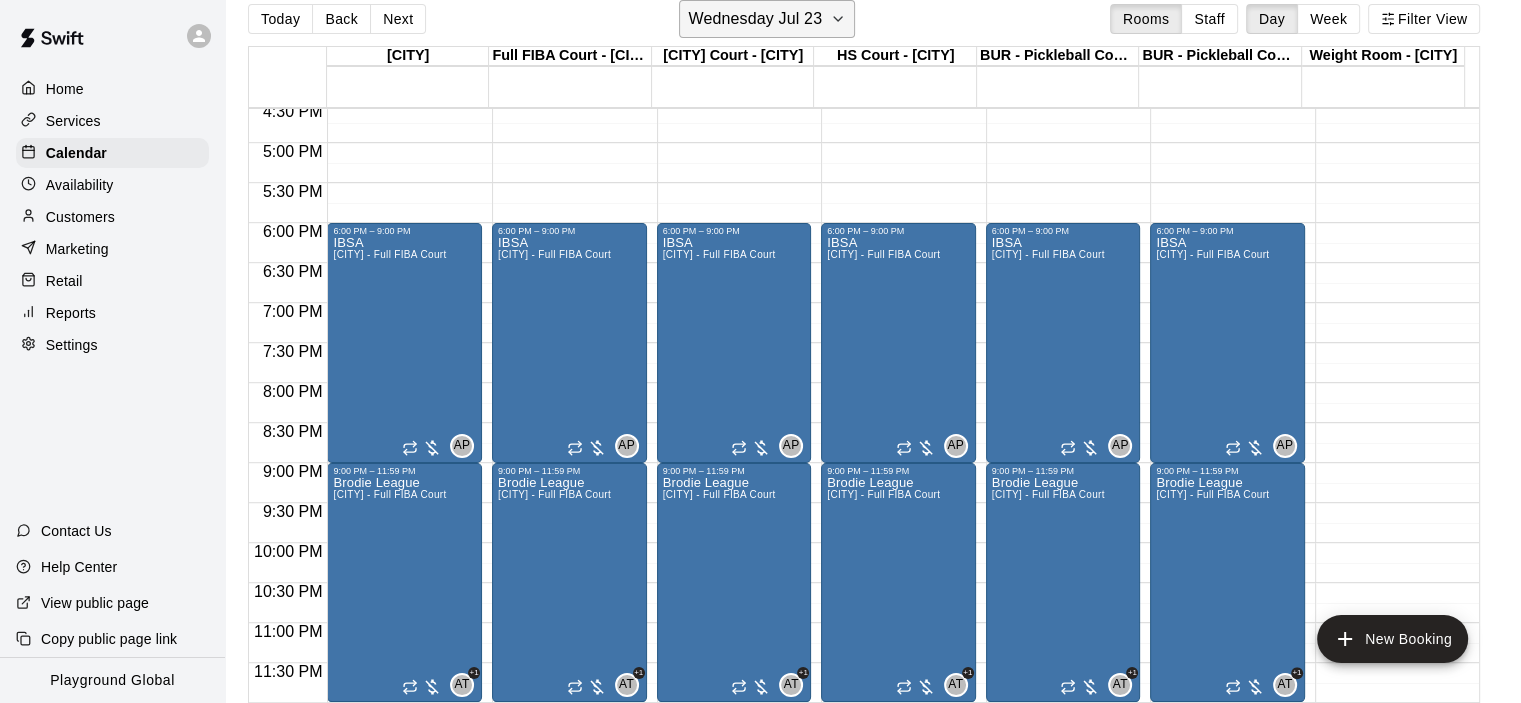 click on "Wednesday Jul 23" at bounding box center (755, 19) 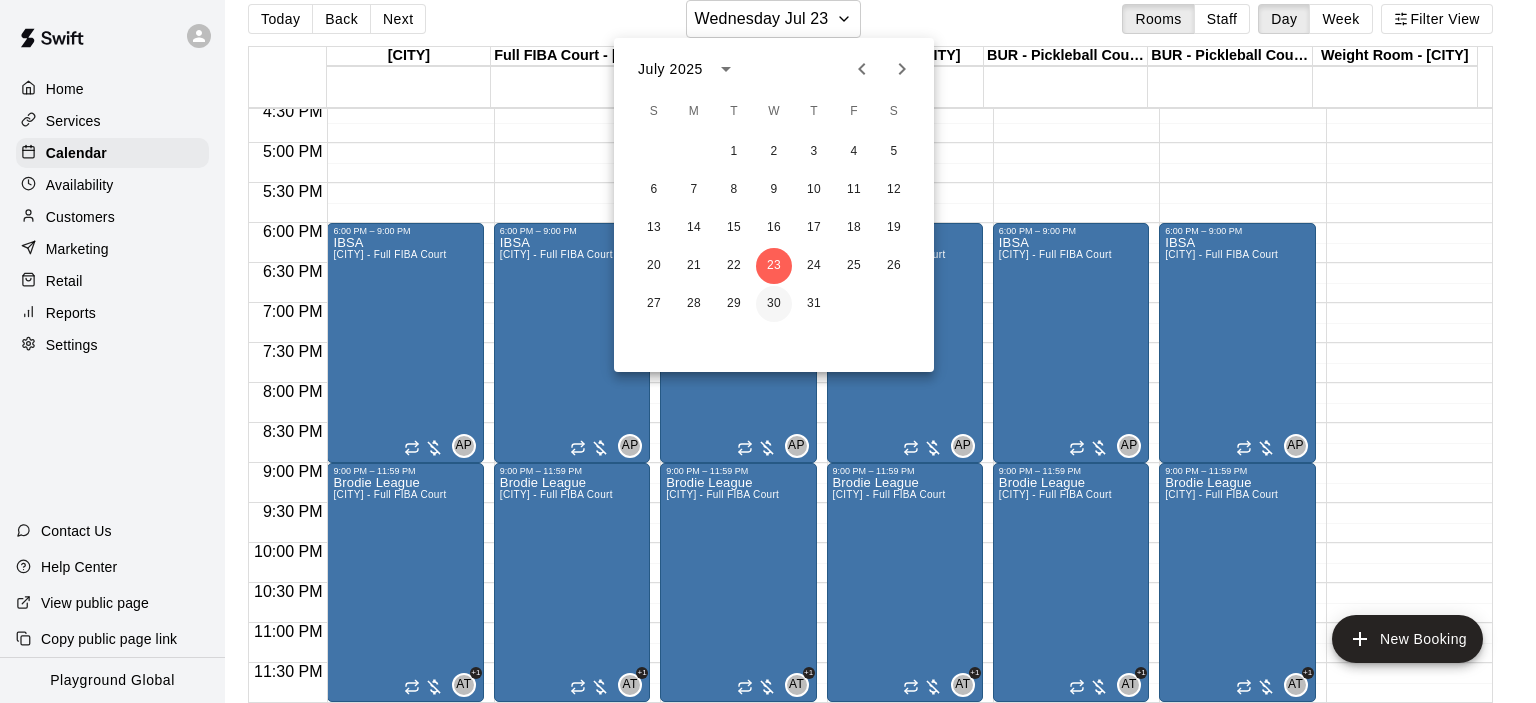click on "30" at bounding box center [774, 304] 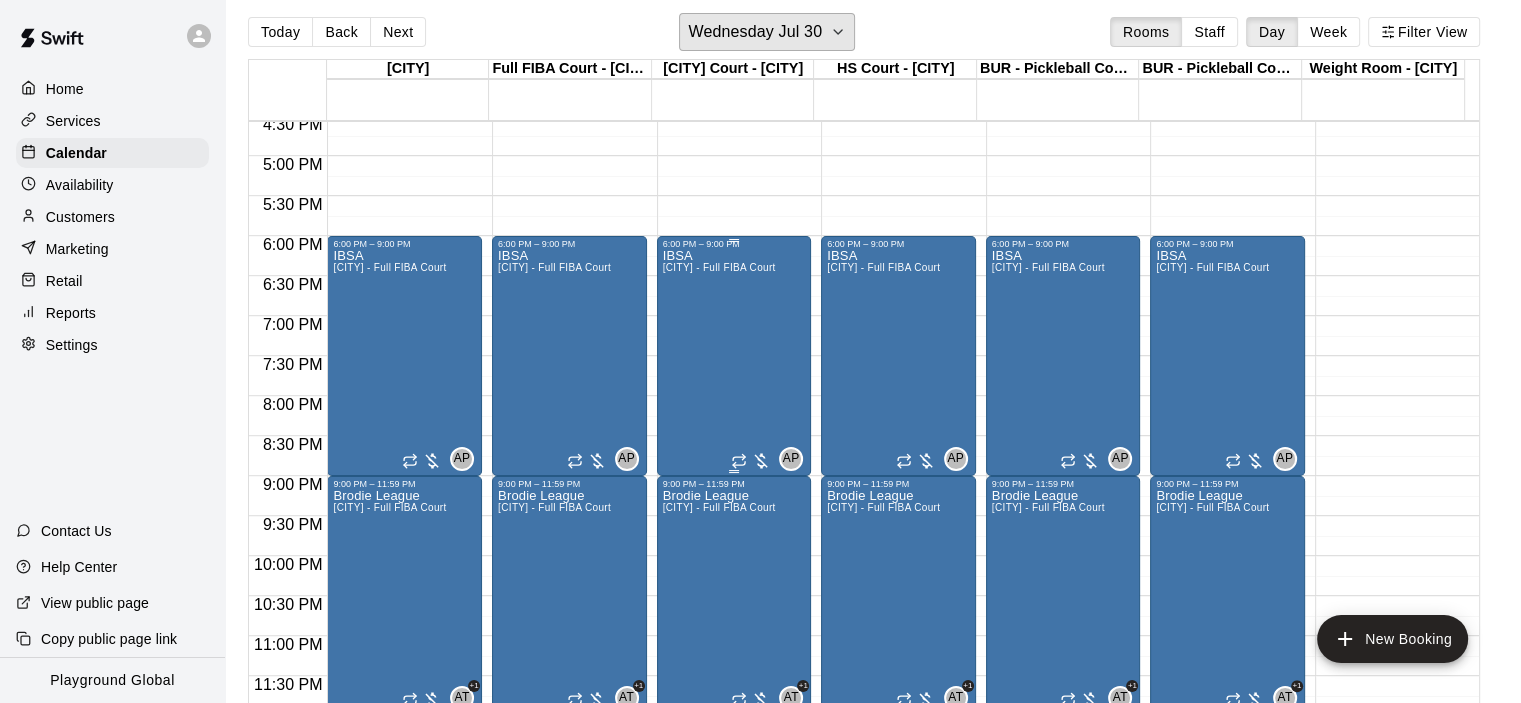 scroll, scrollTop: 0, scrollLeft: 0, axis: both 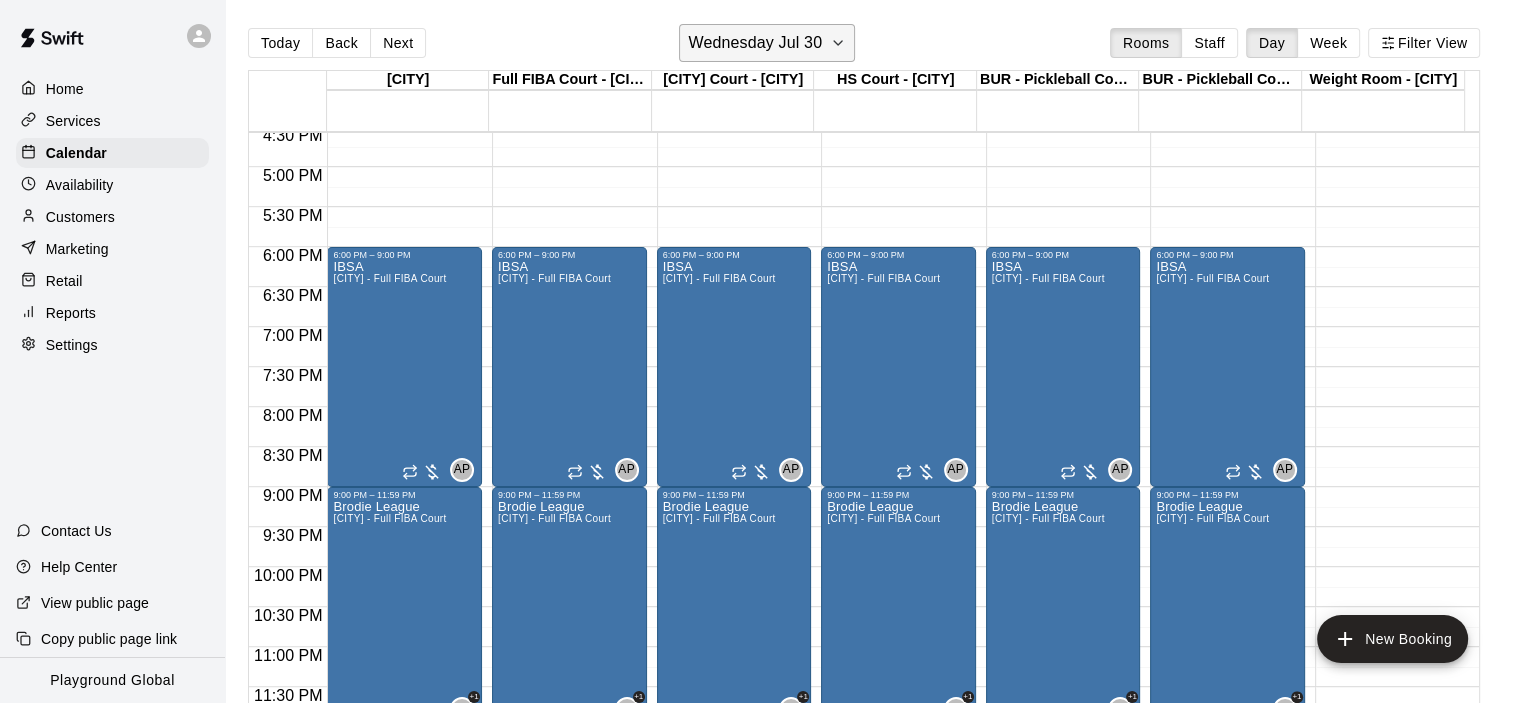 click on "Wednesday Jul 30" at bounding box center [755, 43] 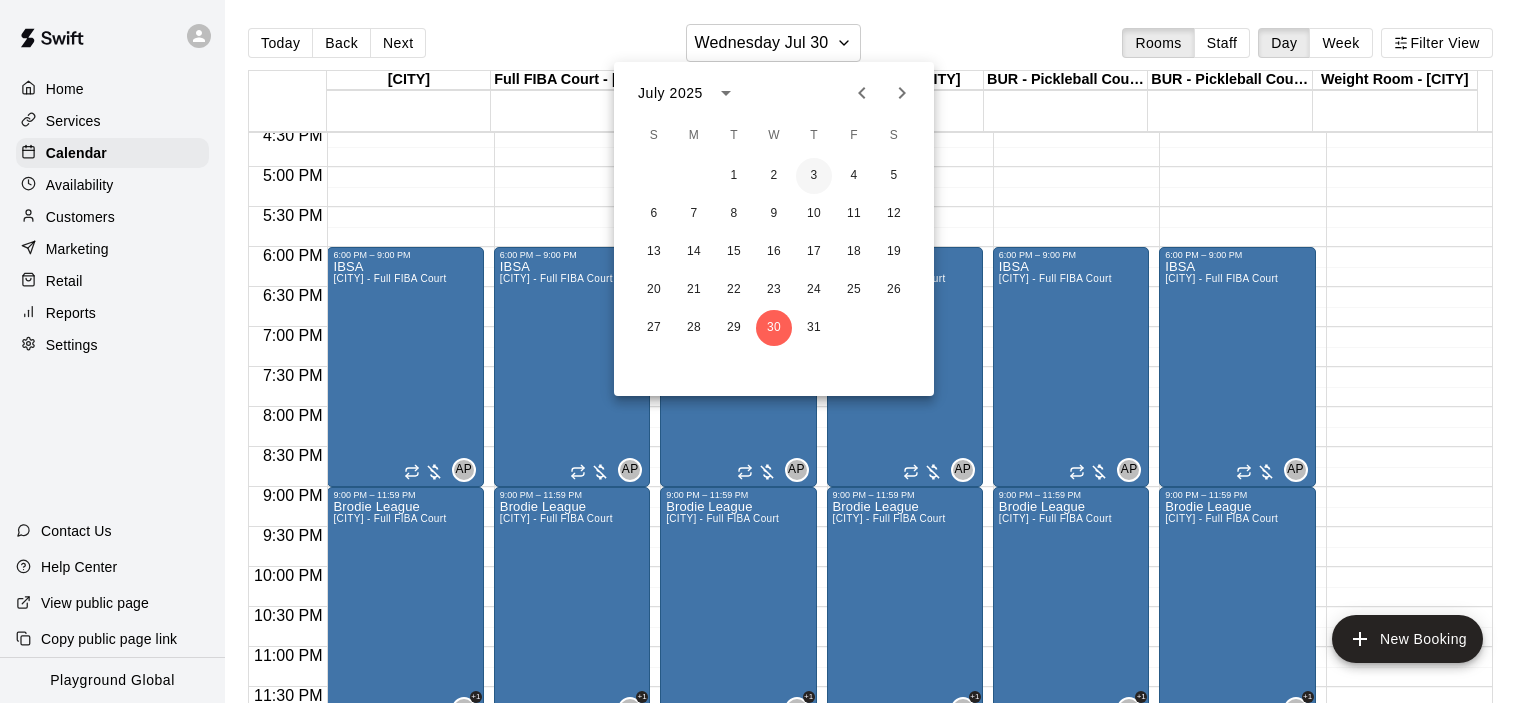 click on "3" at bounding box center (814, 176) 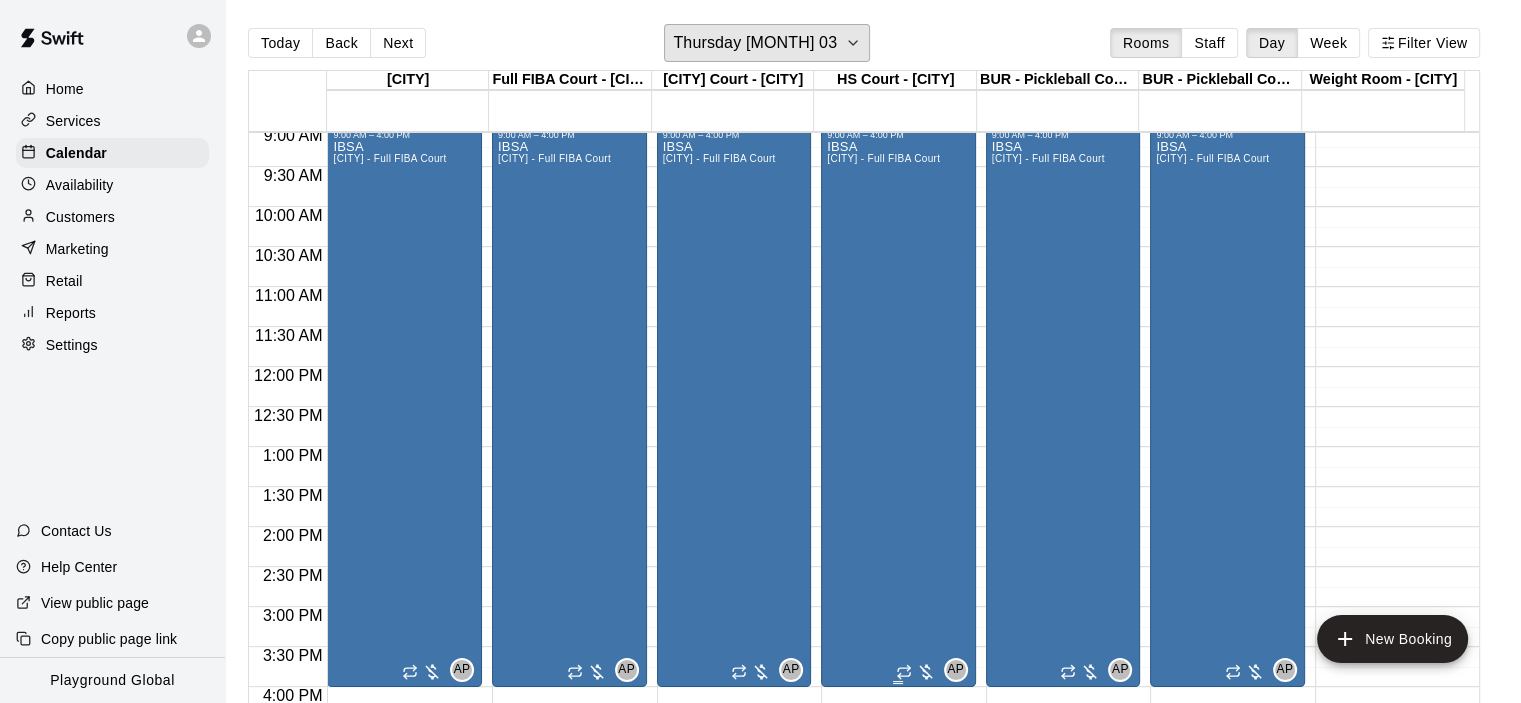 scroll, scrollTop: 1126, scrollLeft: 0, axis: vertical 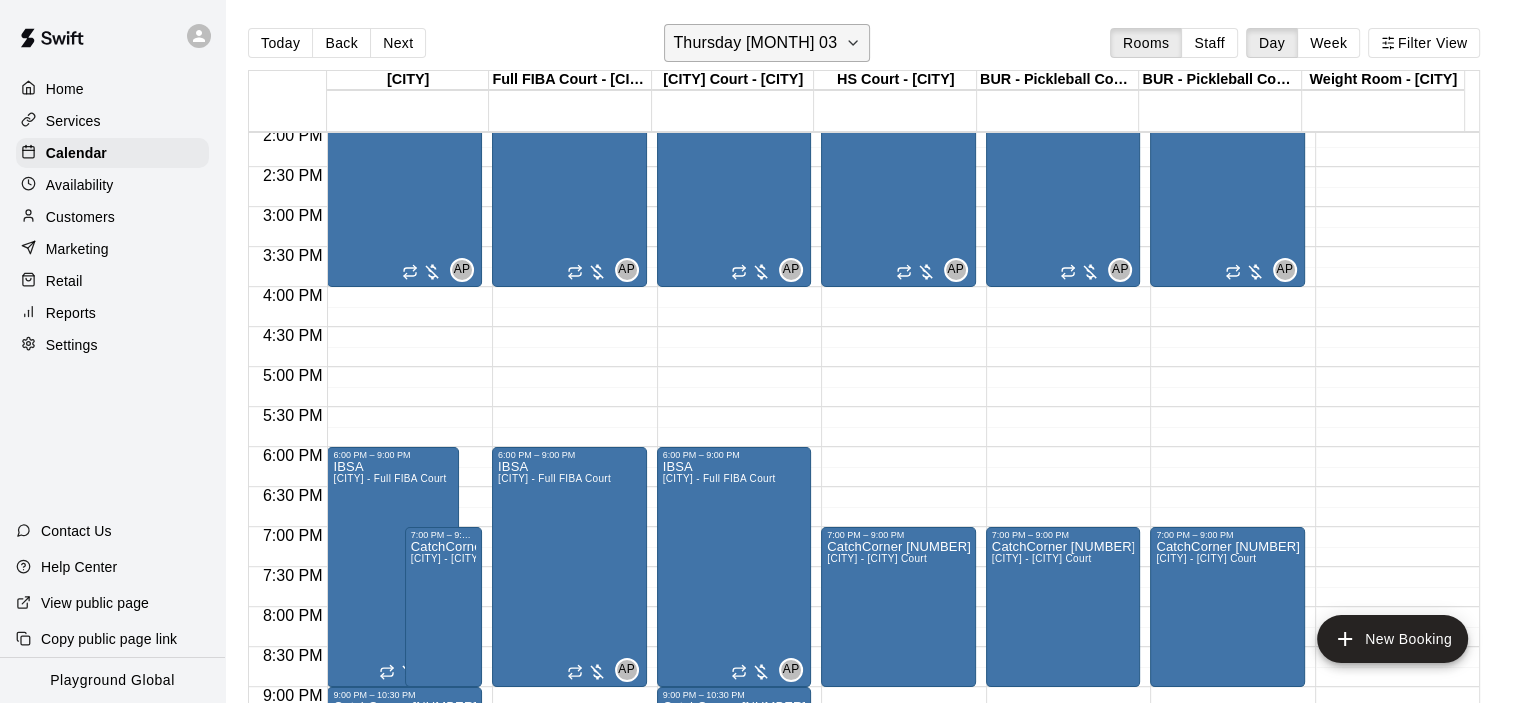 click on "Thursday [MONTH] 03" at bounding box center (755, 43) 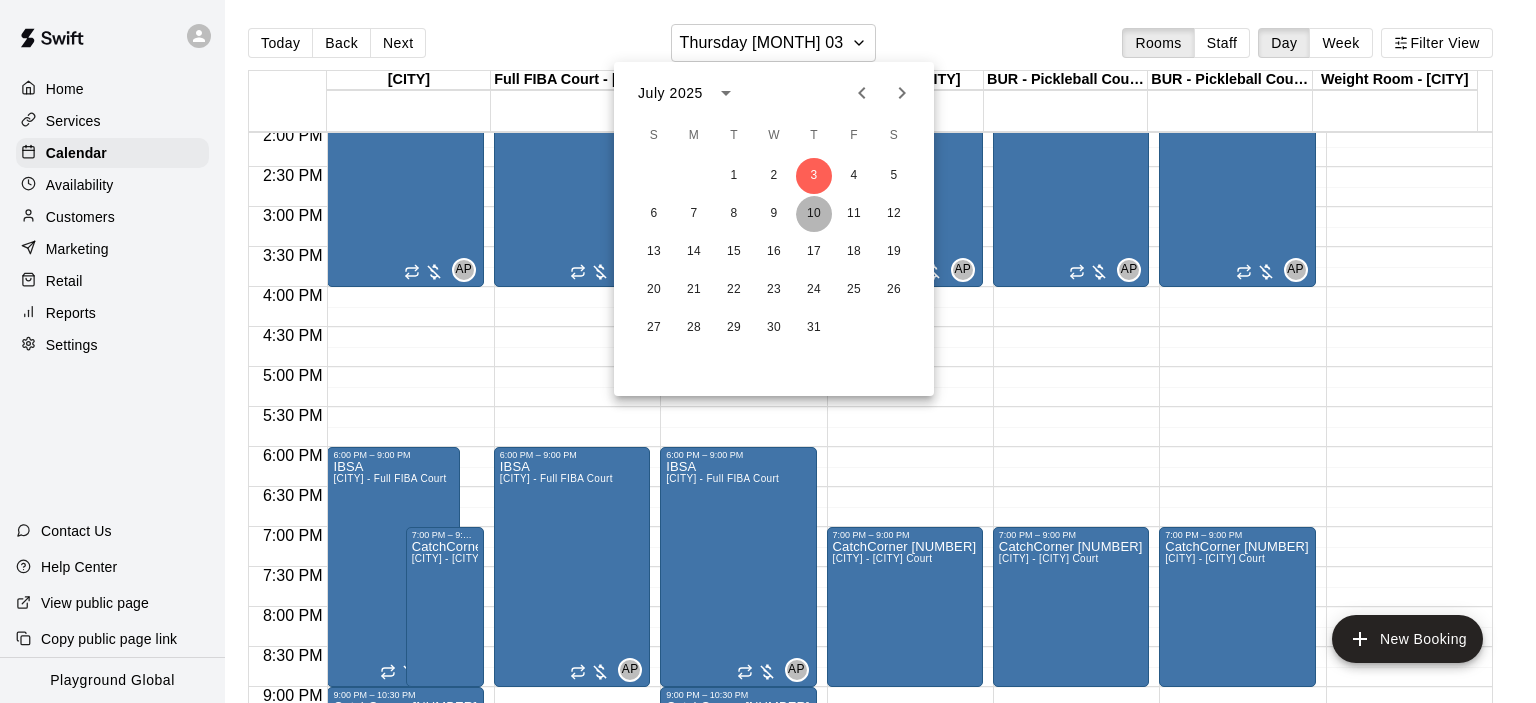click on "10" at bounding box center (814, 214) 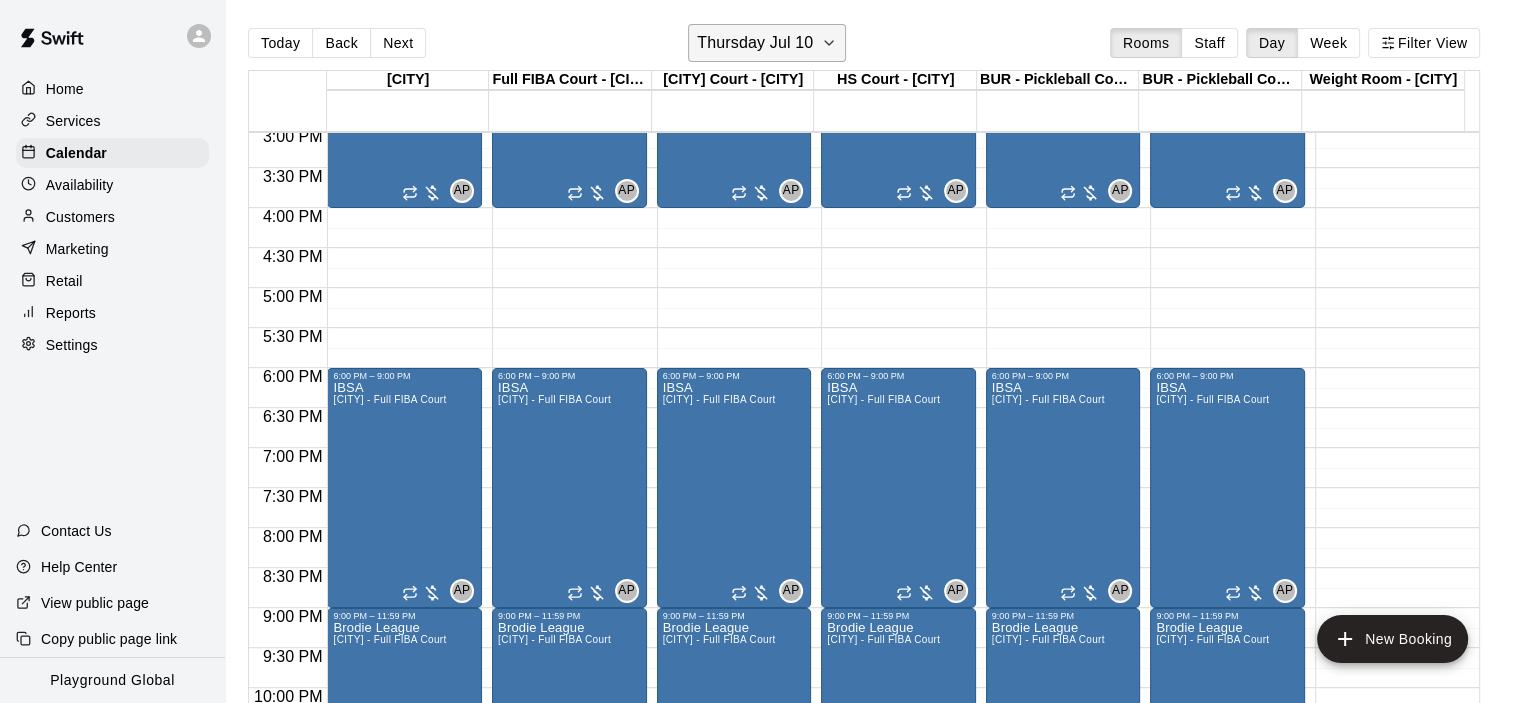 scroll, scrollTop: 1226, scrollLeft: 0, axis: vertical 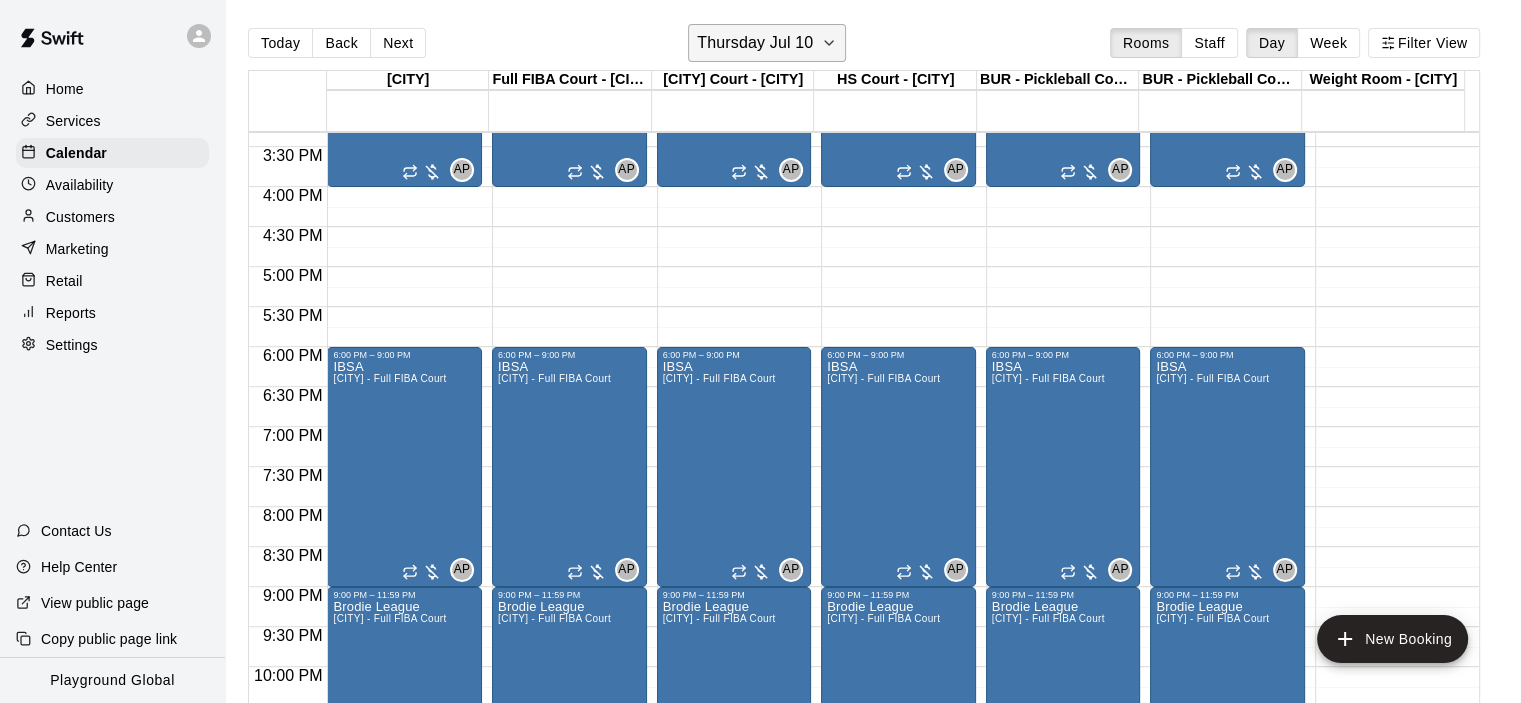 click on "Thursday Jul 10" at bounding box center (755, 43) 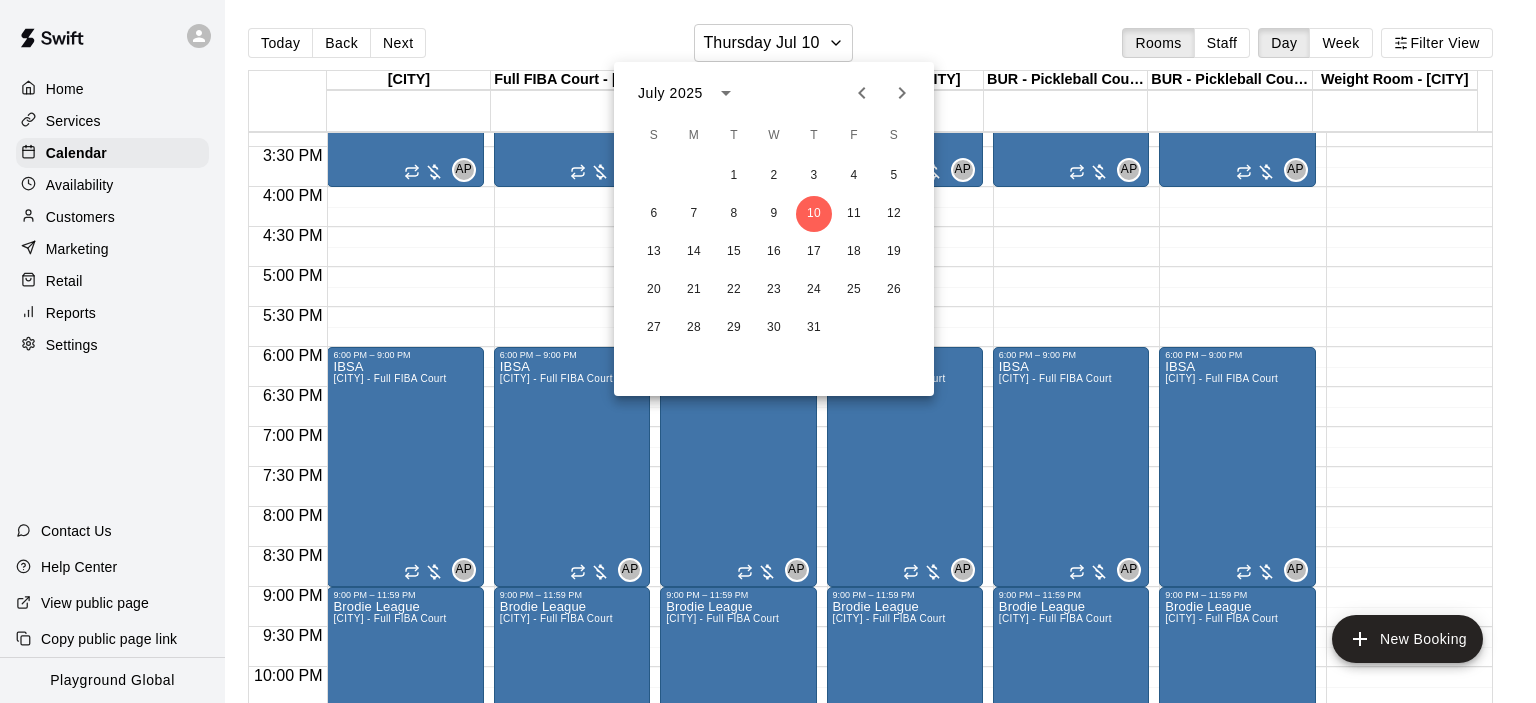 click at bounding box center (768, 351) 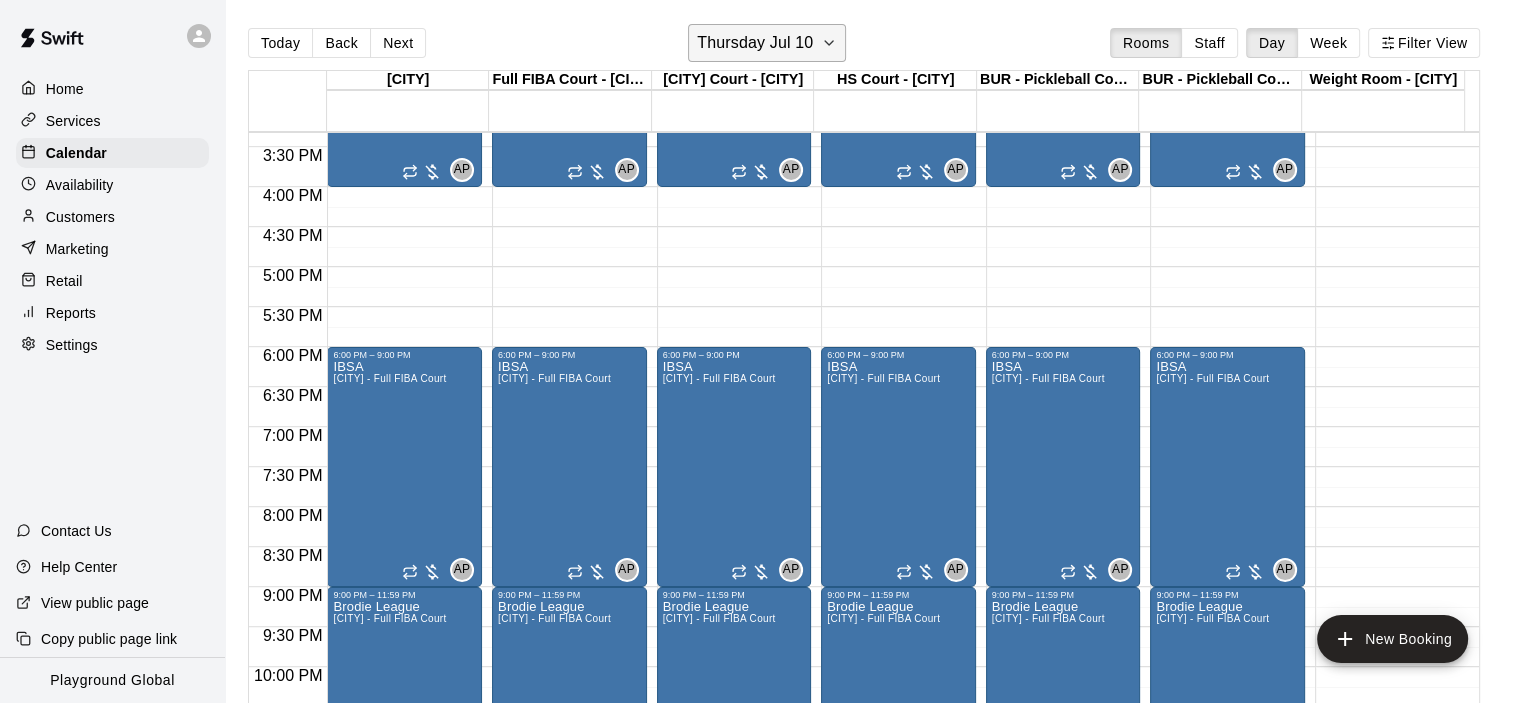 click on "Thursday Jul 10" at bounding box center [755, 43] 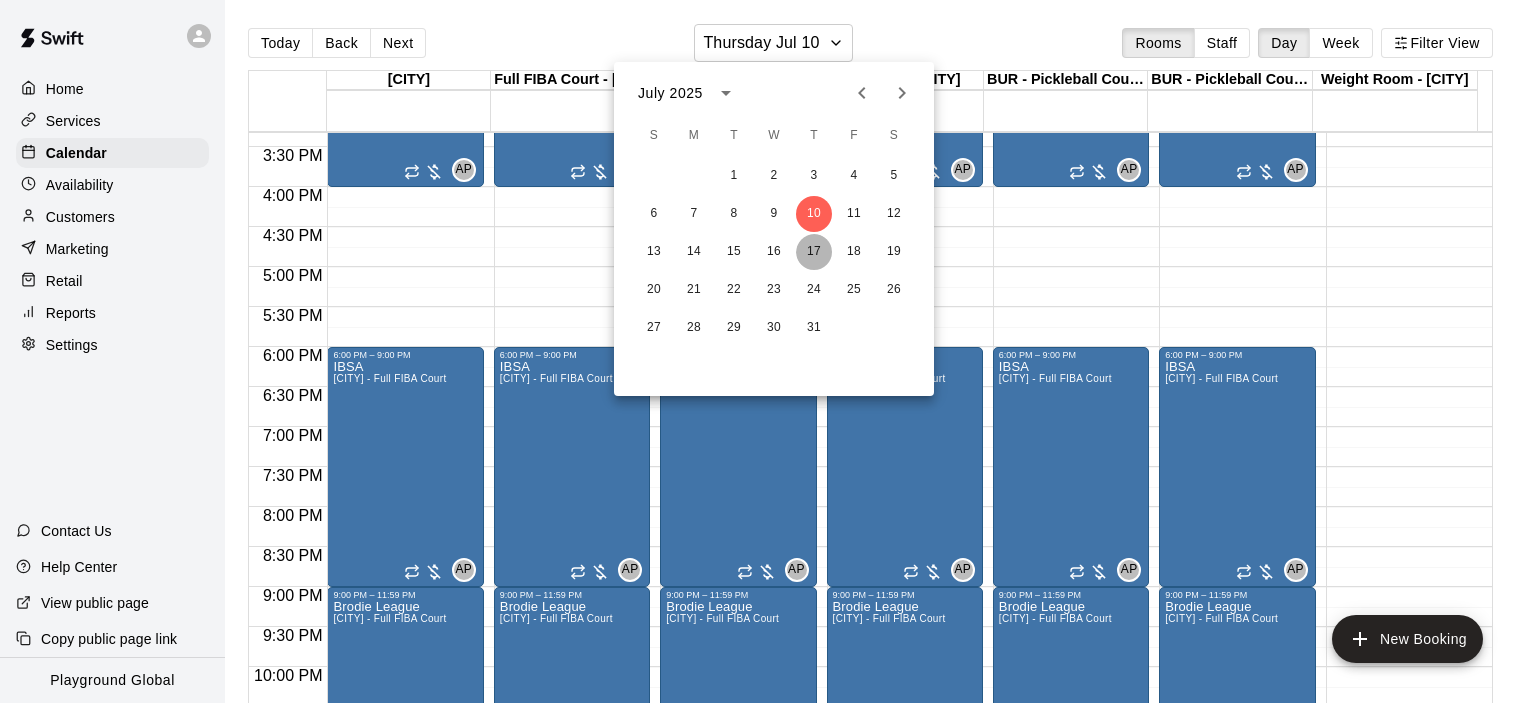 click on "17" at bounding box center [814, 252] 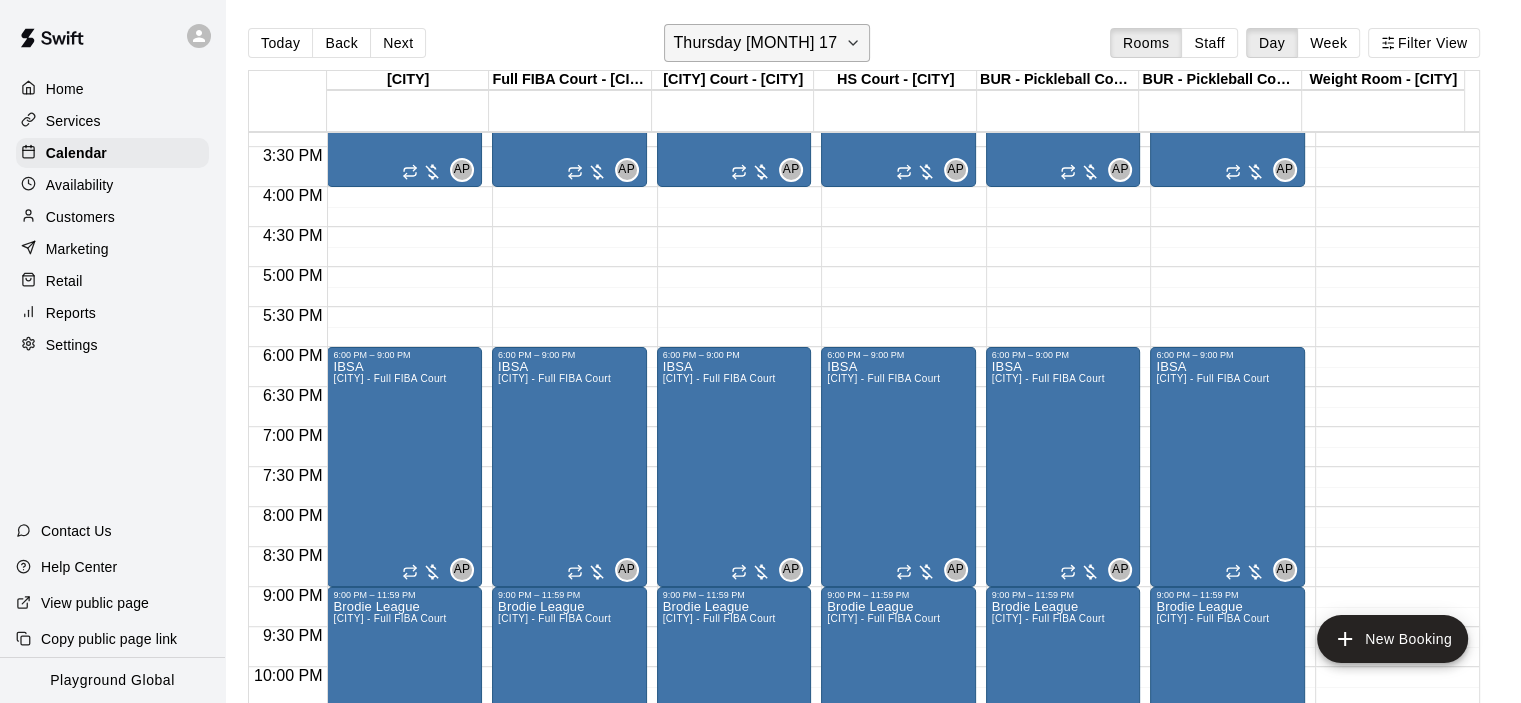 click on "Thursday [MONTH] 17" at bounding box center [755, 43] 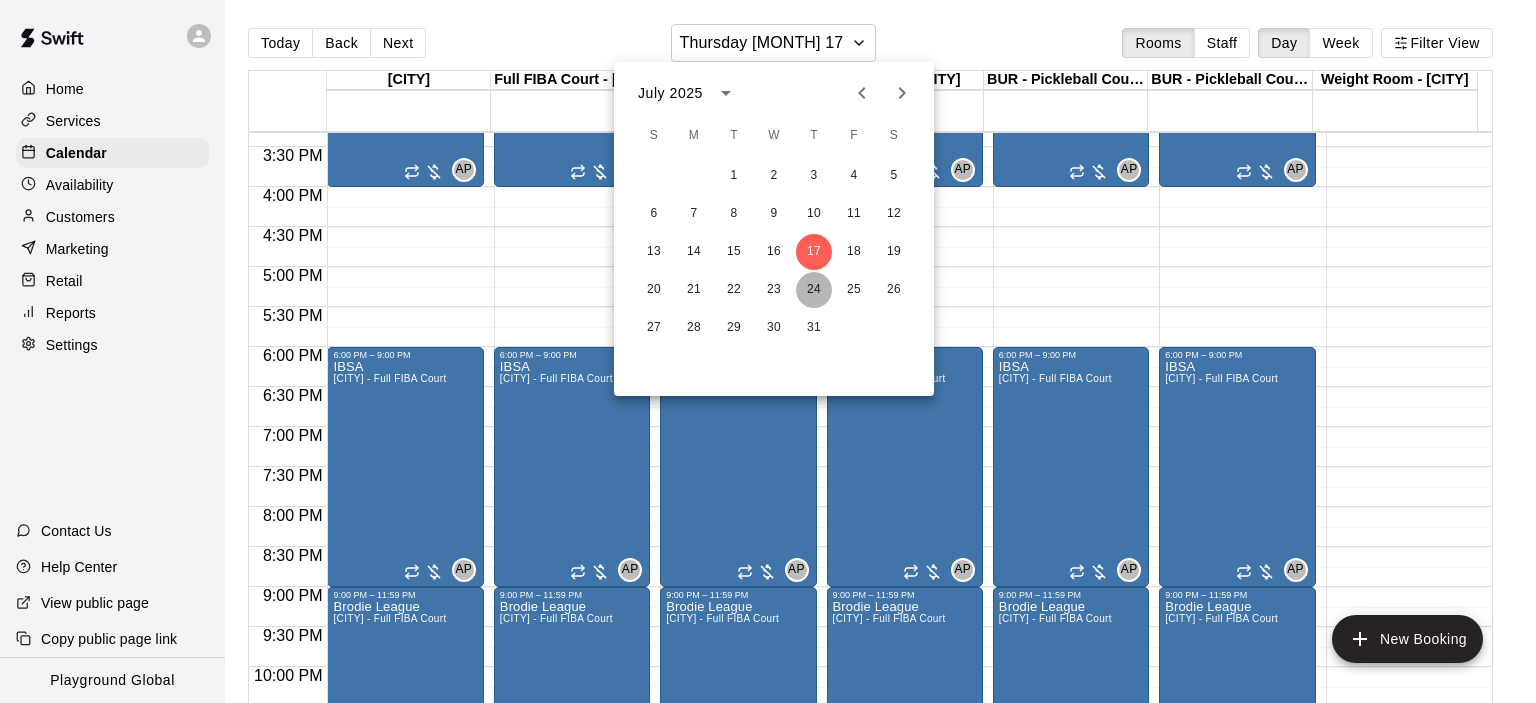 click on "24" at bounding box center (814, 290) 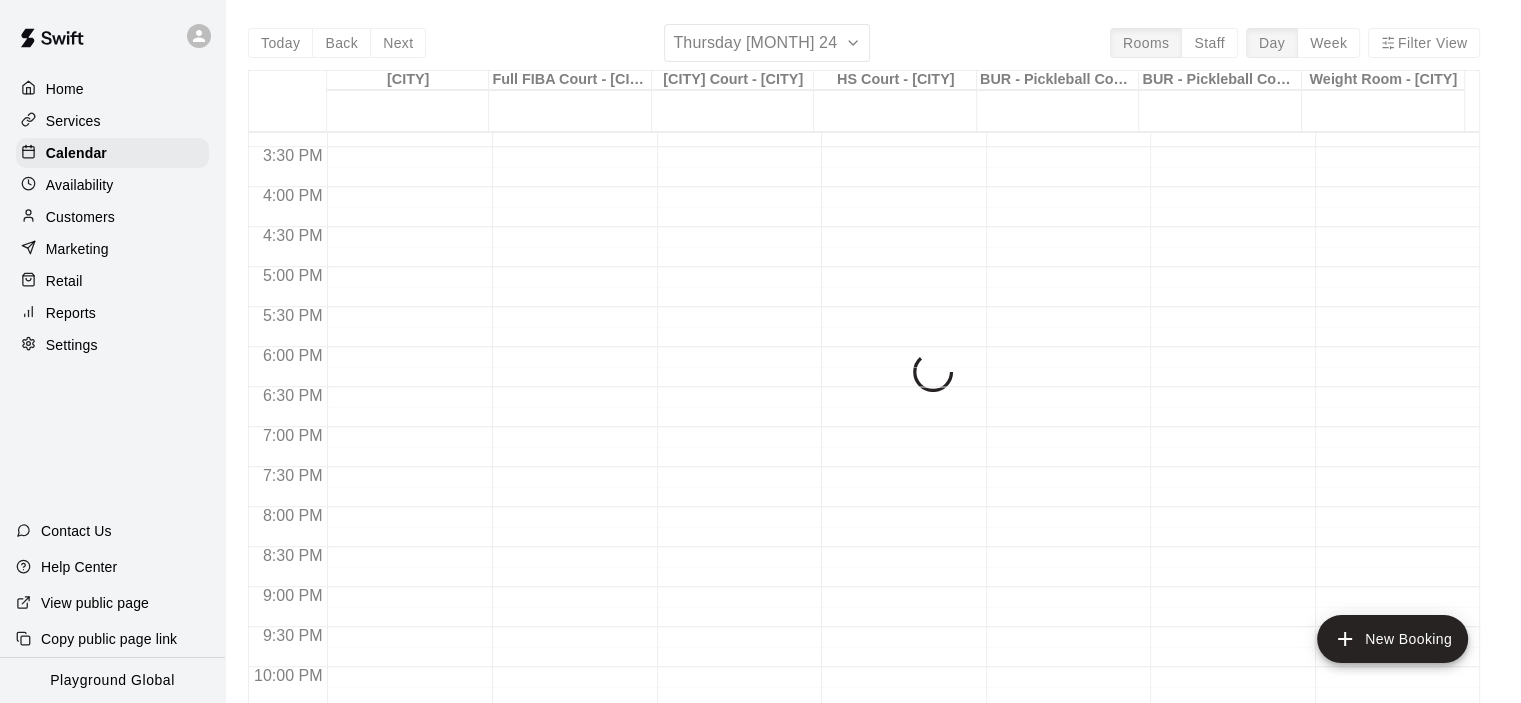 click on "Today Back Next Thursday [MONTH] 24 Rooms Staff Day Week Filter View [CITY] 24 Thu Full FIBA Court - [CITY] 24 Thu [CITY] Court - [CITY] 24 Thu HS Court - [CITY] 24 Thu [CITY] - Pickleball Court 2 24 Thu [CITY] - Pickleball Court 1 24 Thu Weight Room - [CITY] 24 Thu 12:00 AM 12:30 AM 1:00 AM 1:30 AM 2:00 AM 2:30 AM 3:00 AM 3:30 AM 4:00 AM 4:30 AM 5:00 AM 5:30 AM 6:00 AM 6:30 AM 7:00 AM 7:30 AM 8:00 AM 8:30 AM 9:00 AM 9:30 AM 10:00 AM 10:30 AM 11:00 AM 11:30 AM 12:00 PM 12:30 PM 1:00 PM 1:30 PM 2:00 PM 2:30 PM 3:00 PM 3:30 PM 4:00 PM 4:30 PM 5:00 PM 5:30 PM 6:00 PM 6:30 PM 7:00 PM 7:30 PM 8:00 PM 8:30 PM 9:00 PM 9:30 PM 10:00 PM 10:30 PM 11:00 PM 11:30 PM 12:00 AM – 8:00 AM Closed 12:00 AM – 8:00 AM Closed 12:00 AM – 8:00 AM Closed 12:00 AM – 8:00 AM Closed 12:00 AM – 8:00 AM Closed 12:00 AM – 8:00 AM Closed 12:00 AM – 8:00 AM Closed" at bounding box center [864, 375] 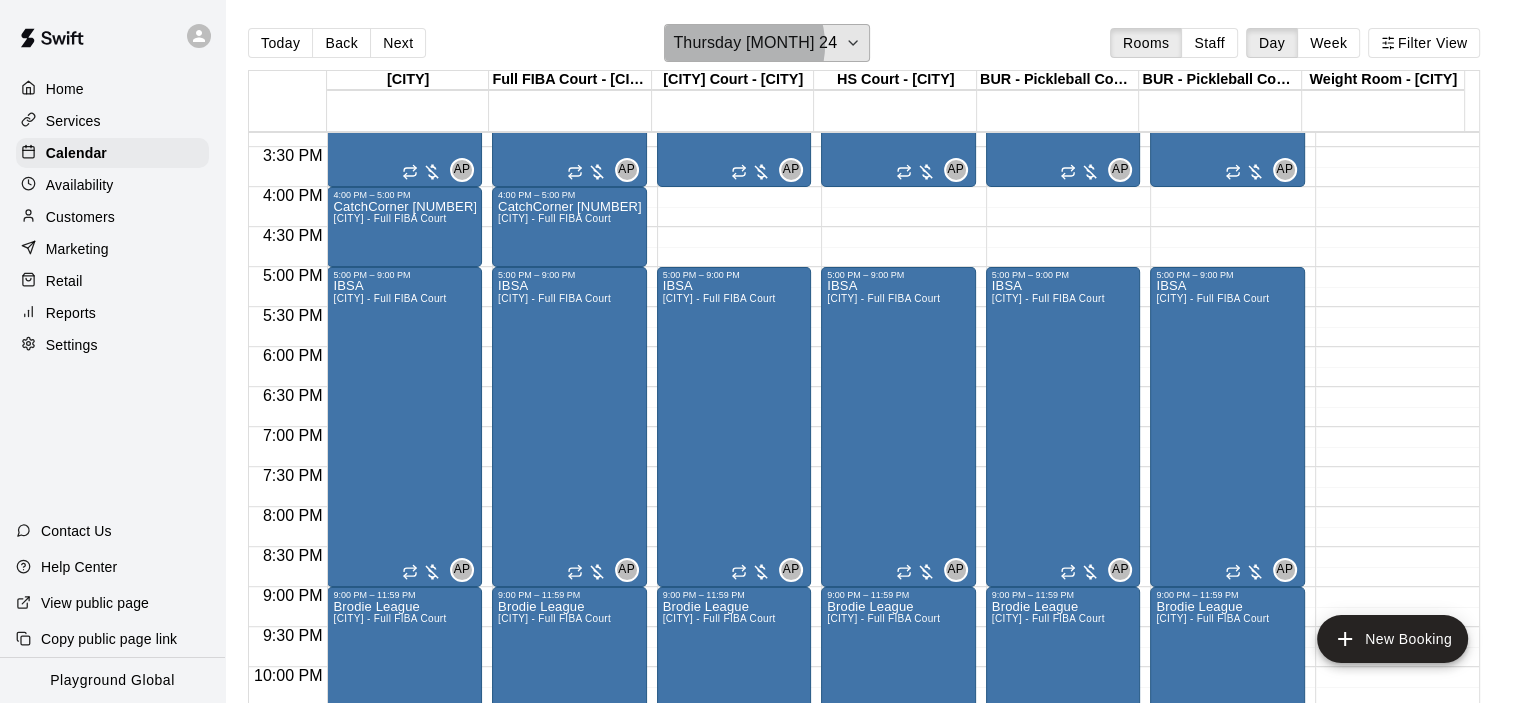 click on "Thursday [MONTH] 24" at bounding box center [755, 43] 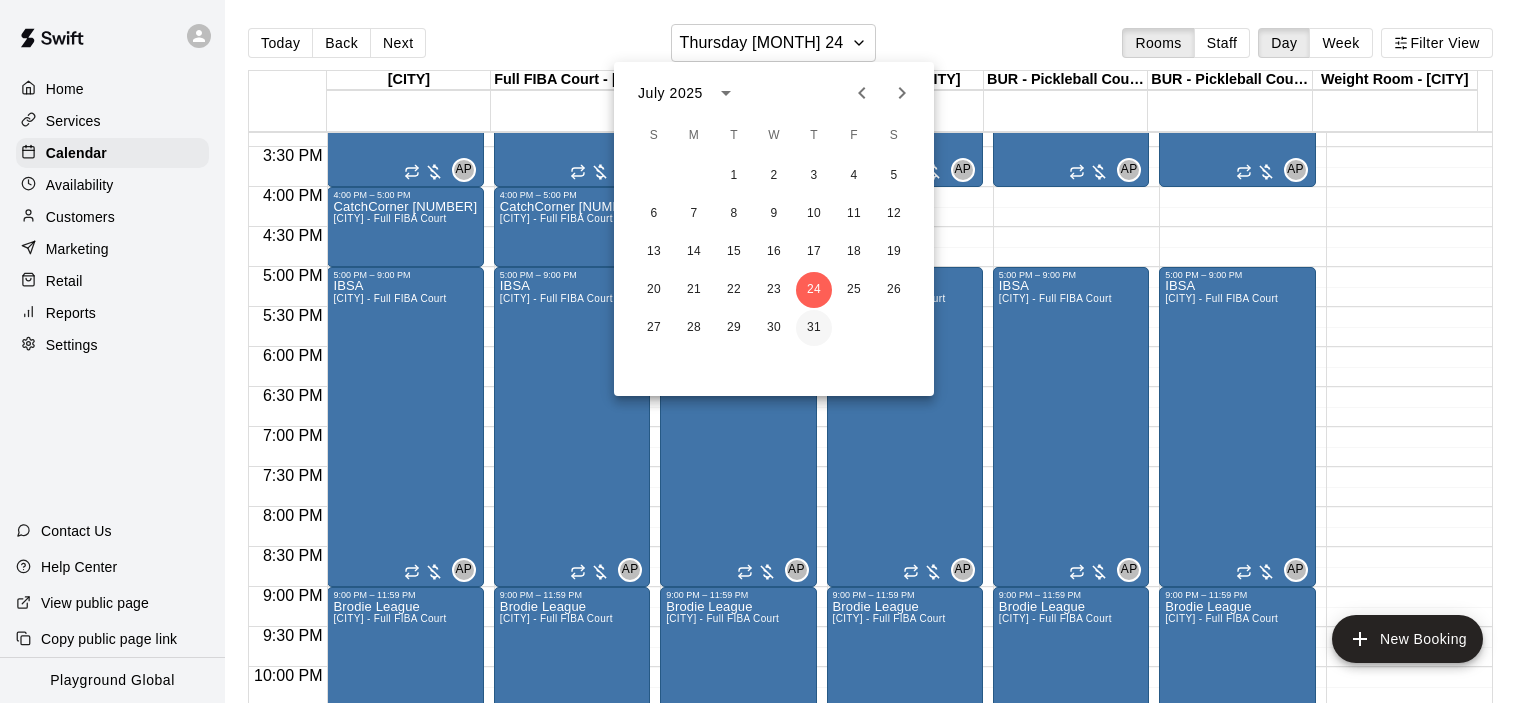 click on "31" at bounding box center (814, 328) 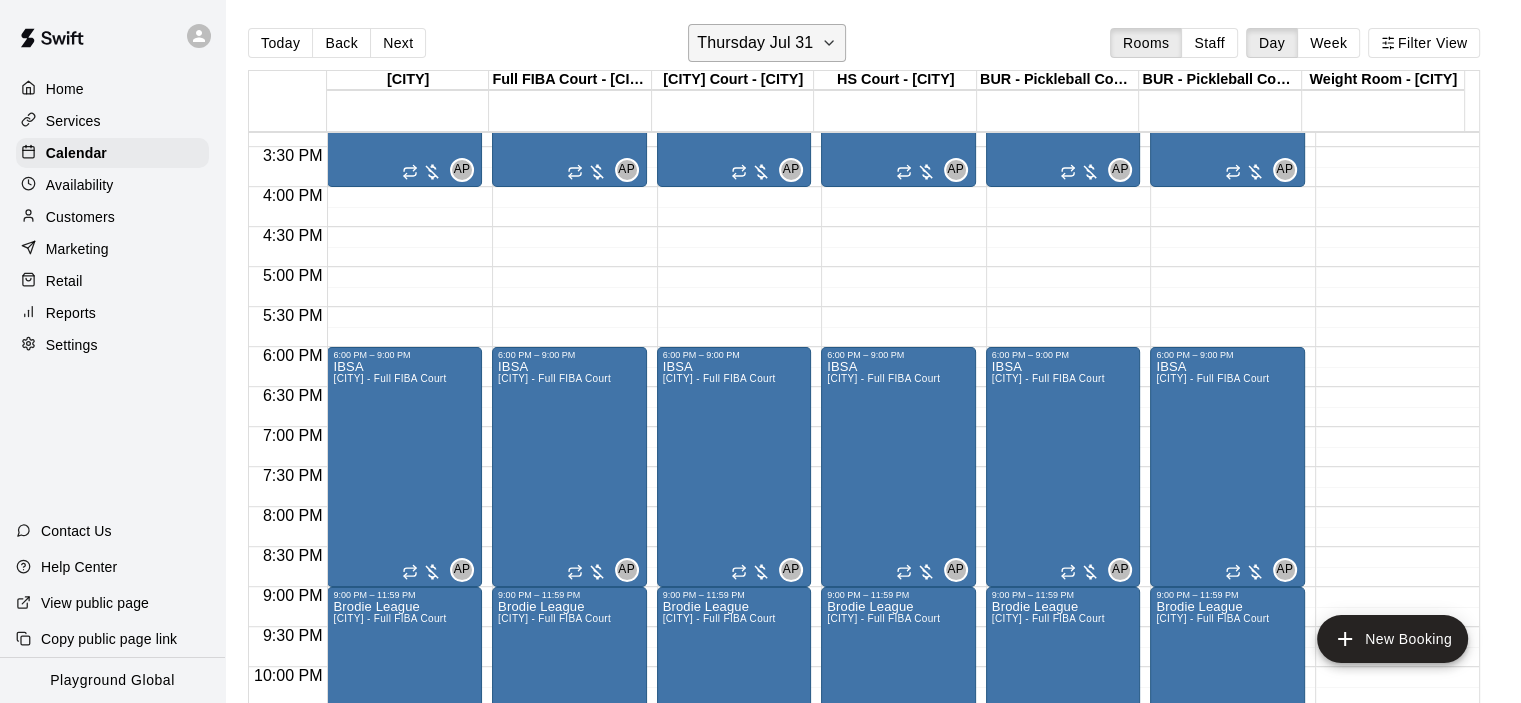 click on "Thursday Jul 31" at bounding box center (755, 43) 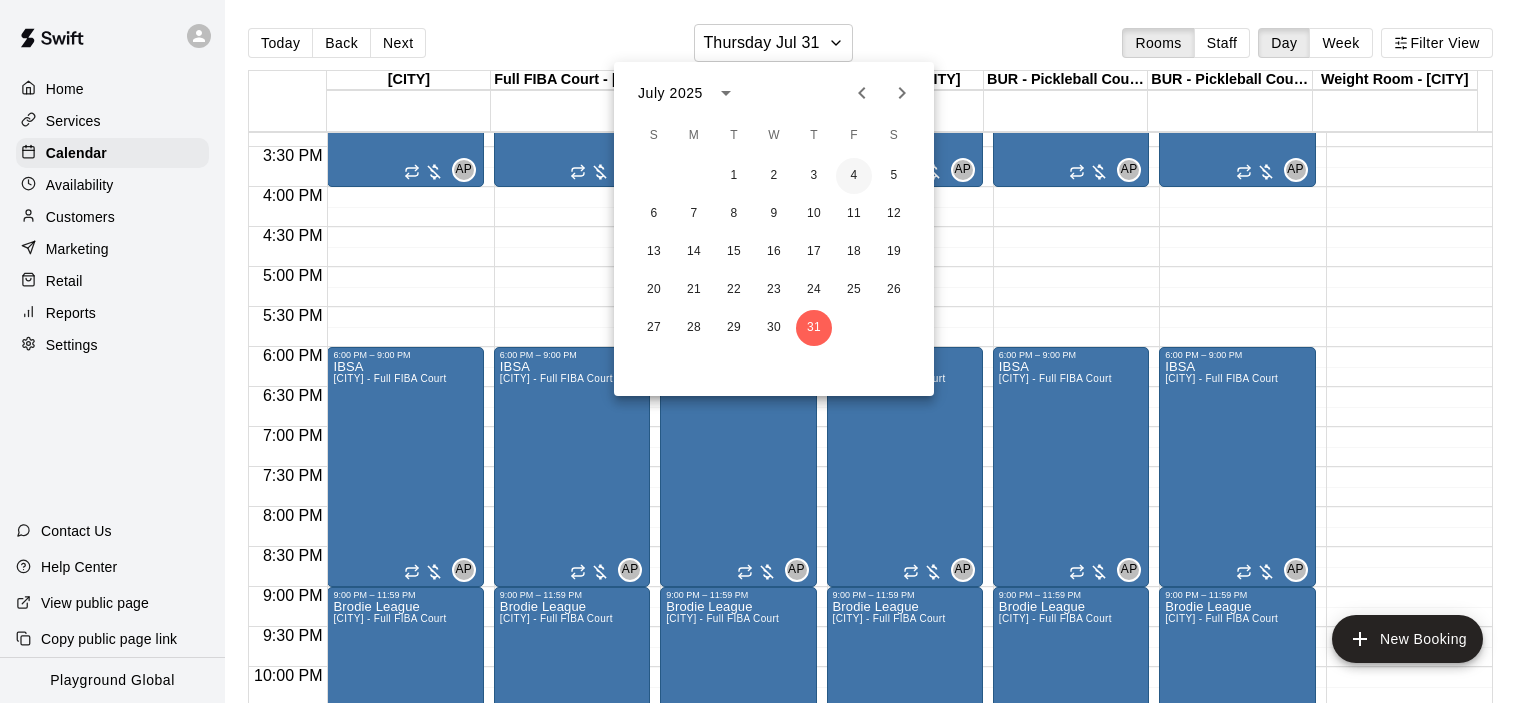 click on "4" at bounding box center [854, 176] 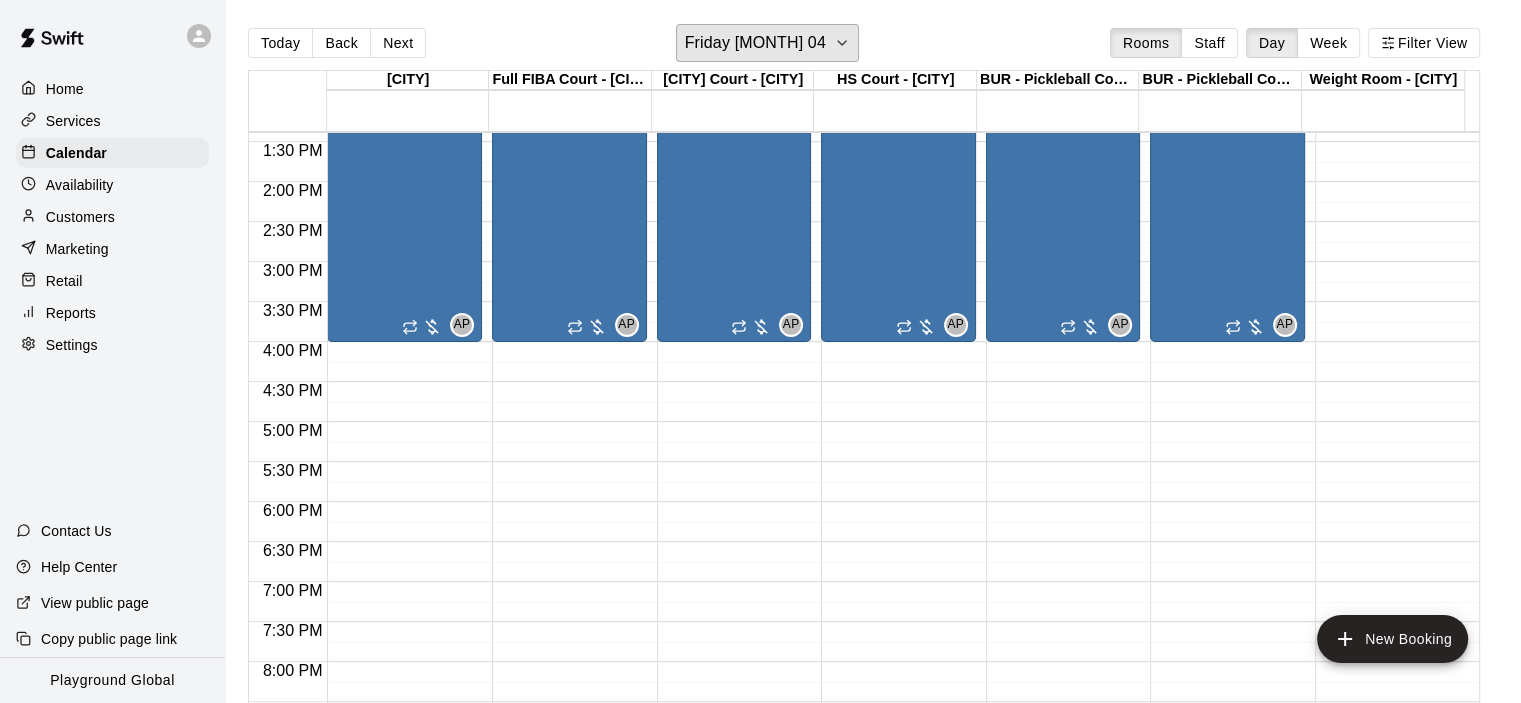 scroll, scrollTop: 1326, scrollLeft: 0, axis: vertical 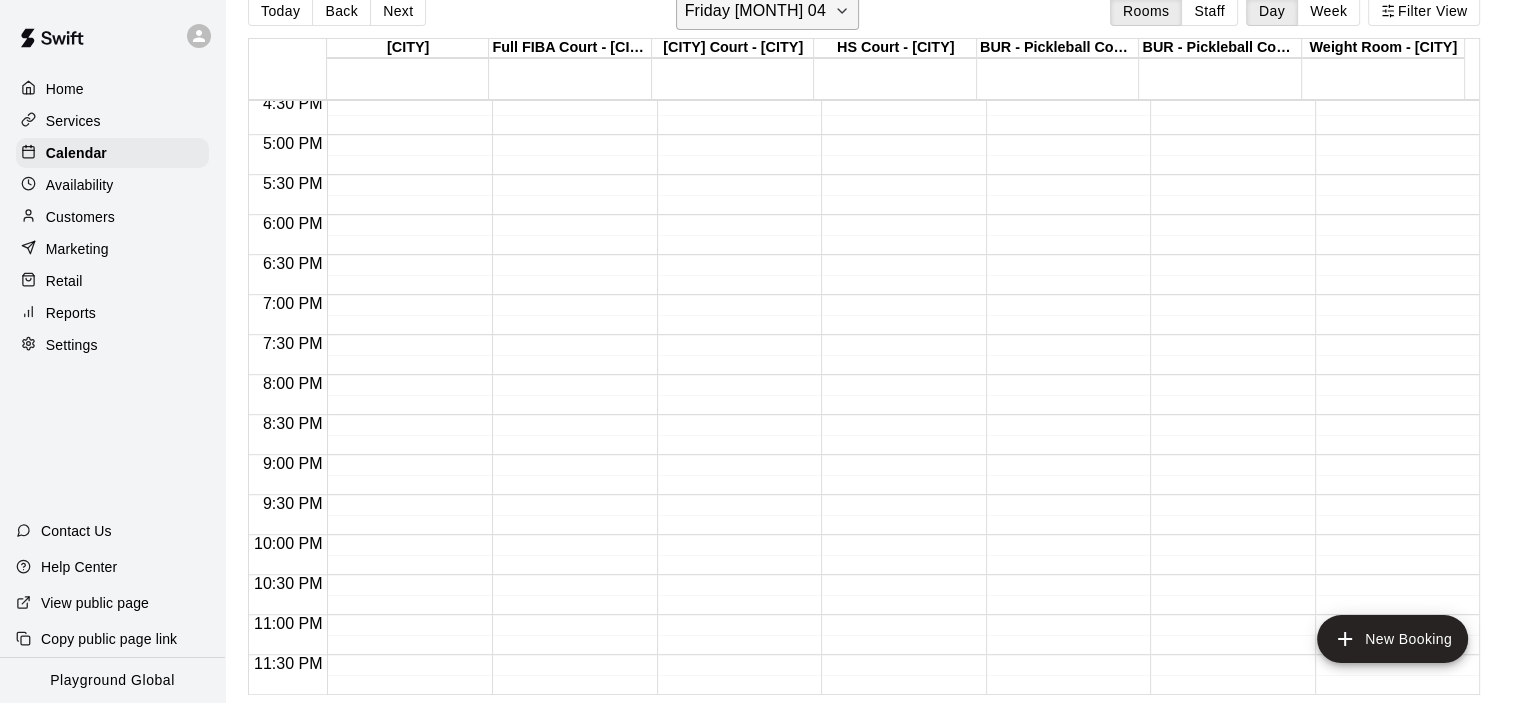 click on "Friday [MONTH] 04" at bounding box center [755, 11] 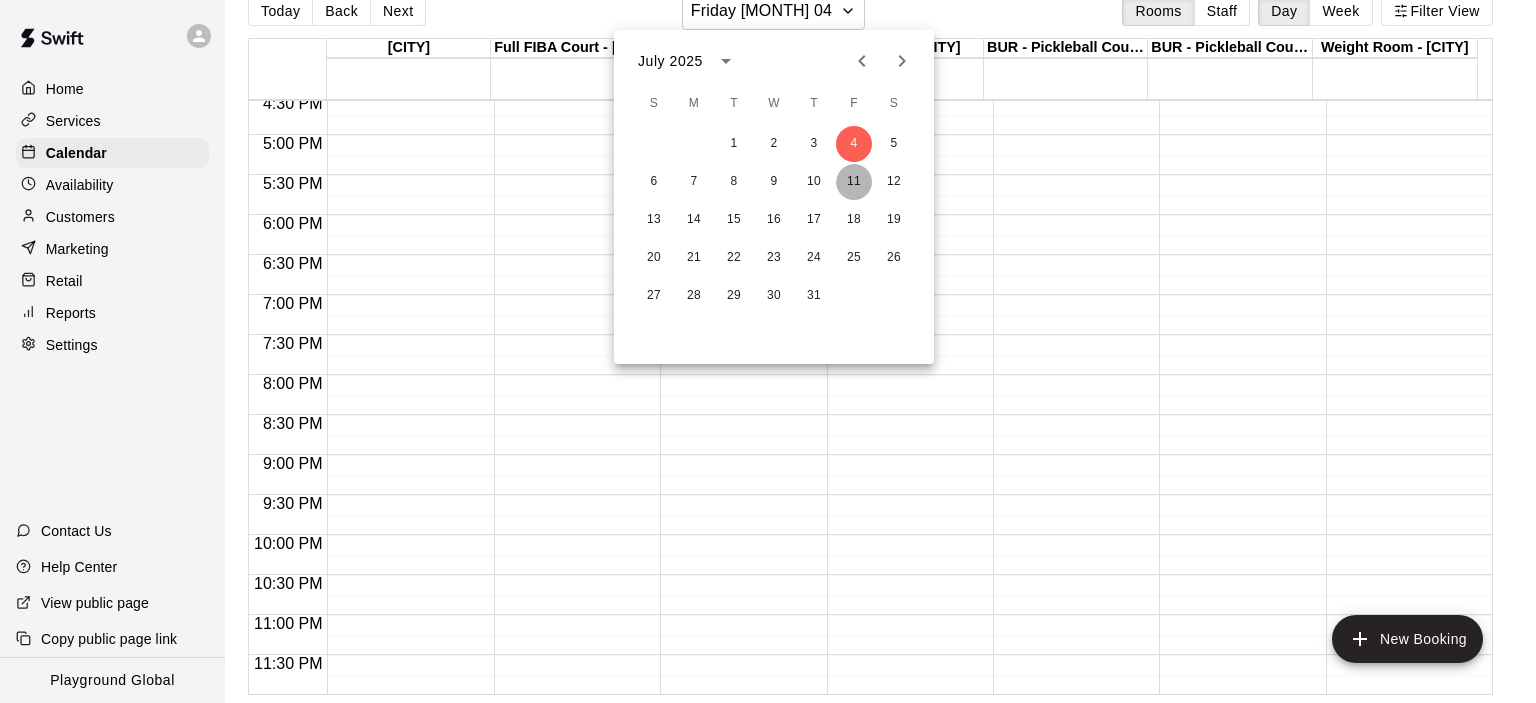 click on "11" at bounding box center (854, 182) 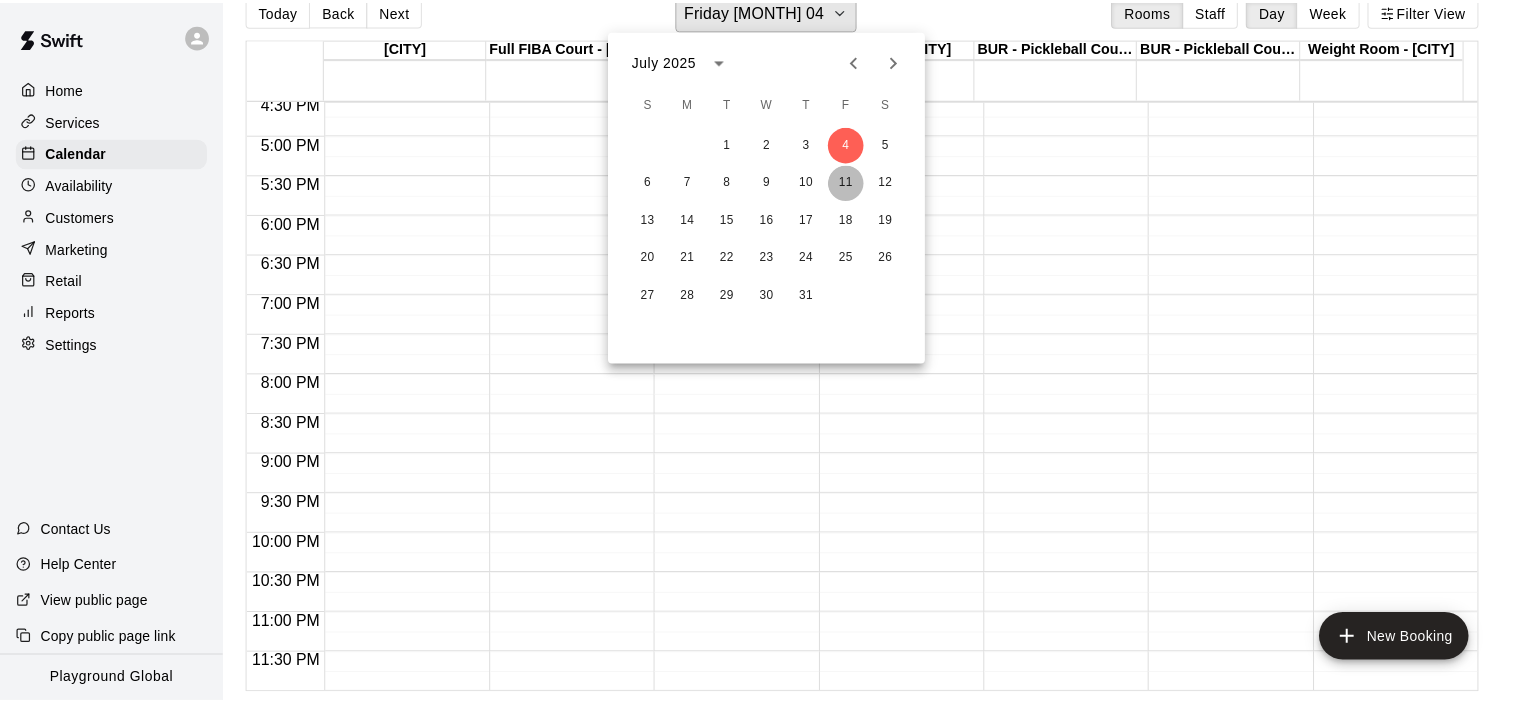 scroll, scrollTop: 24, scrollLeft: 0, axis: vertical 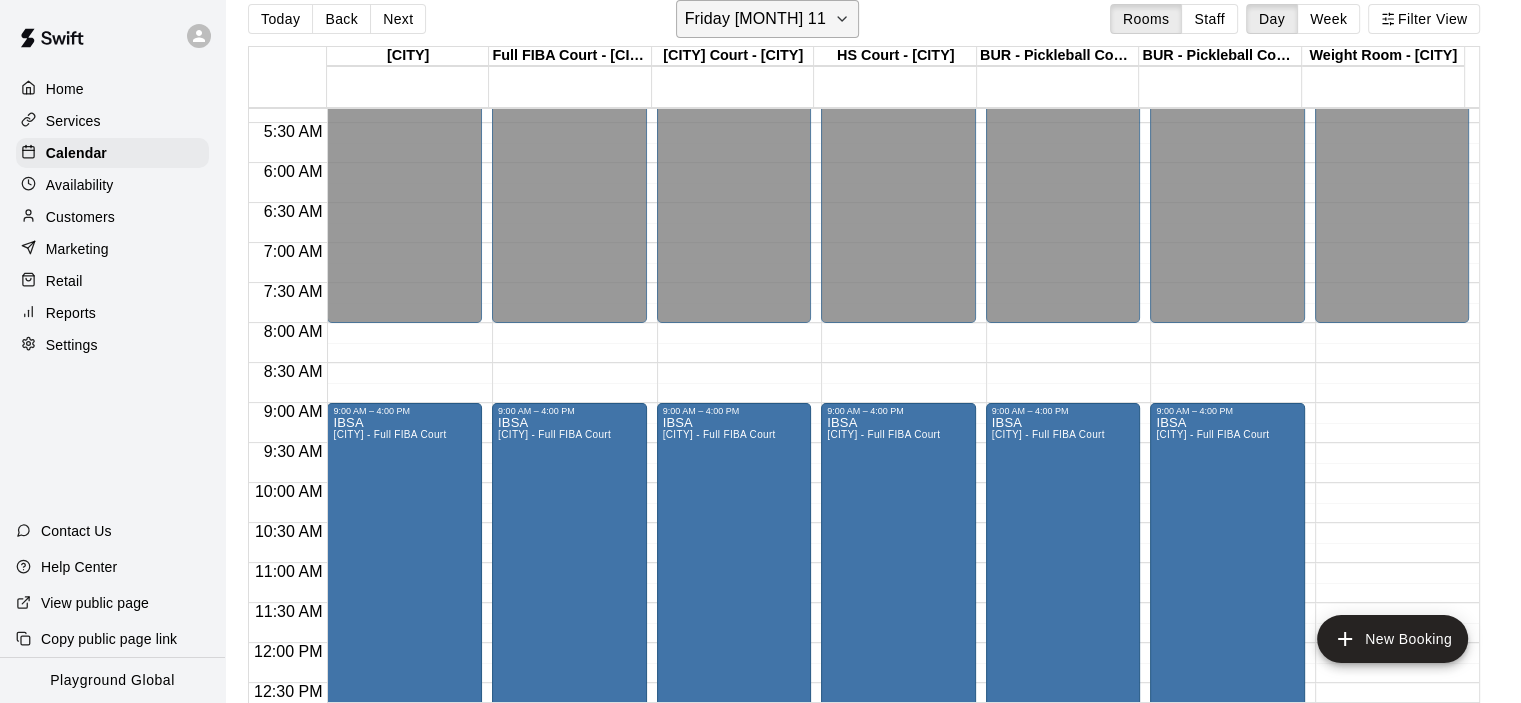 click on "Friday [MONTH] 11" at bounding box center [767, 19] 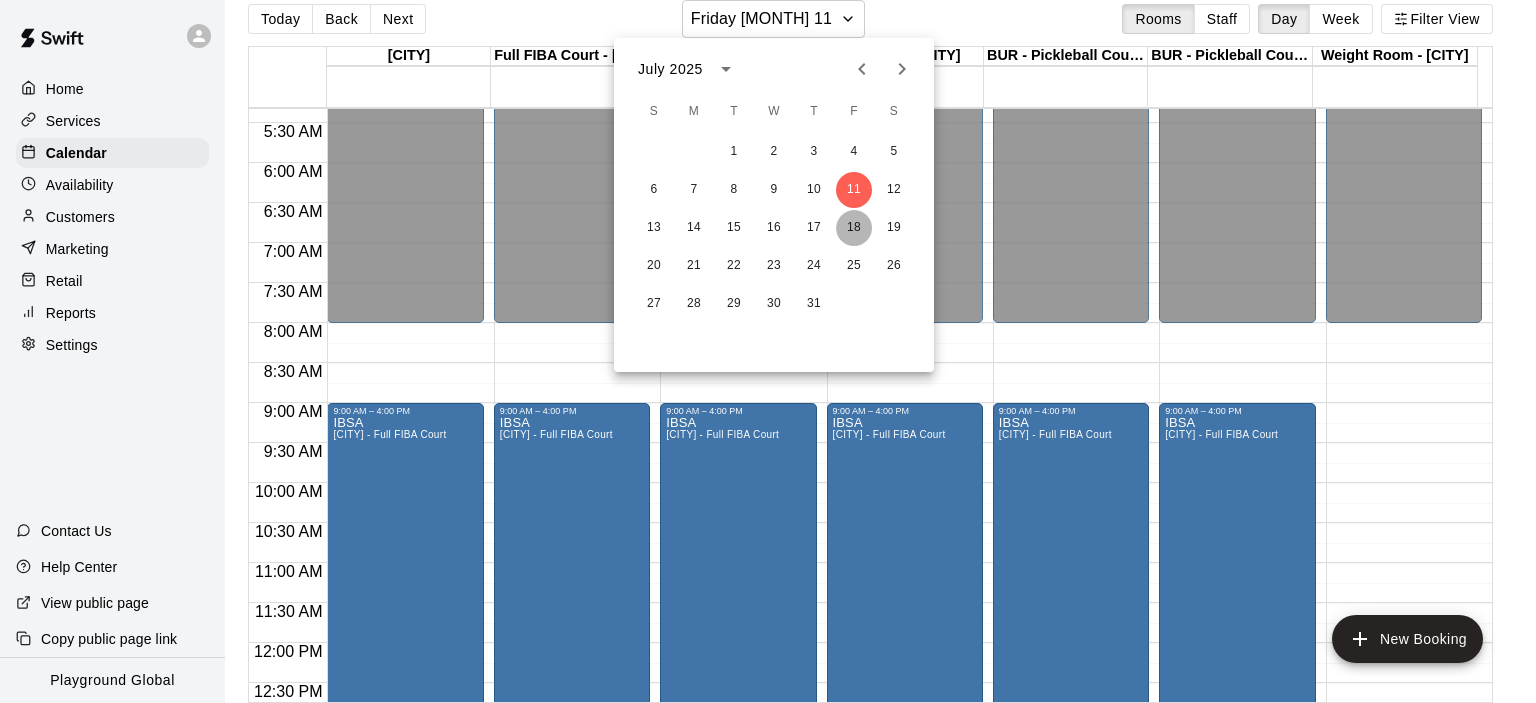 click on "18" at bounding box center (854, 228) 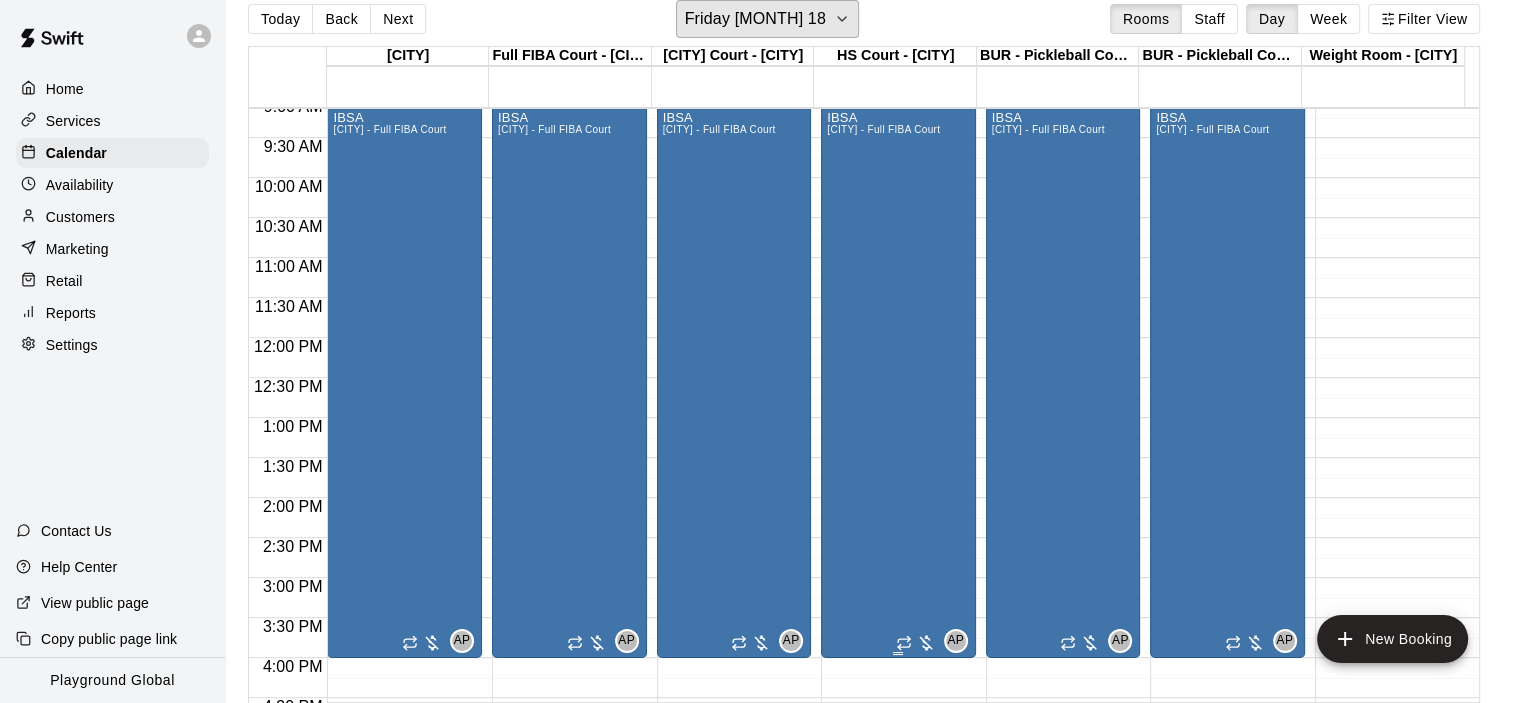 scroll, scrollTop: 726, scrollLeft: 0, axis: vertical 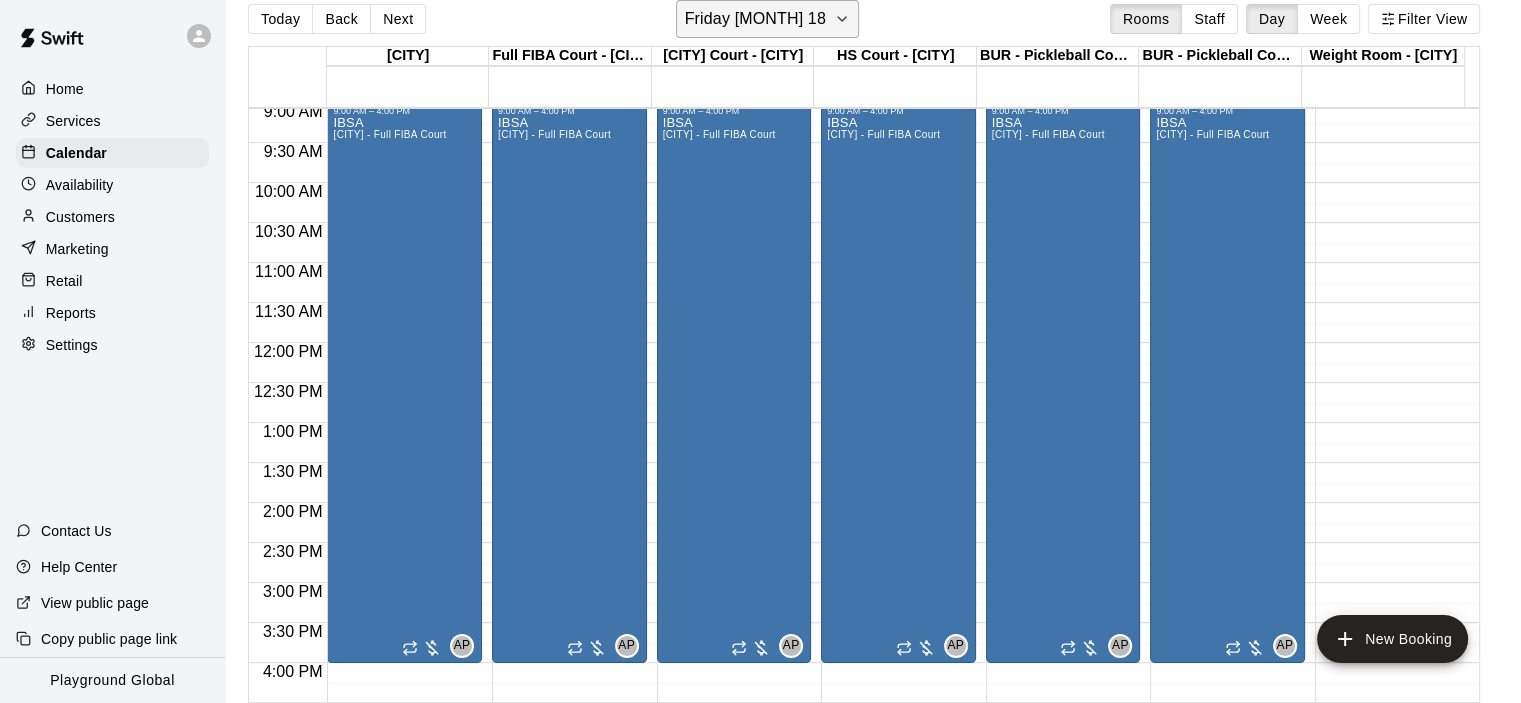 click on "Friday [MONTH] 18" at bounding box center (755, 19) 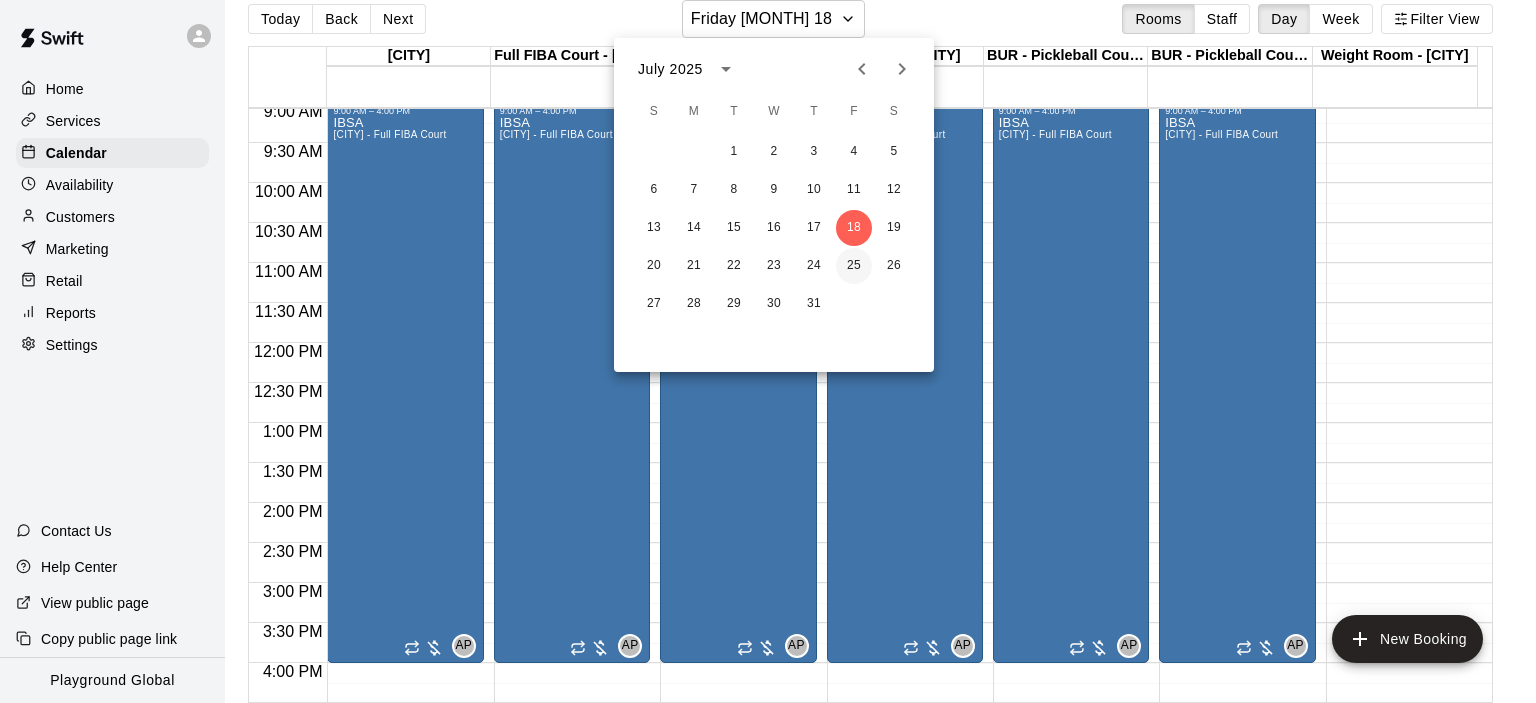 click on "25" at bounding box center (854, 266) 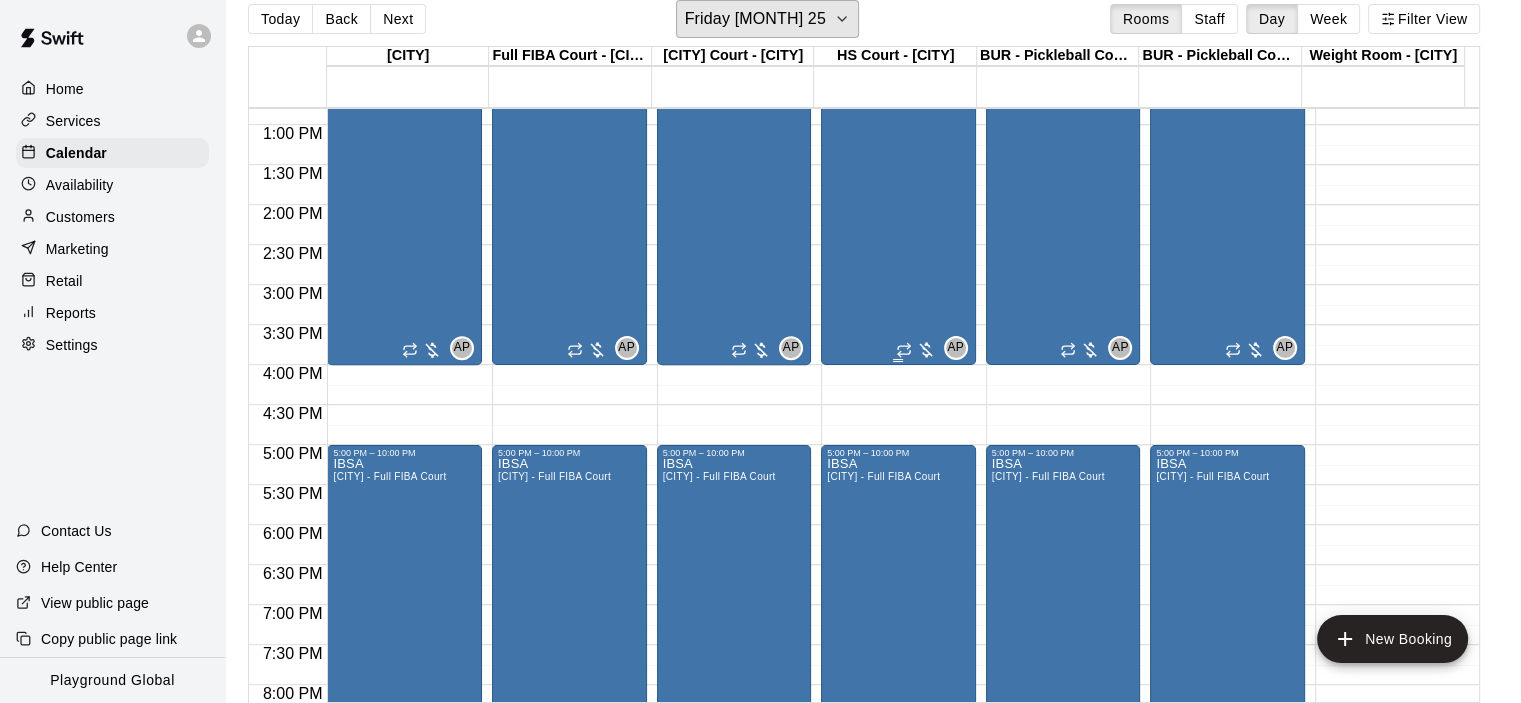 scroll, scrollTop: 1326, scrollLeft: 0, axis: vertical 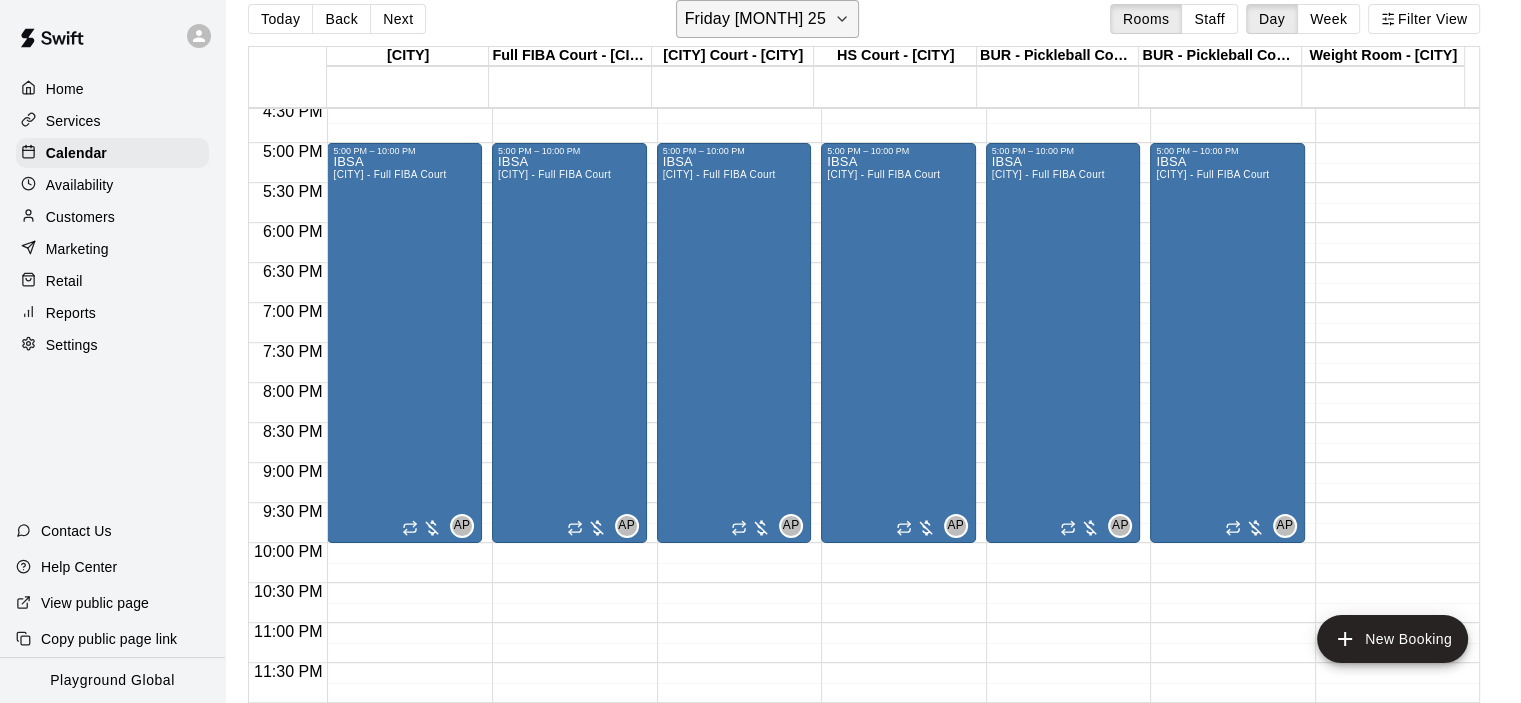 click on "Friday [MONTH] 25" at bounding box center (755, 19) 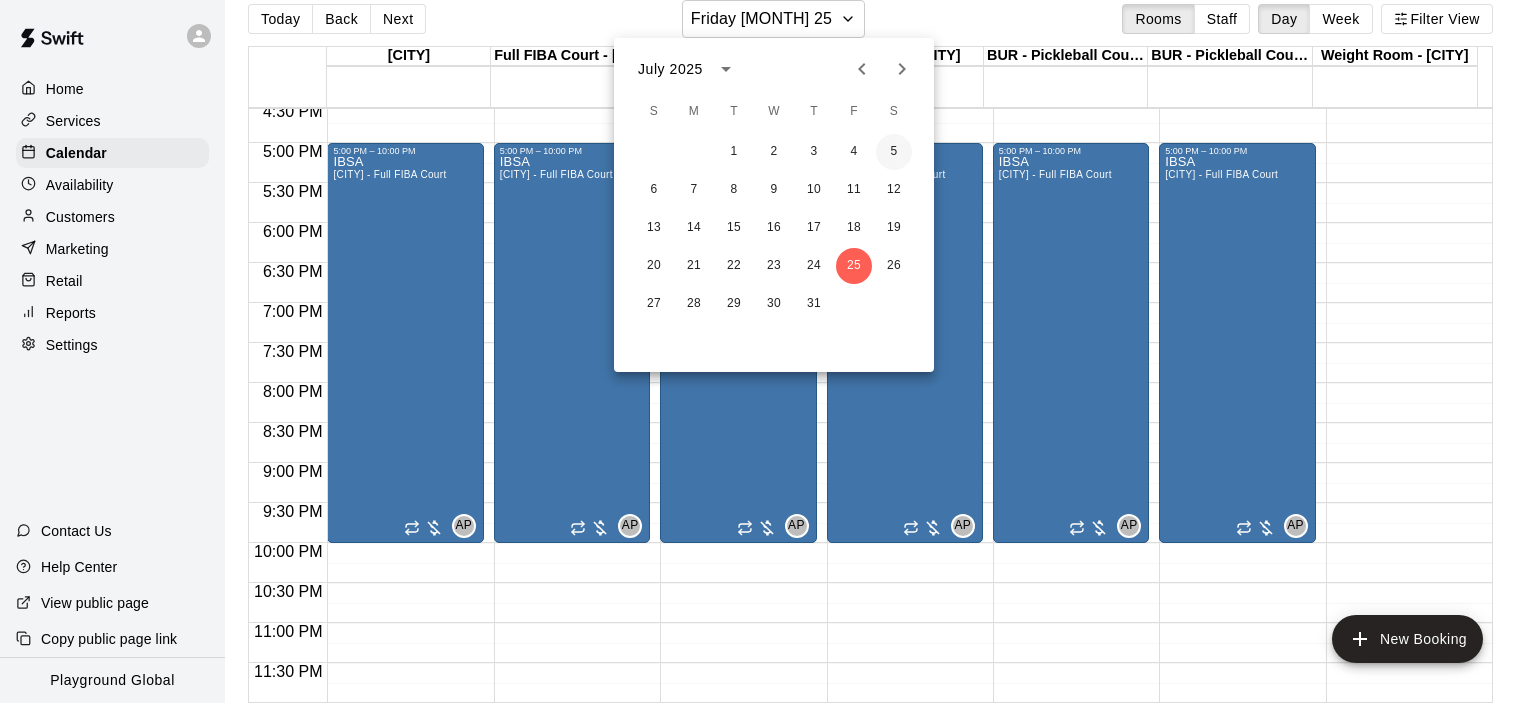 click on "5" at bounding box center (894, 152) 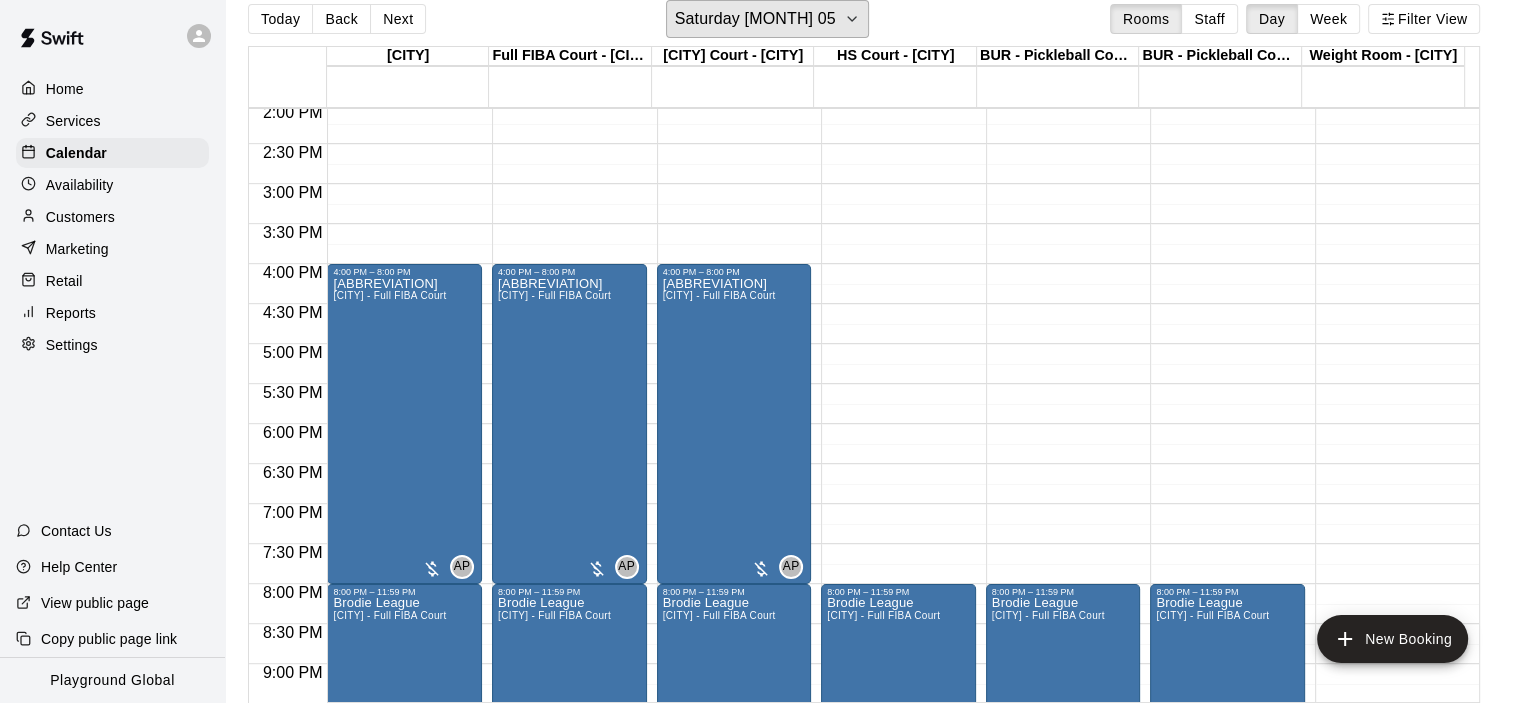 scroll, scrollTop: 1326, scrollLeft: 0, axis: vertical 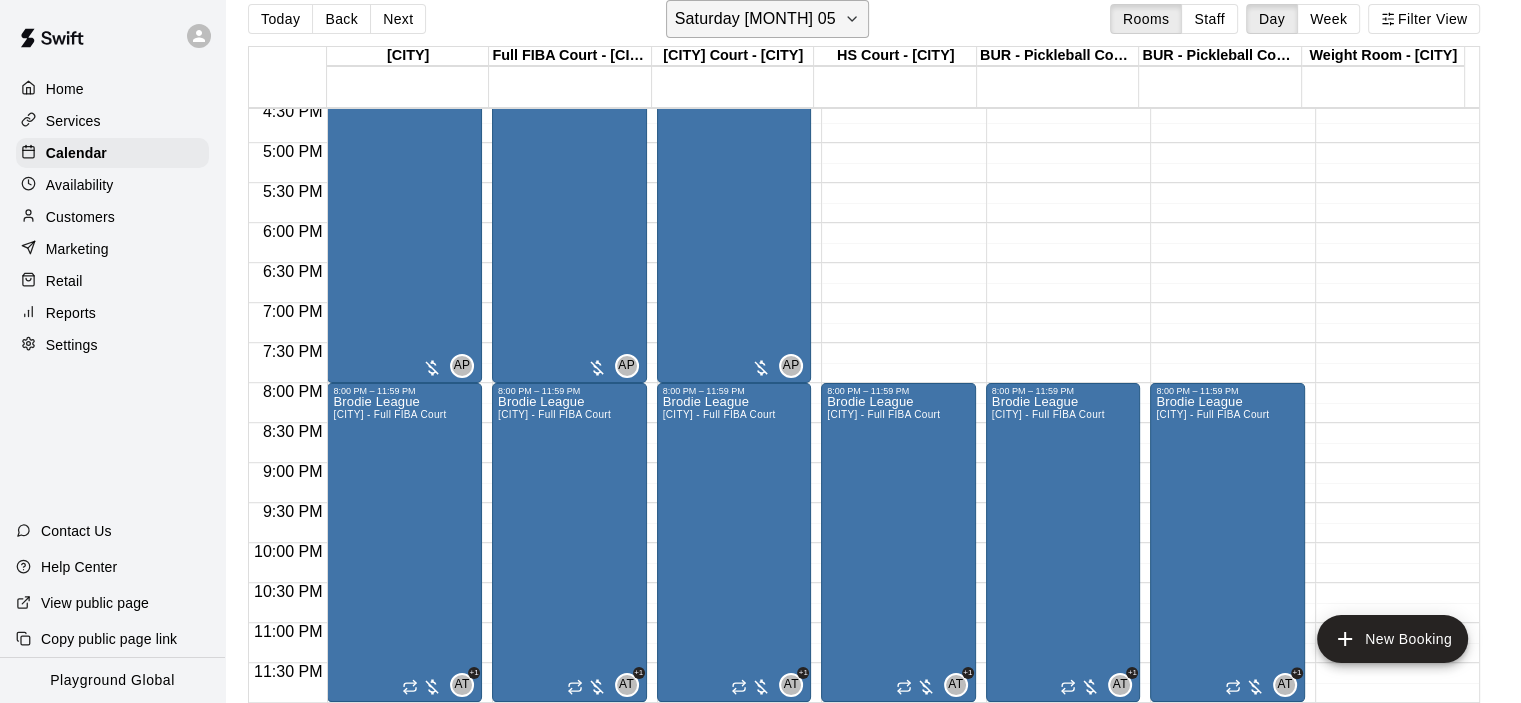 click on "Saturday [MONTH] 05" at bounding box center (755, 19) 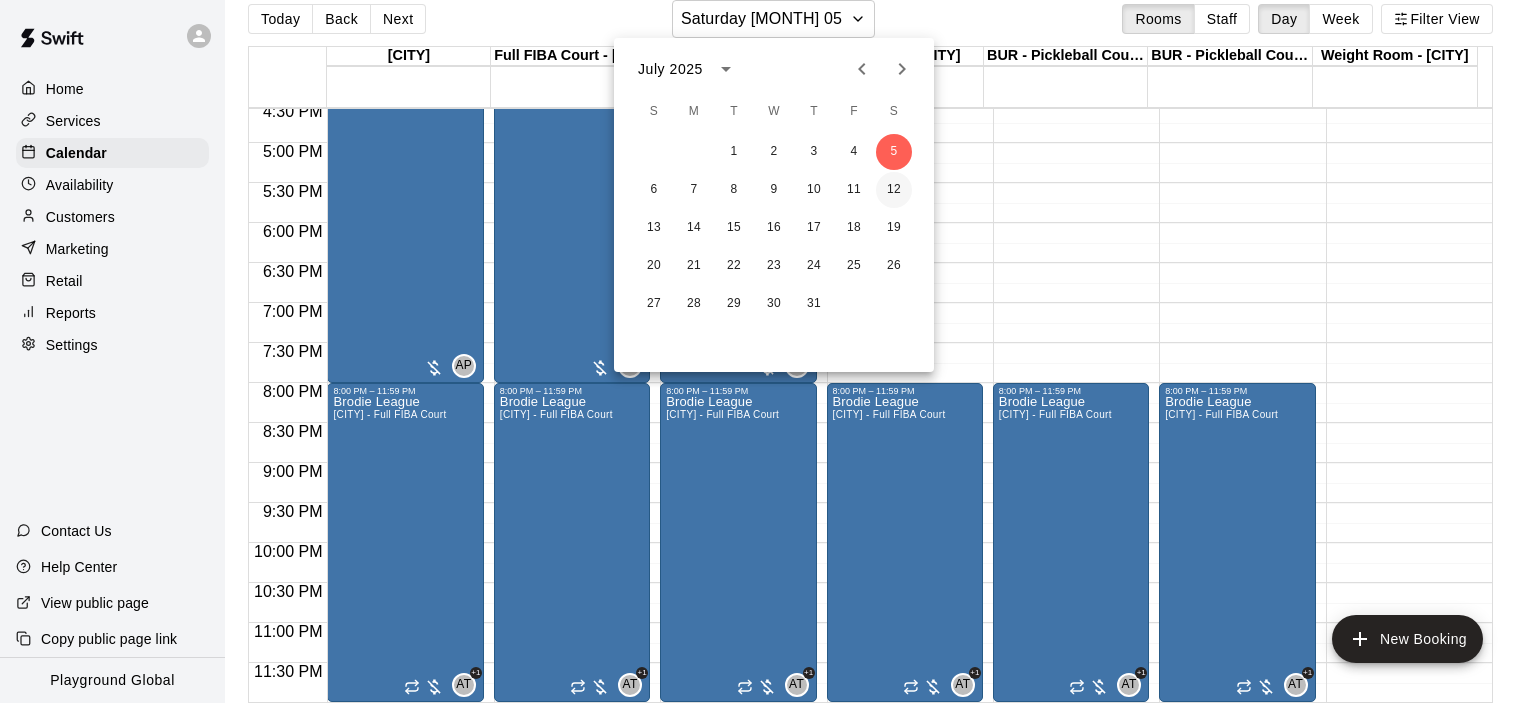 click on "12" at bounding box center (894, 190) 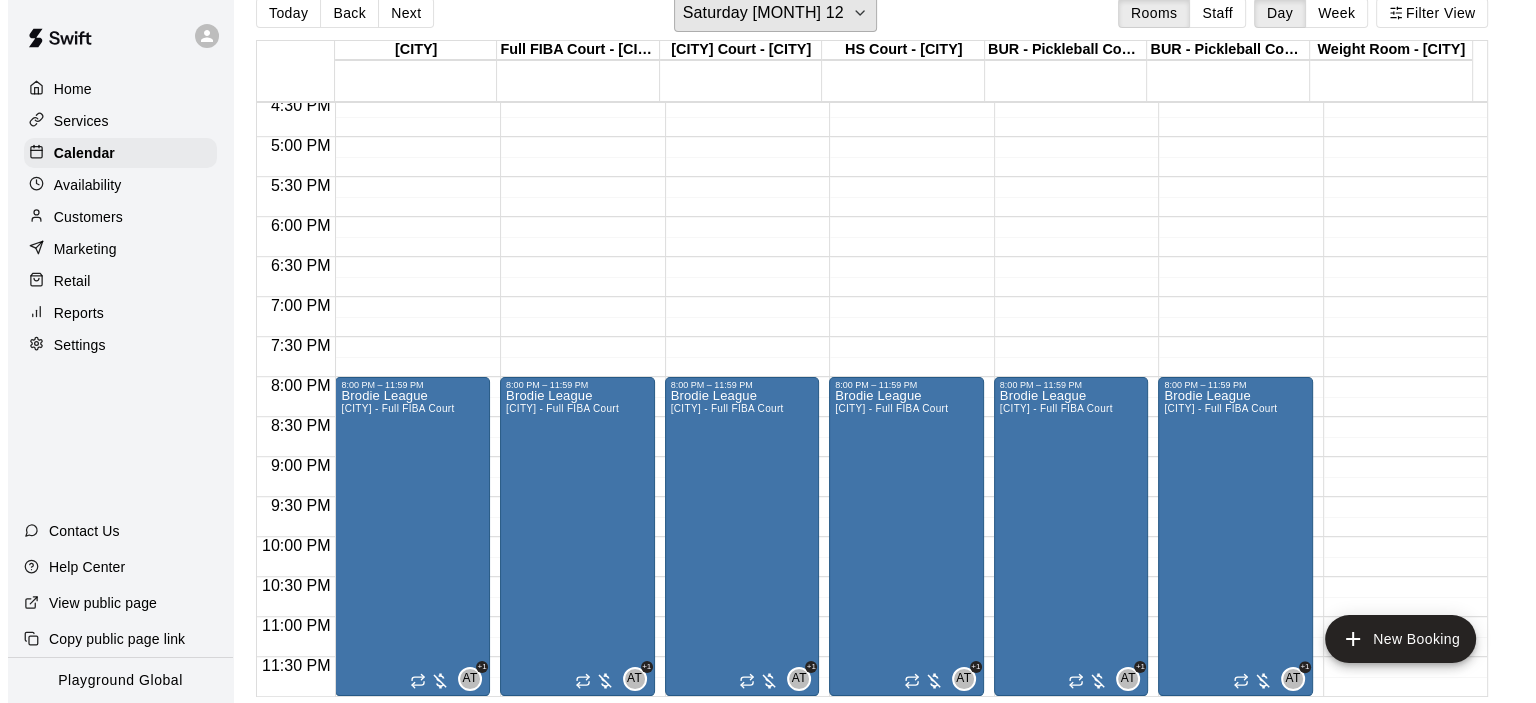 scroll, scrollTop: 32, scrollLeft: 0, axis: vertical 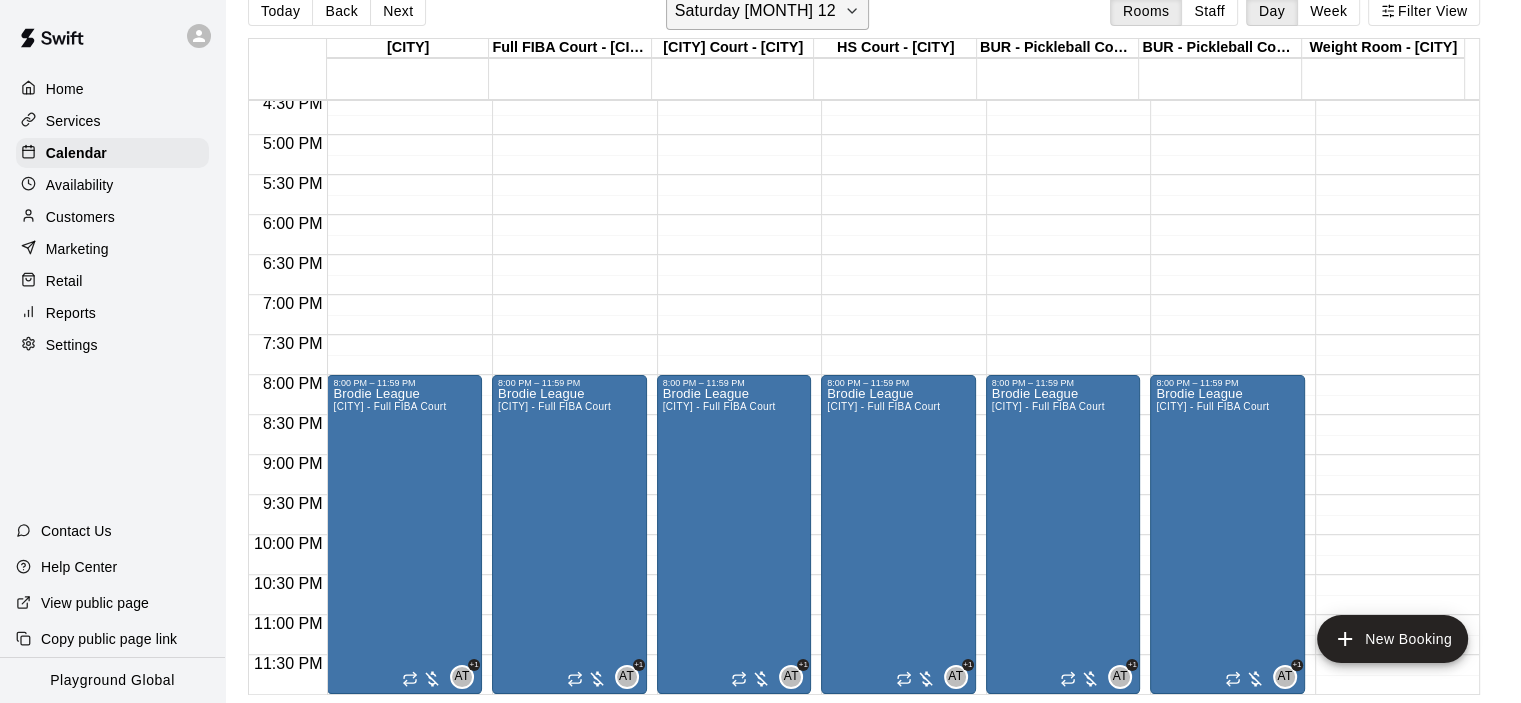 click on "Saturday [MONTH] 12" at bounding box center (755, 11) 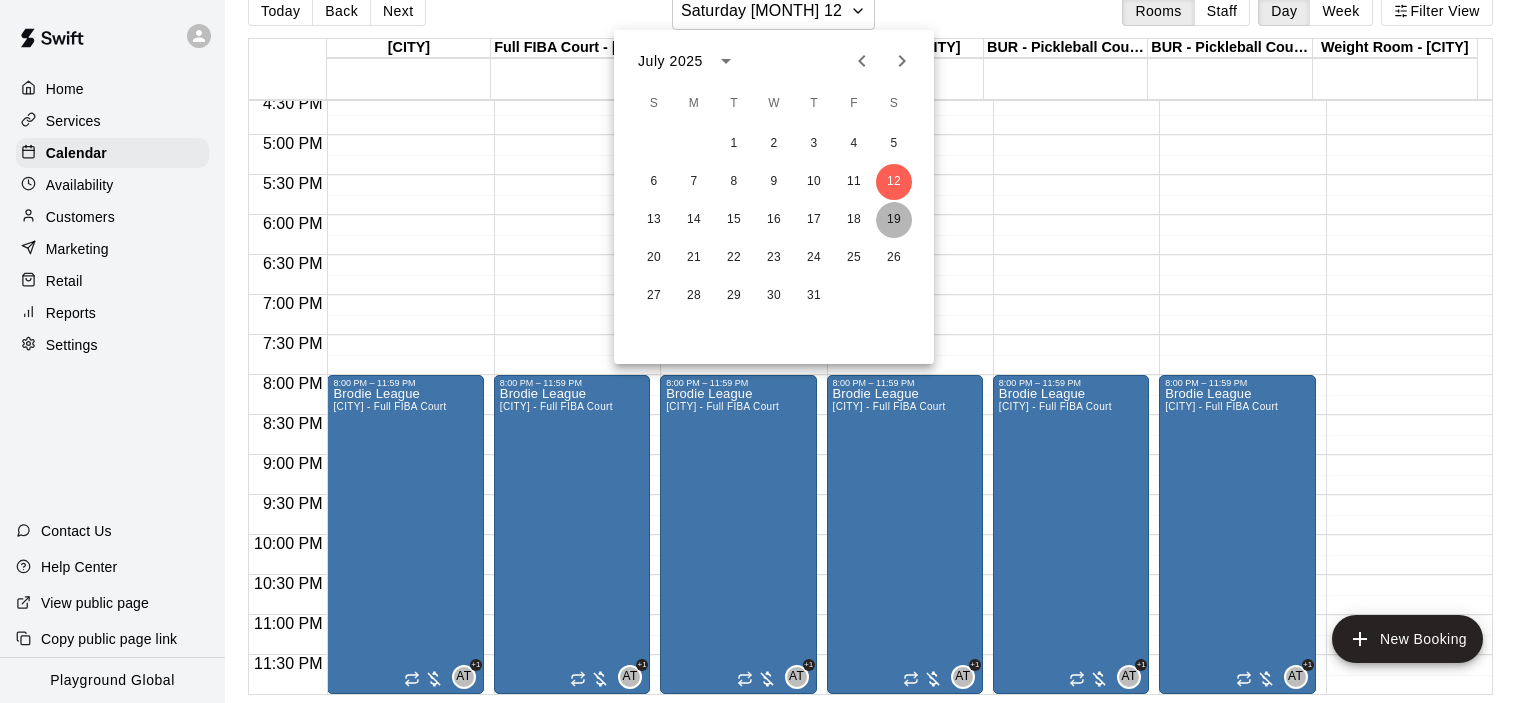 click on "19" at bounding box center [894, 220] 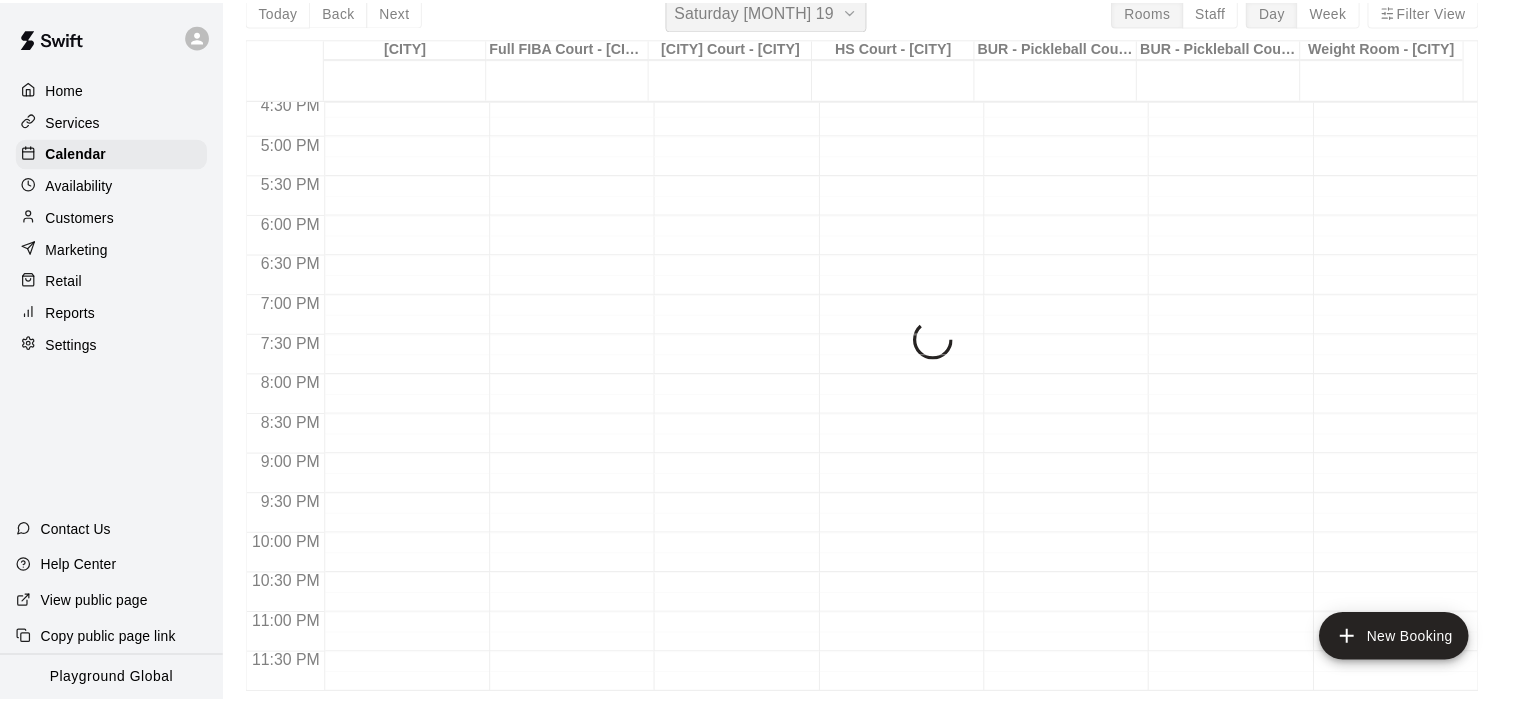 scroll, scrollTop: 24, scrollLeft: 0, axis: vertical 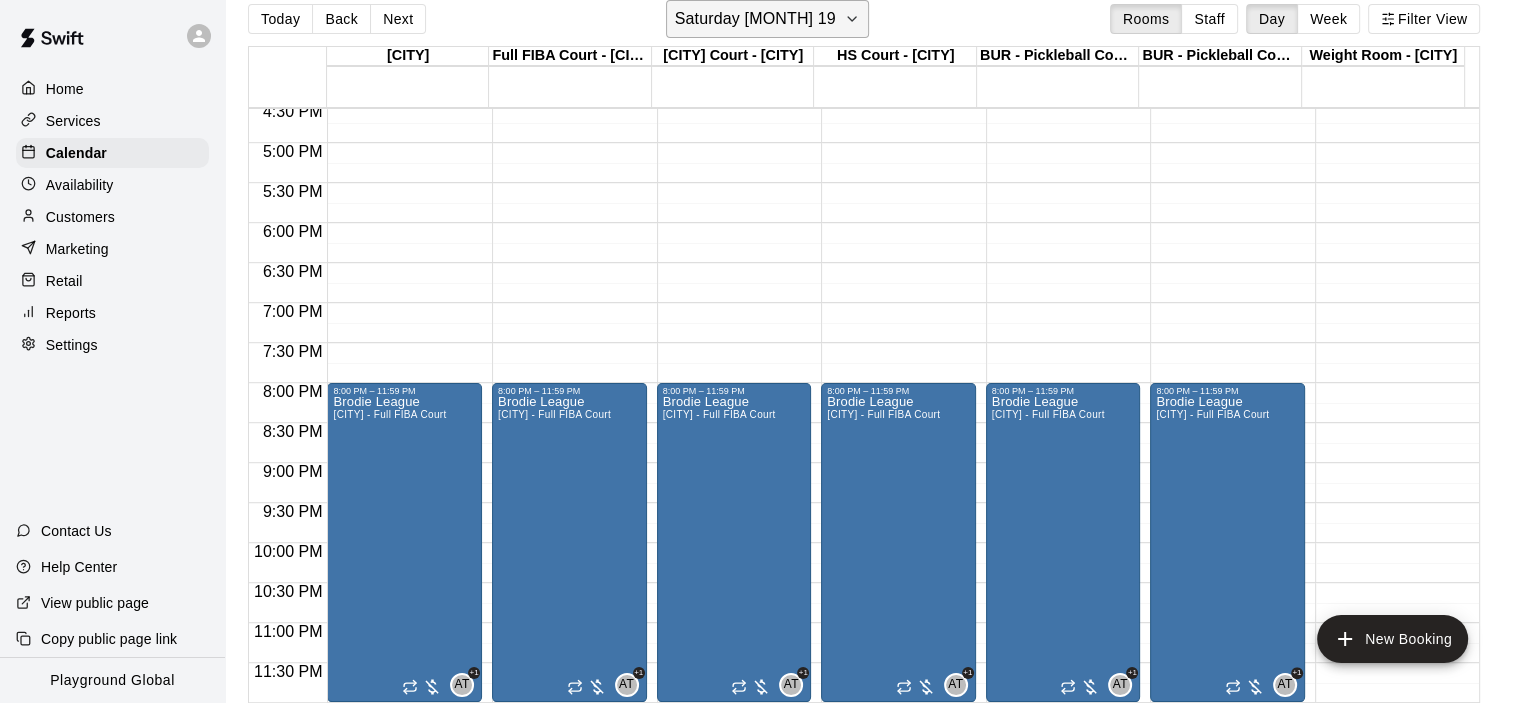click on "Saturday [MONTH] 19" at bounding box center [755, 19] 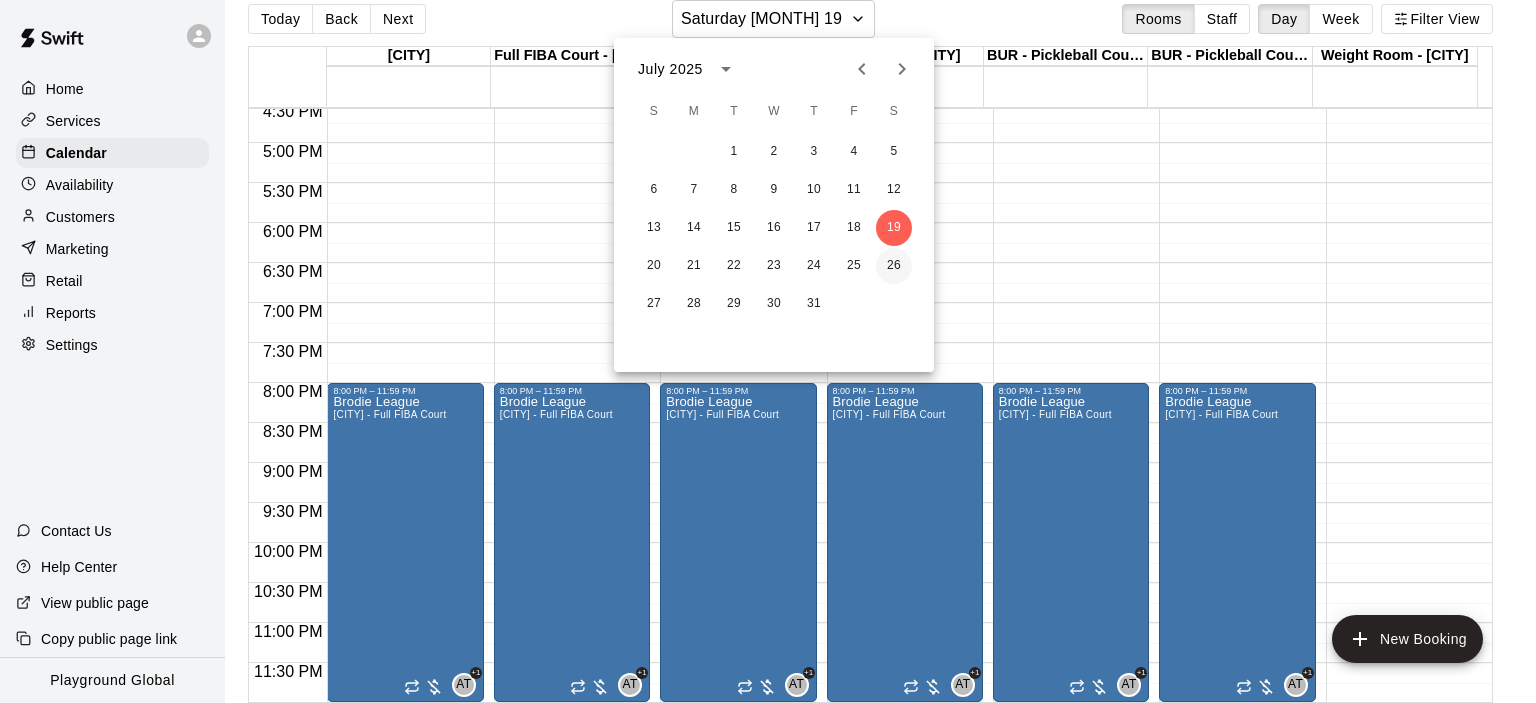 click on "26" at bounding box center (894, 266) 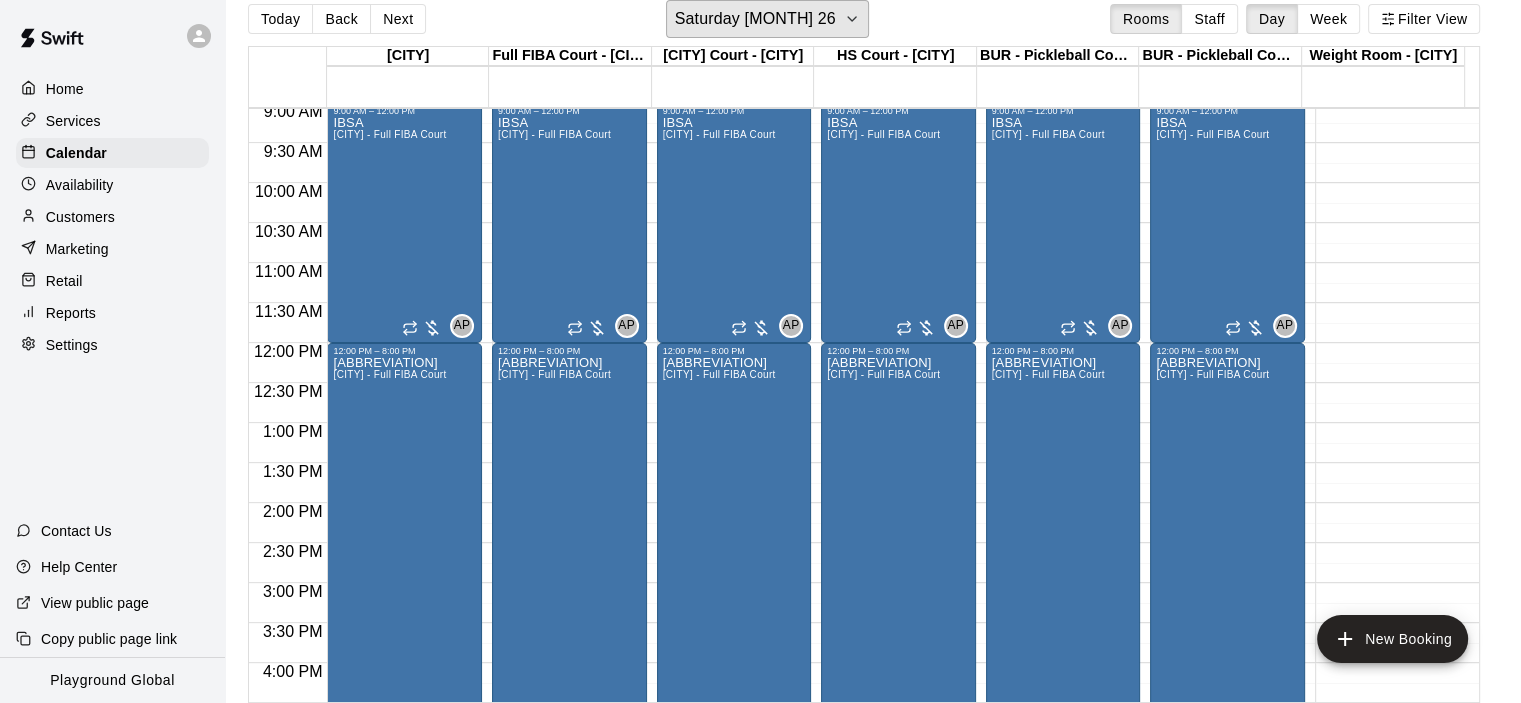 scroll, scrollTop: 626, scrollLeft: 0, axis: vertical 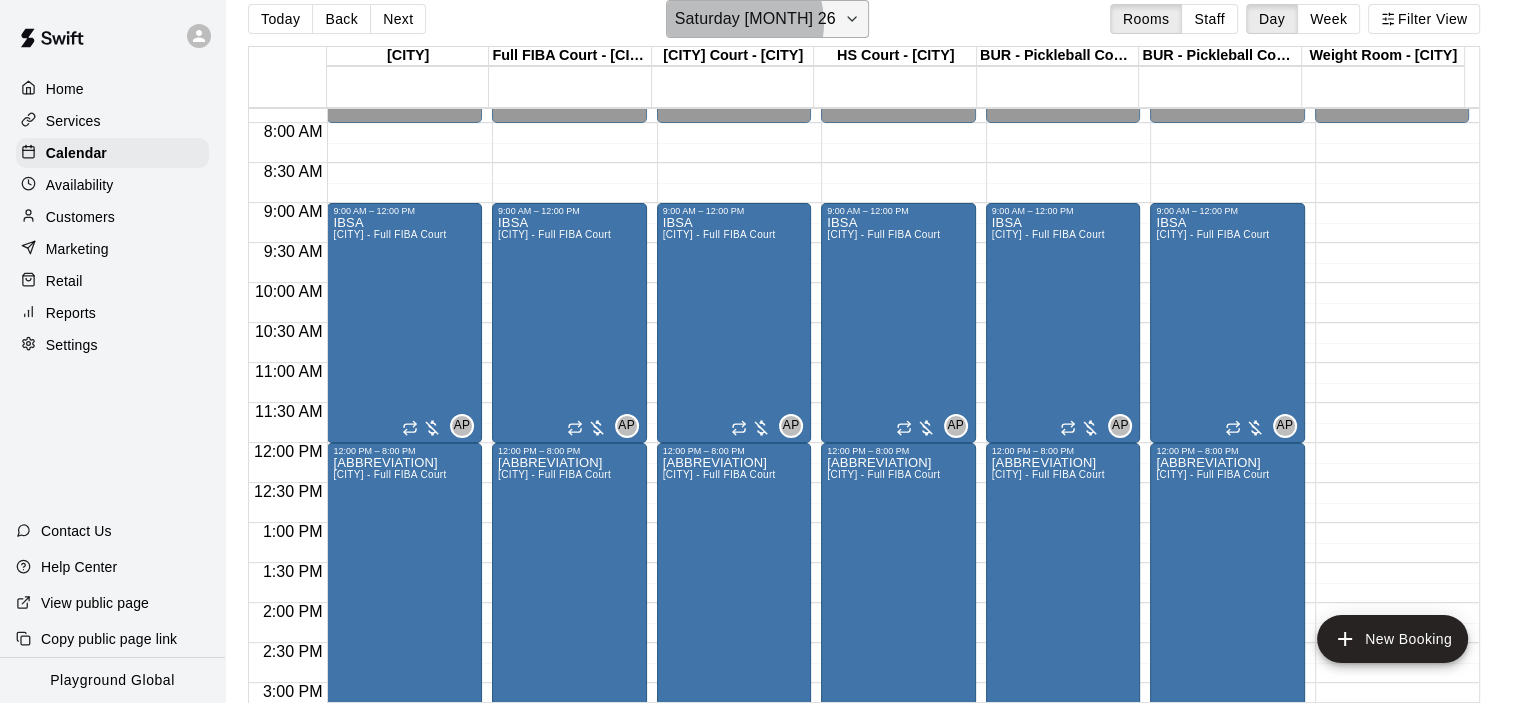 click on "Saturday [MONTH] 26" at bounding box center [755, 19] 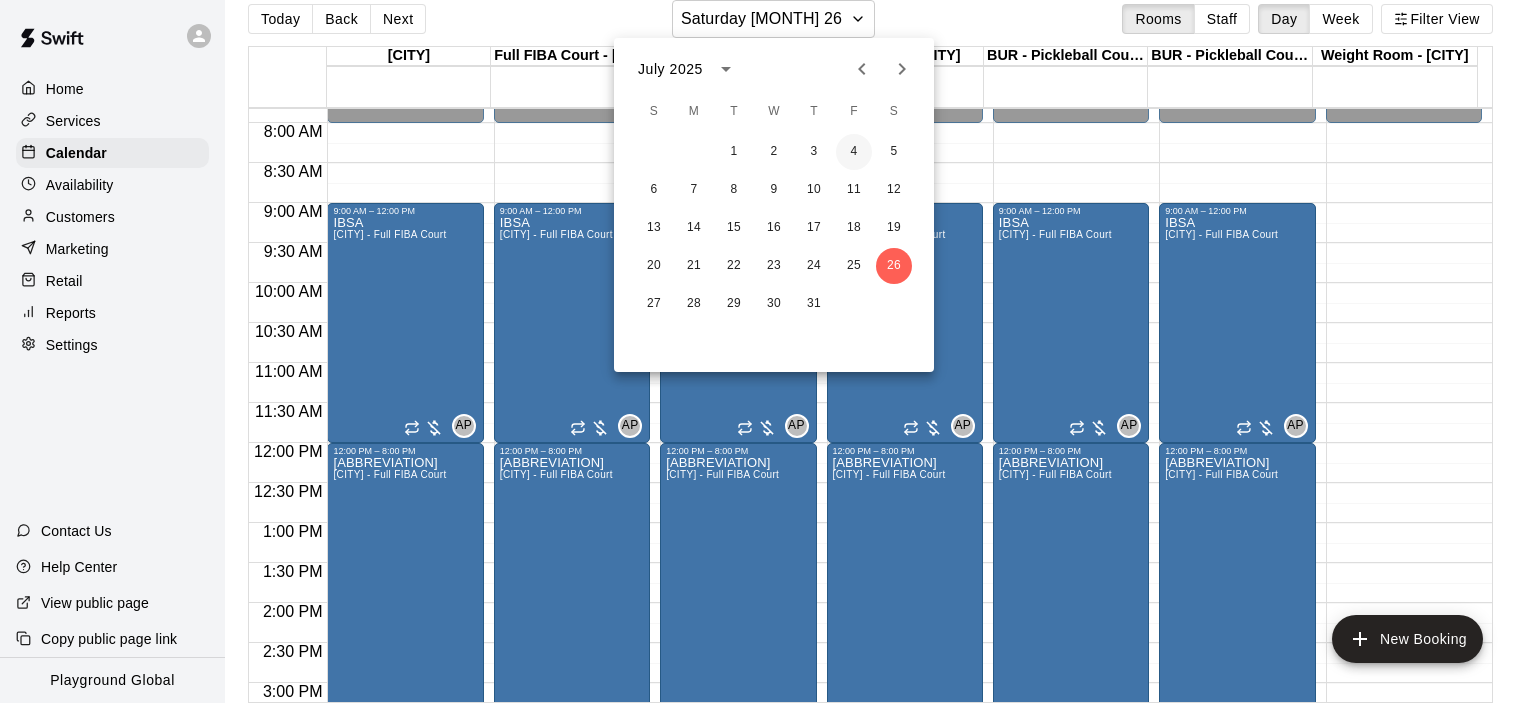 click on "4" at bounding box center [854, 152] 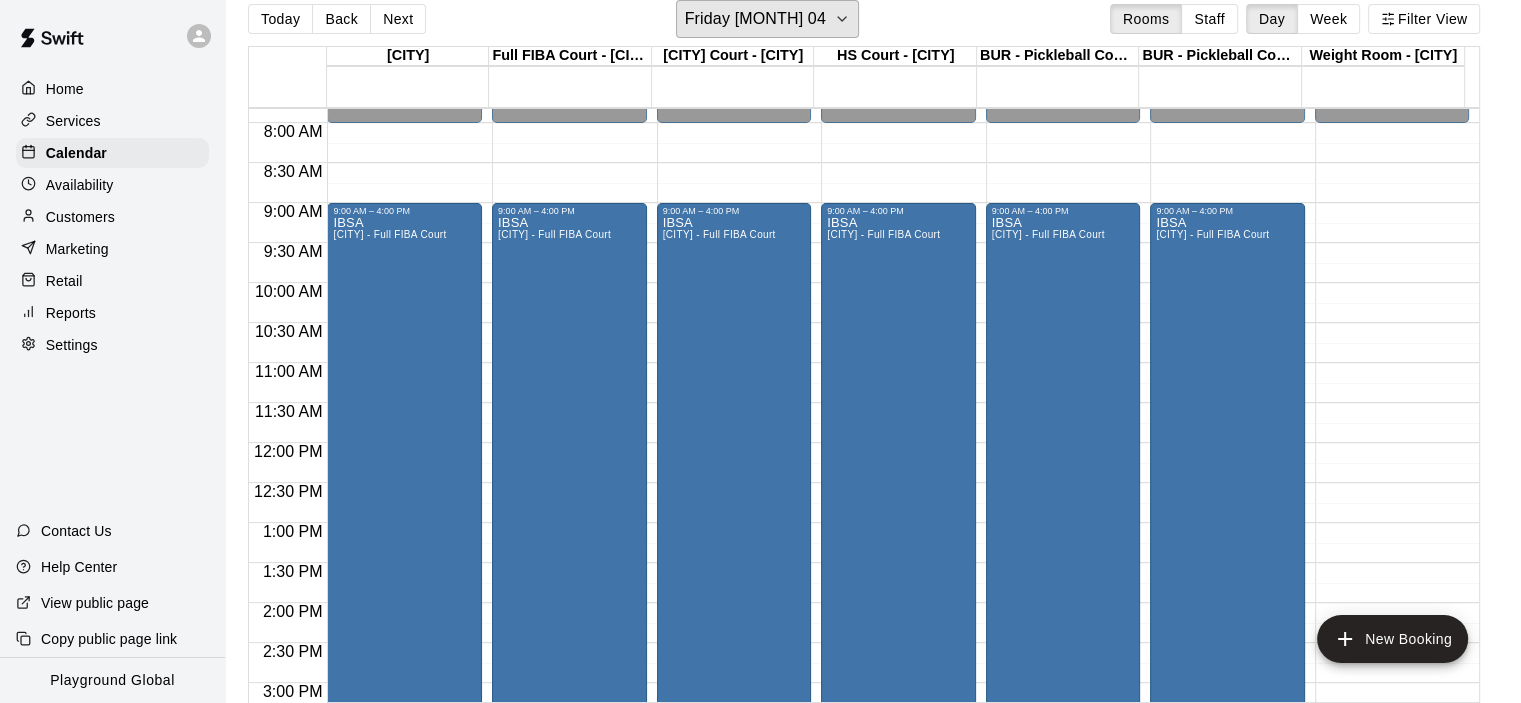 click on "Friday [MONTH] 04" at bounding box center (755, 19) 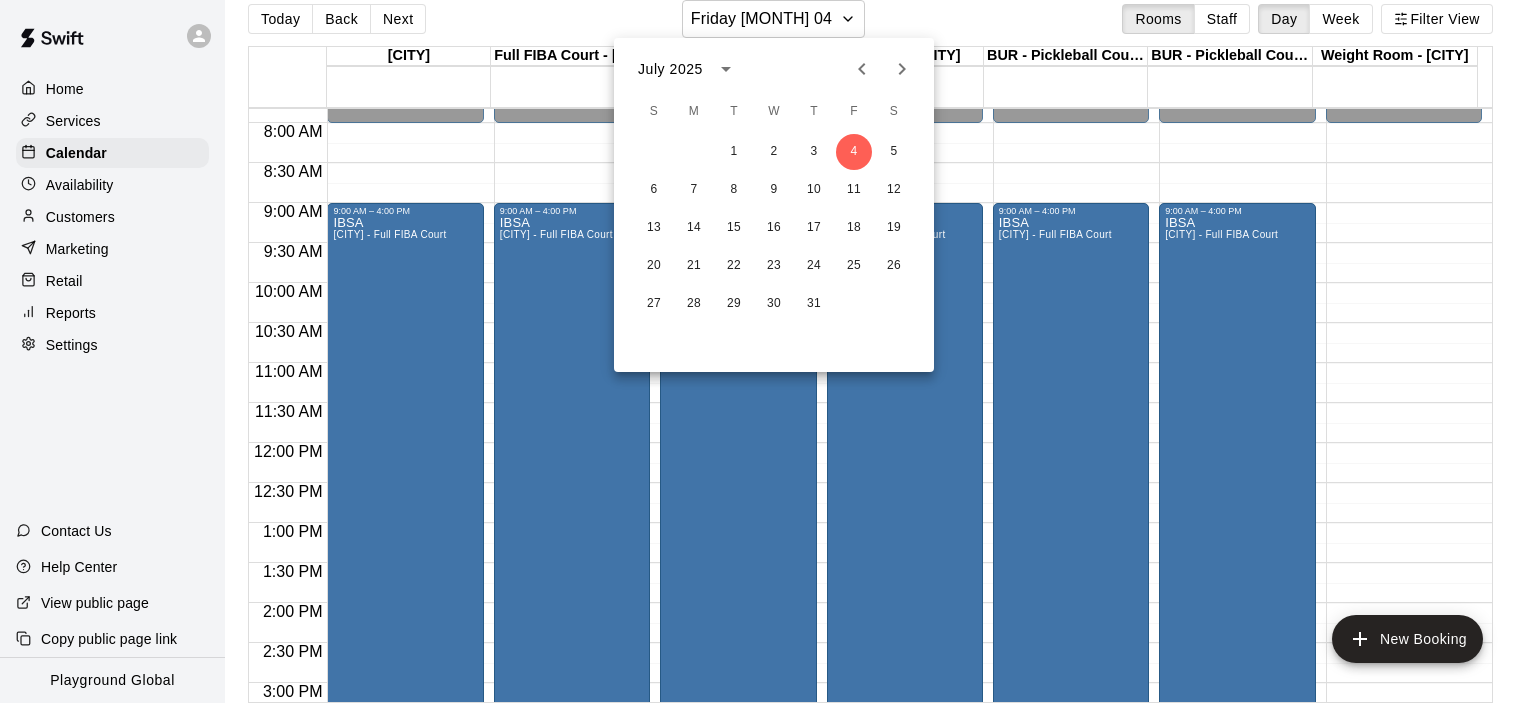 click at bounding box center (768, 351) 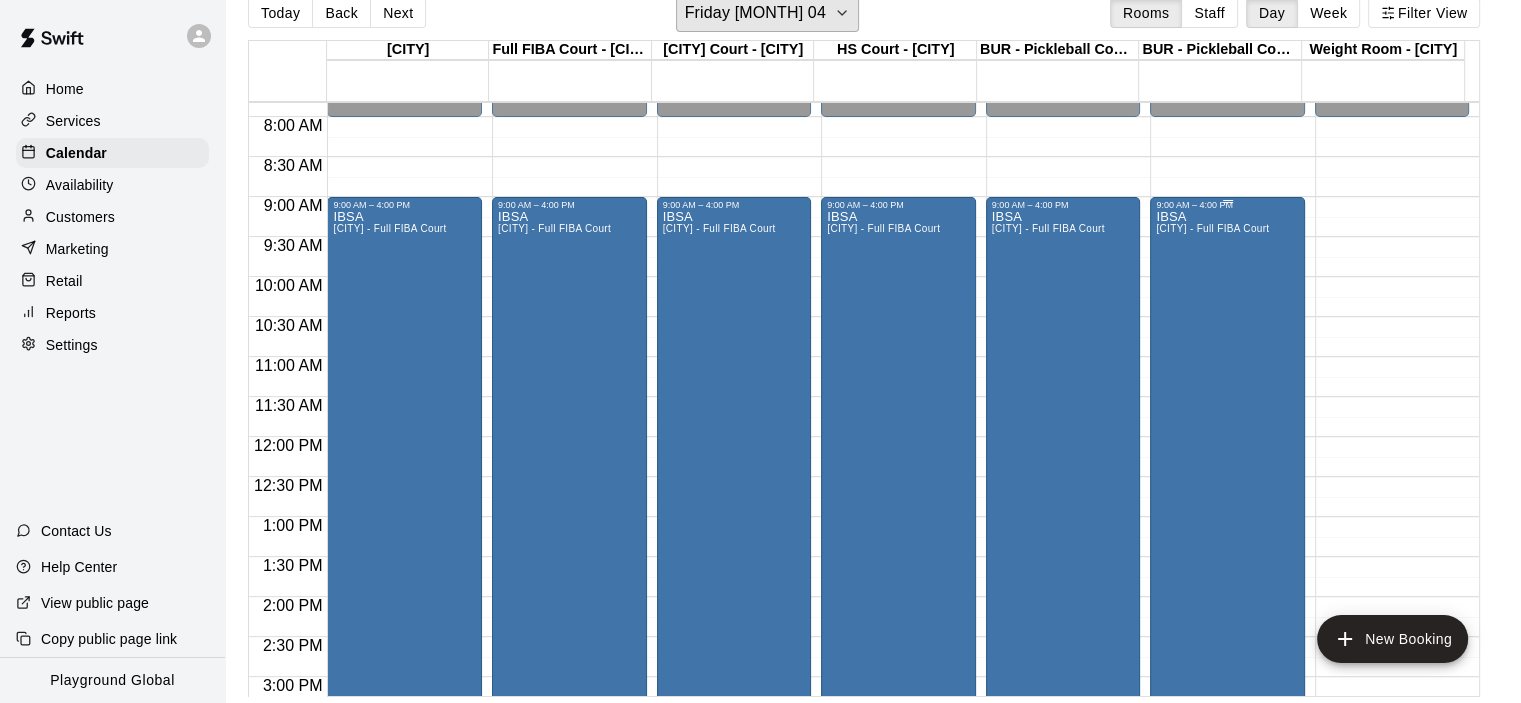 scroll, scrollTop: 32, scrollLeft: 0, axis: vertical 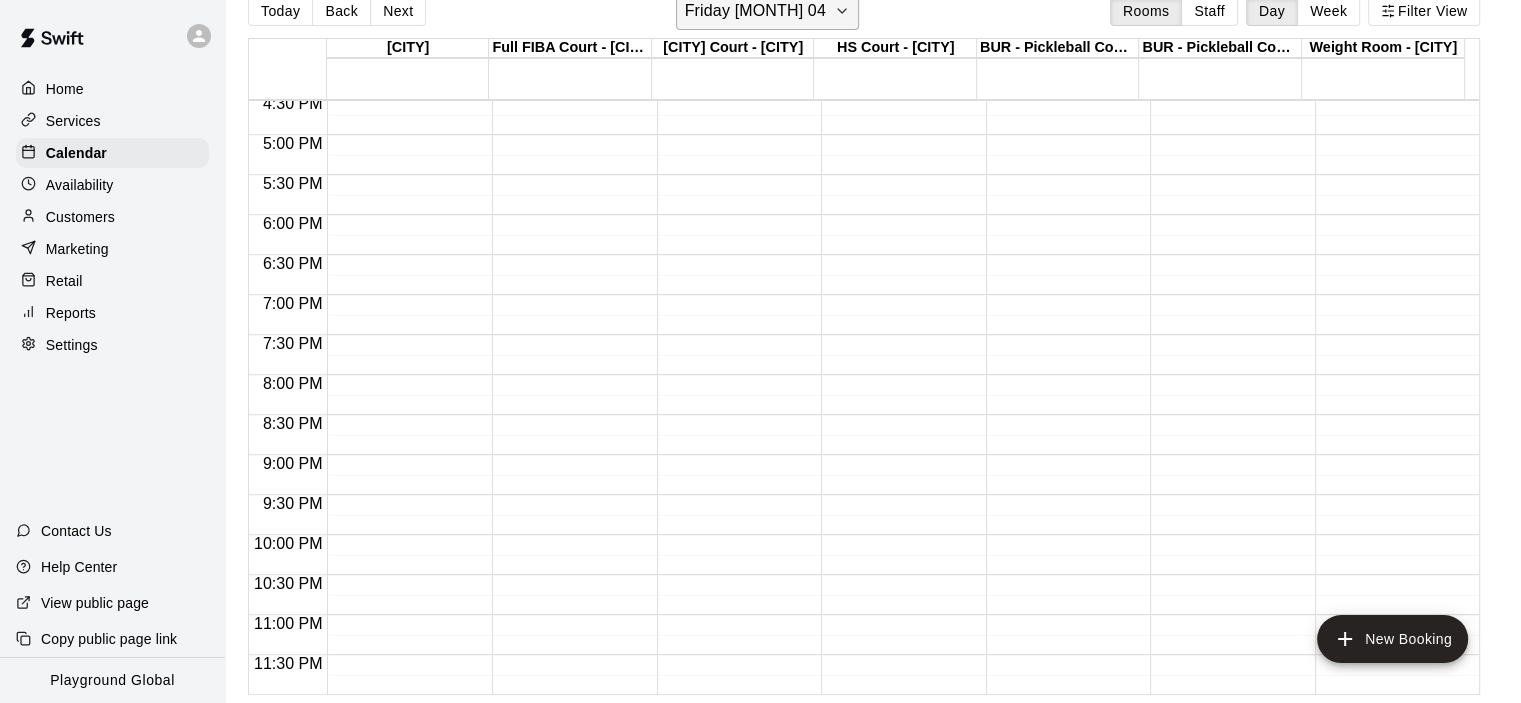click on "Friday [MONTH] 04" at bounding box center (755, 11) 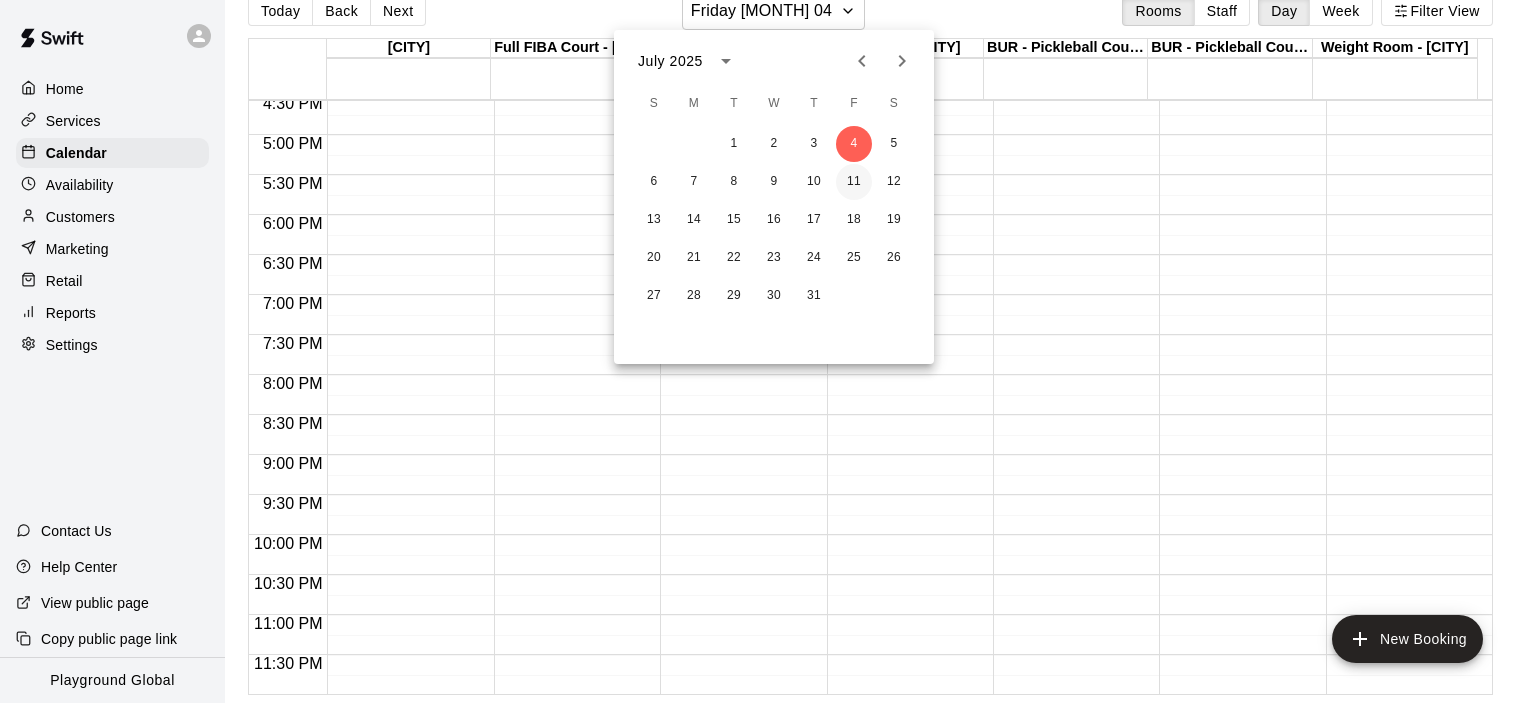 click on "11" at bounding box center [854, 182] 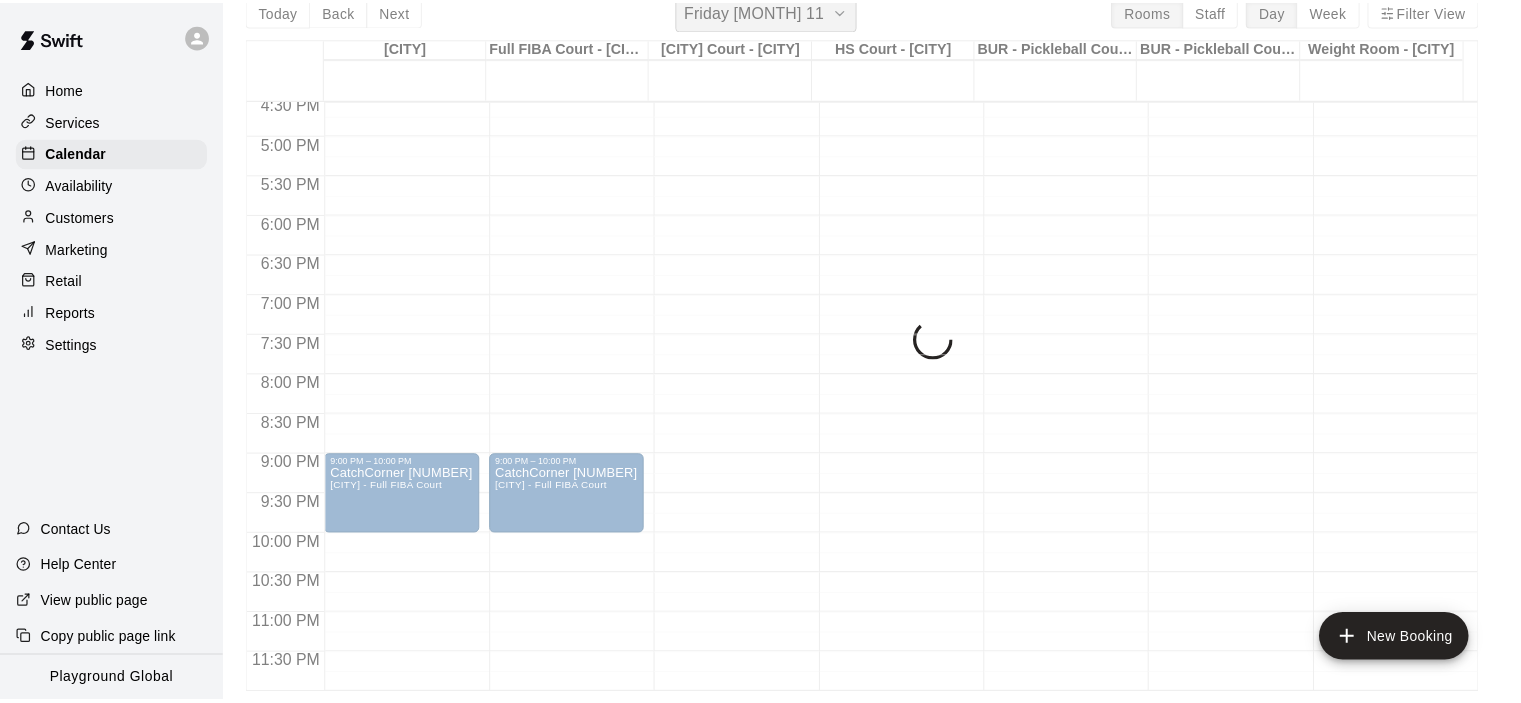 scroll, scrollTop: 24, scrollLeft: 0, axis: vertical 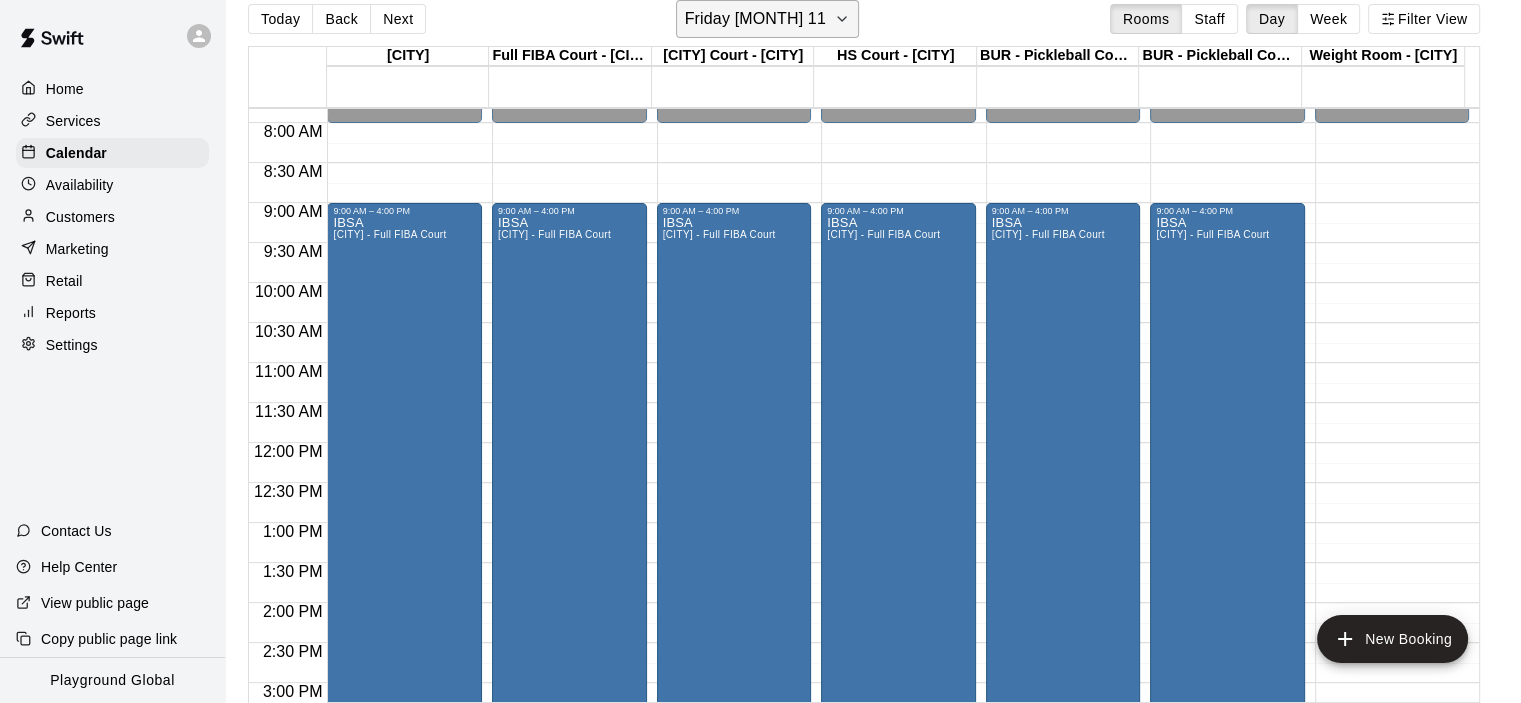 click on "Friday [MONTH] 11" at bounding box center [755, 19] 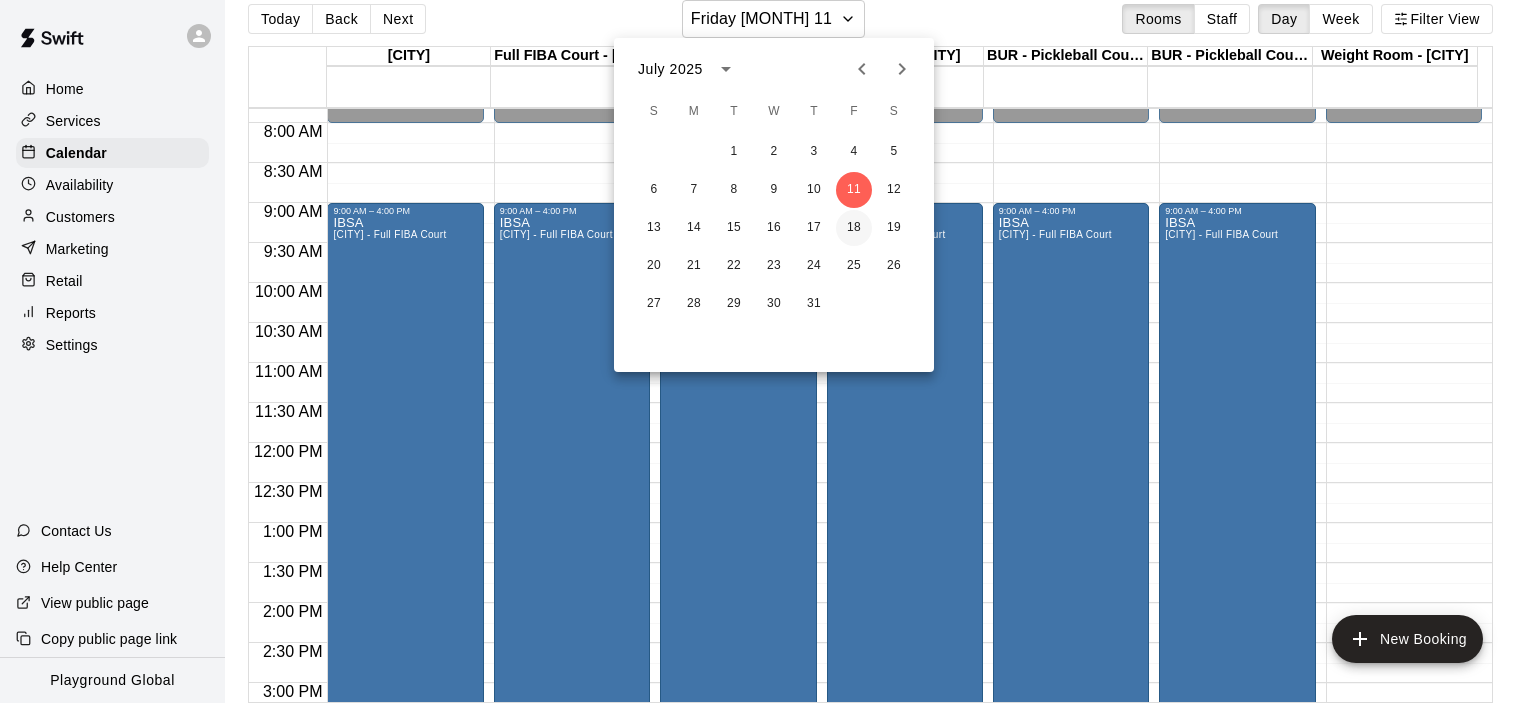 click on "18" at bounding box center [854, 228] 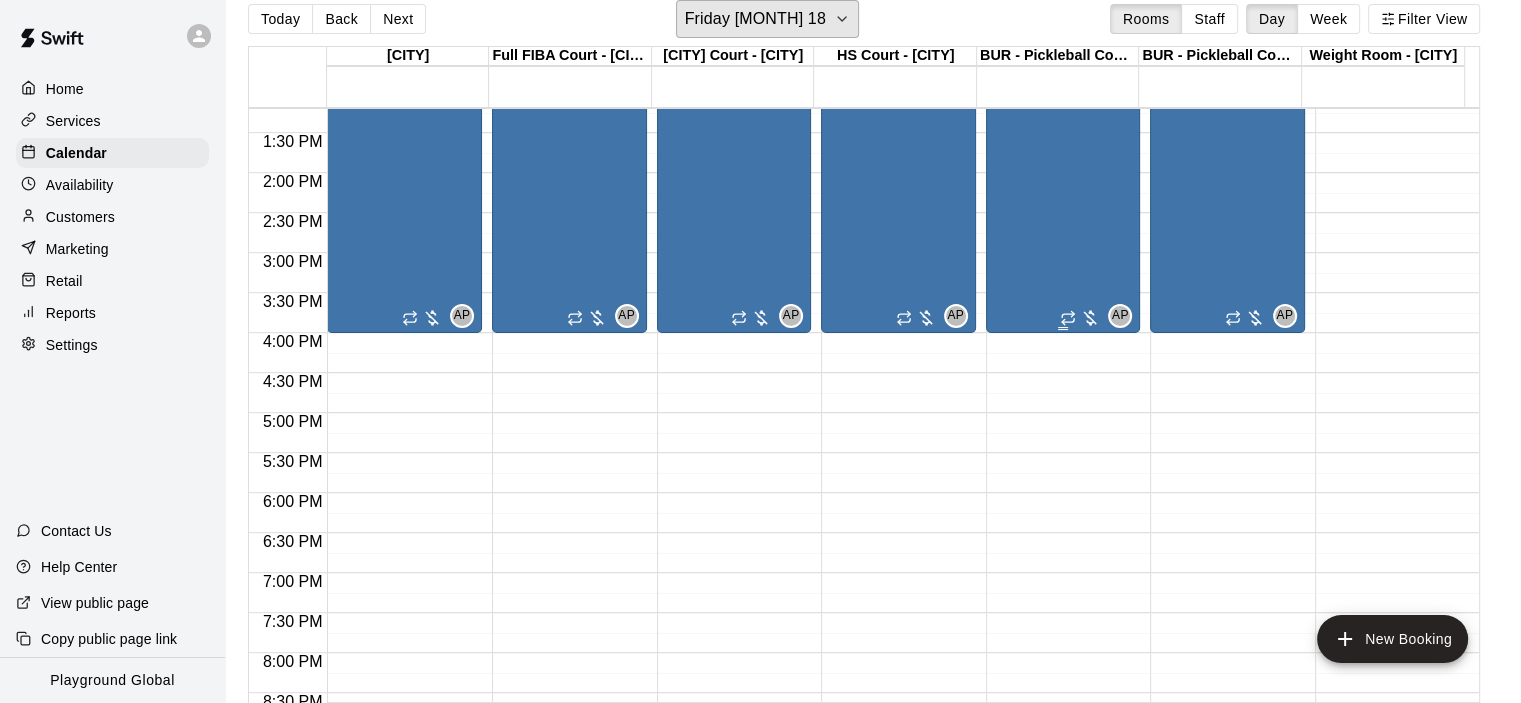 scroll, scrollTop: 1326, scrollLeft: 0, axis: vertical 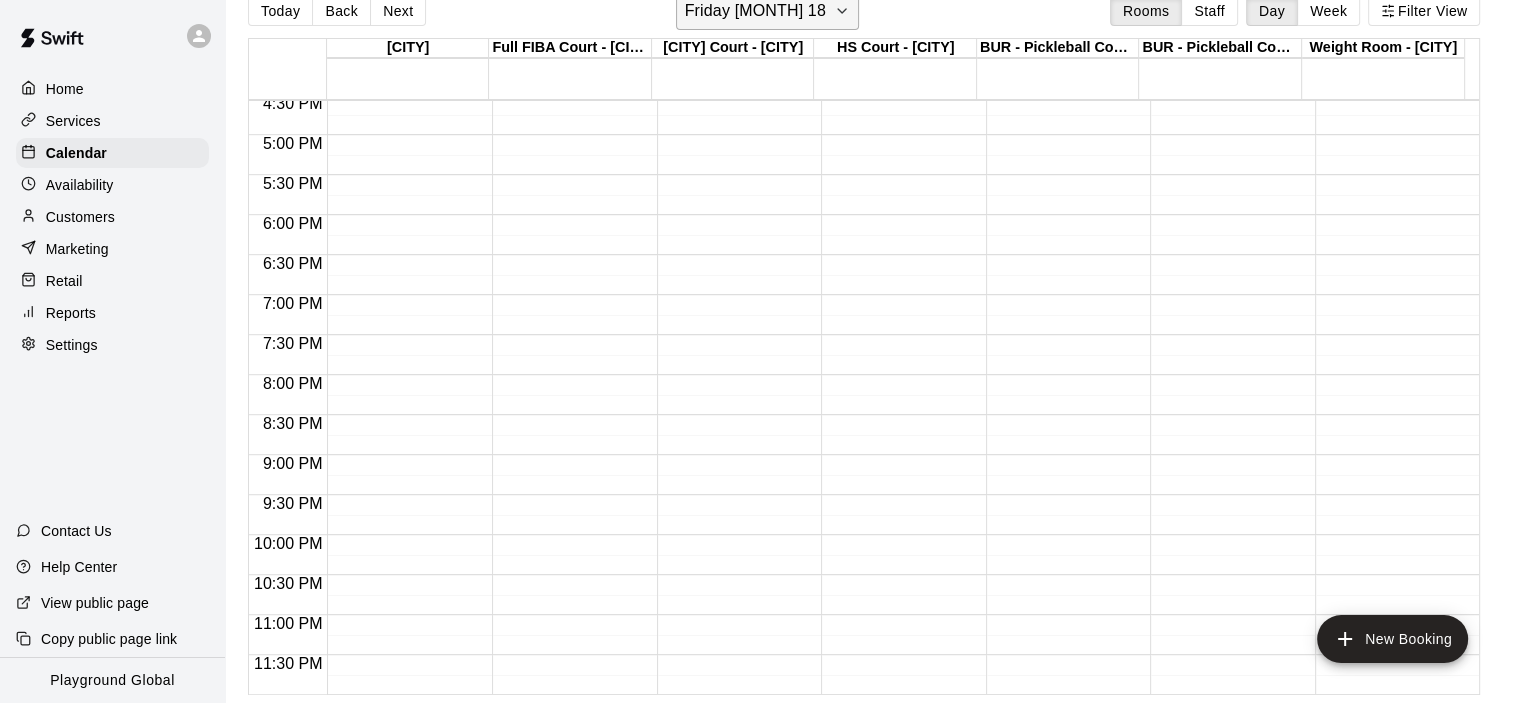 click on "Friday [MONTH] 18" at bounding box center (755, 11) 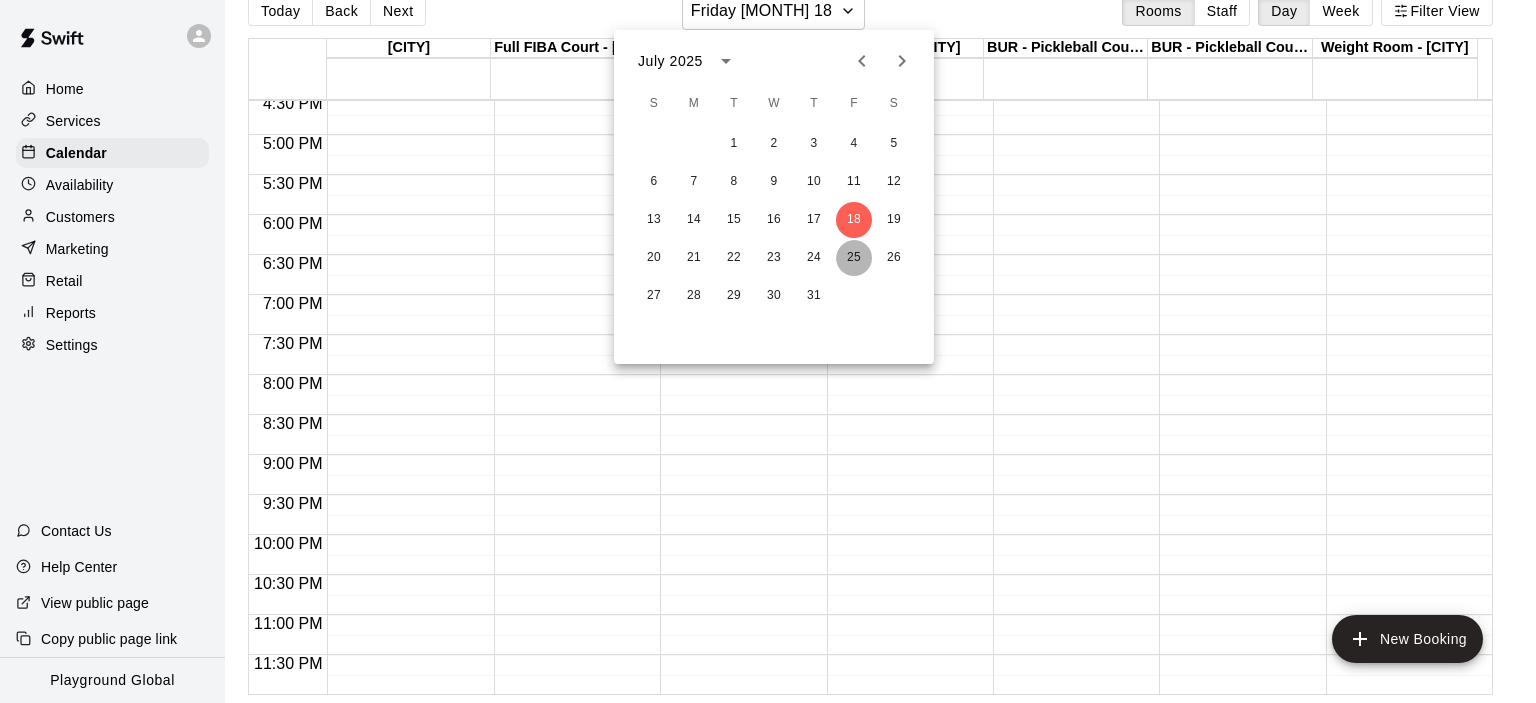 click on "25" at bounding box center [854, 258] 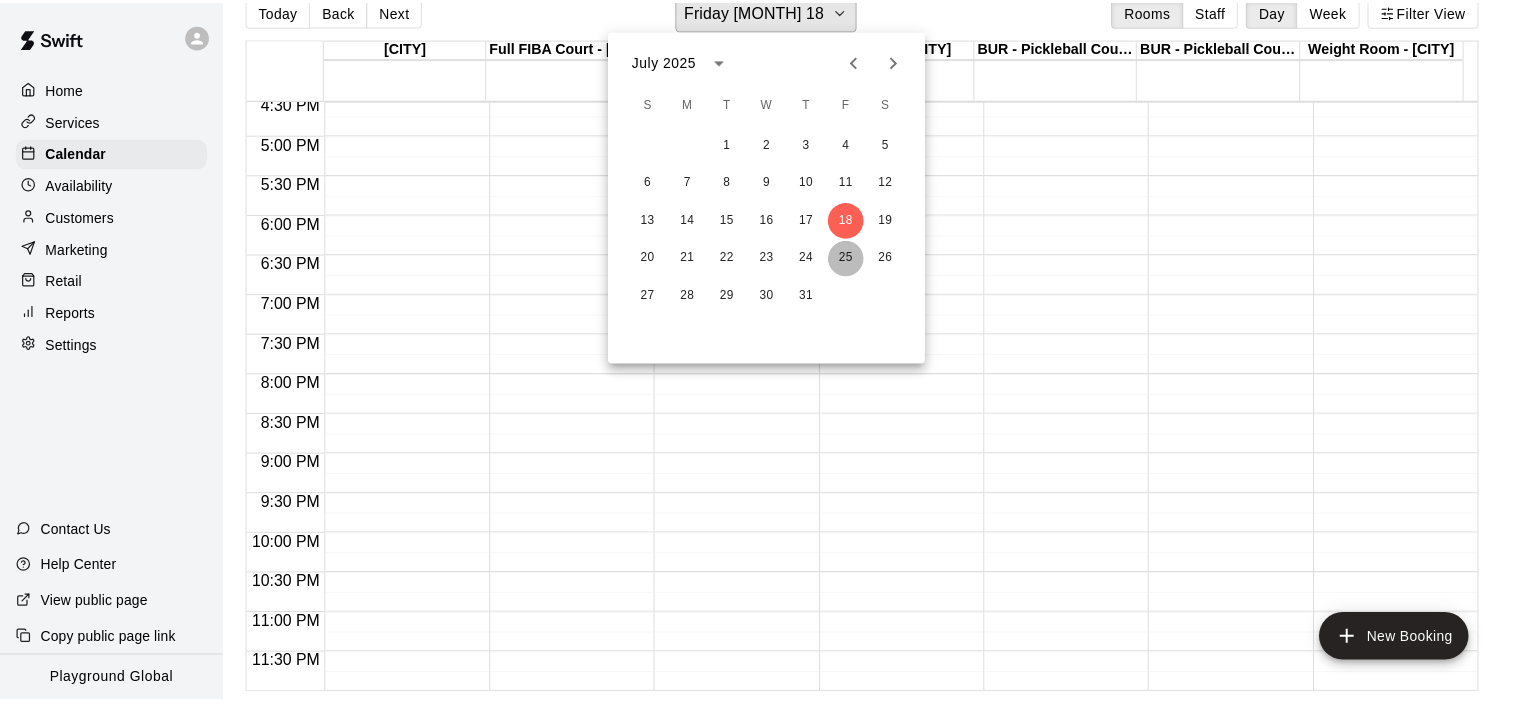 scroll, scrollTop: 24, scrollLeft: 0, axis: vertical 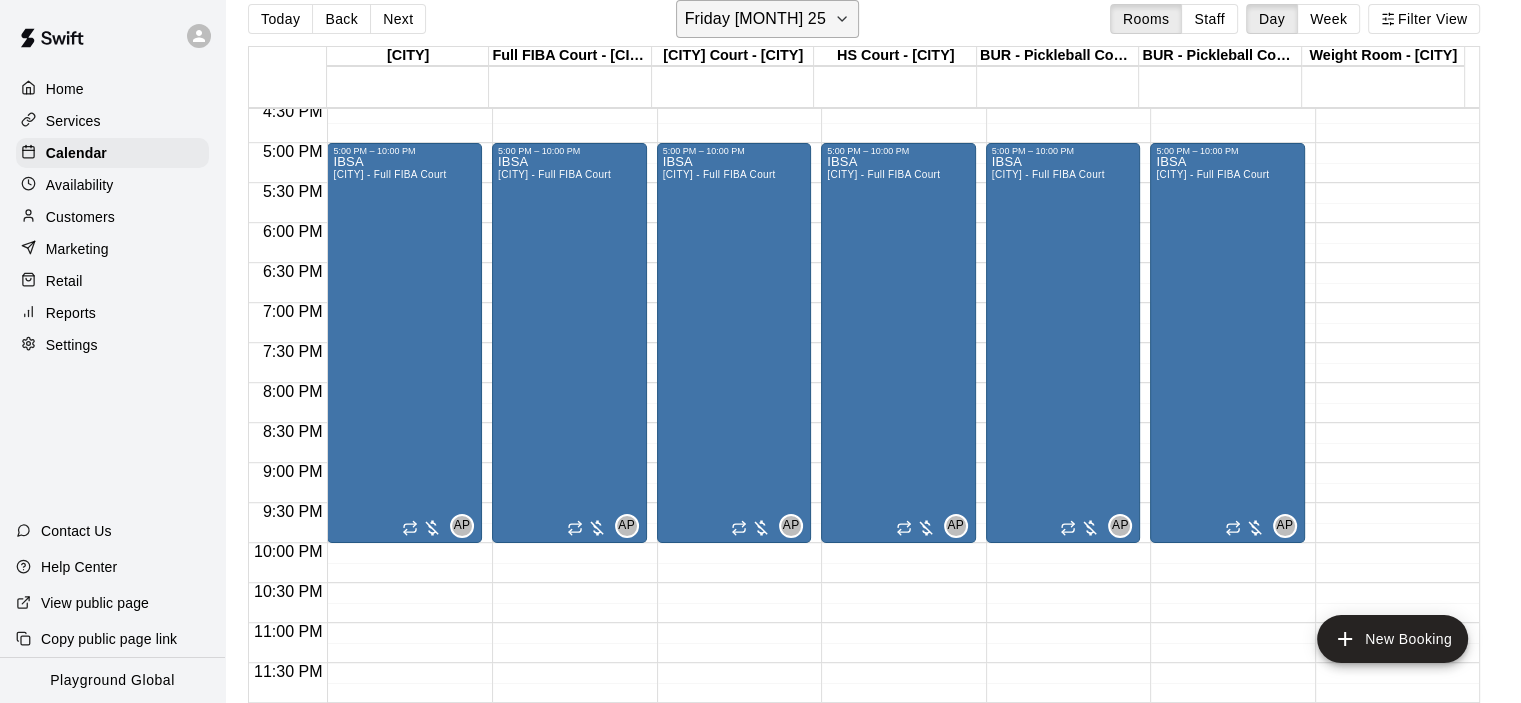 click on "Friday [MONTH] 25" at bounding box center (767, 19) 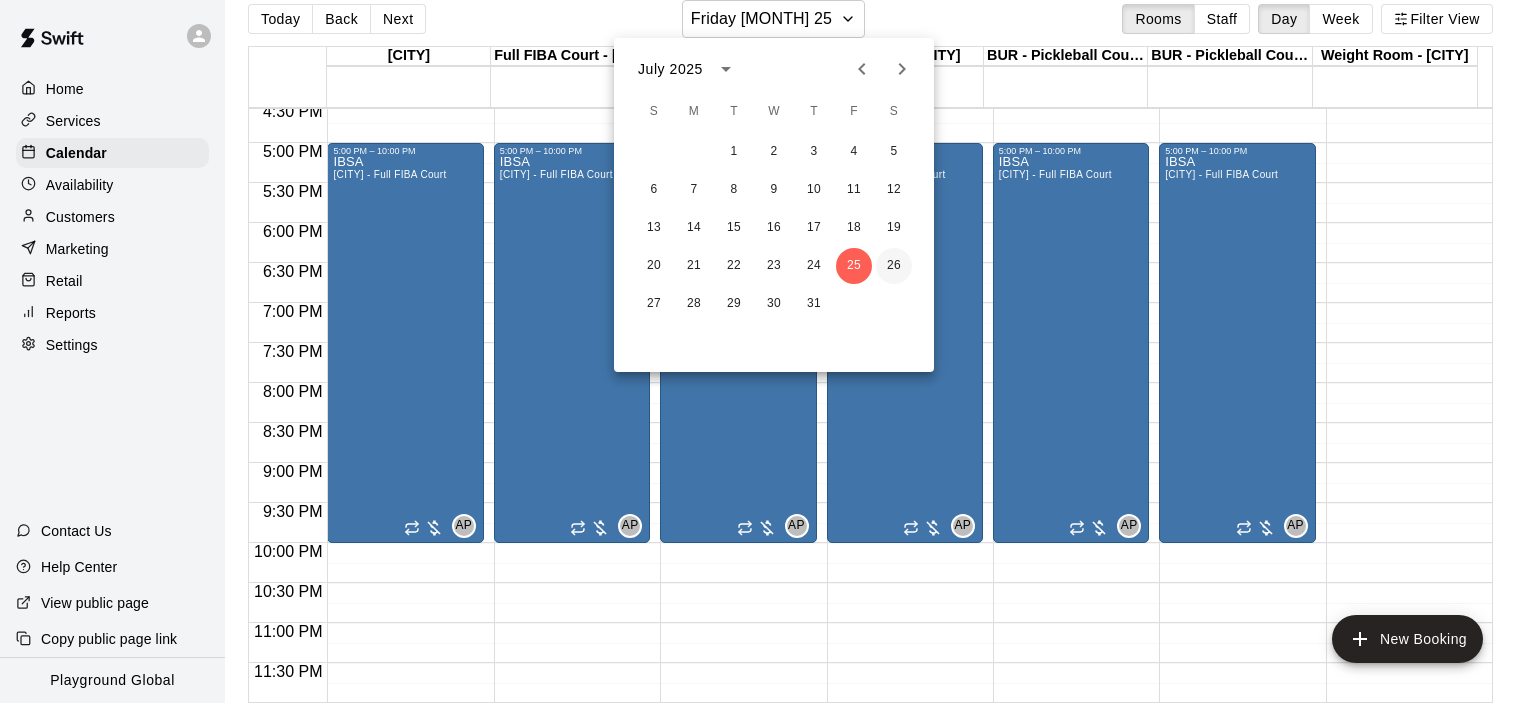 click on "26" at bounding box center [894, 266] 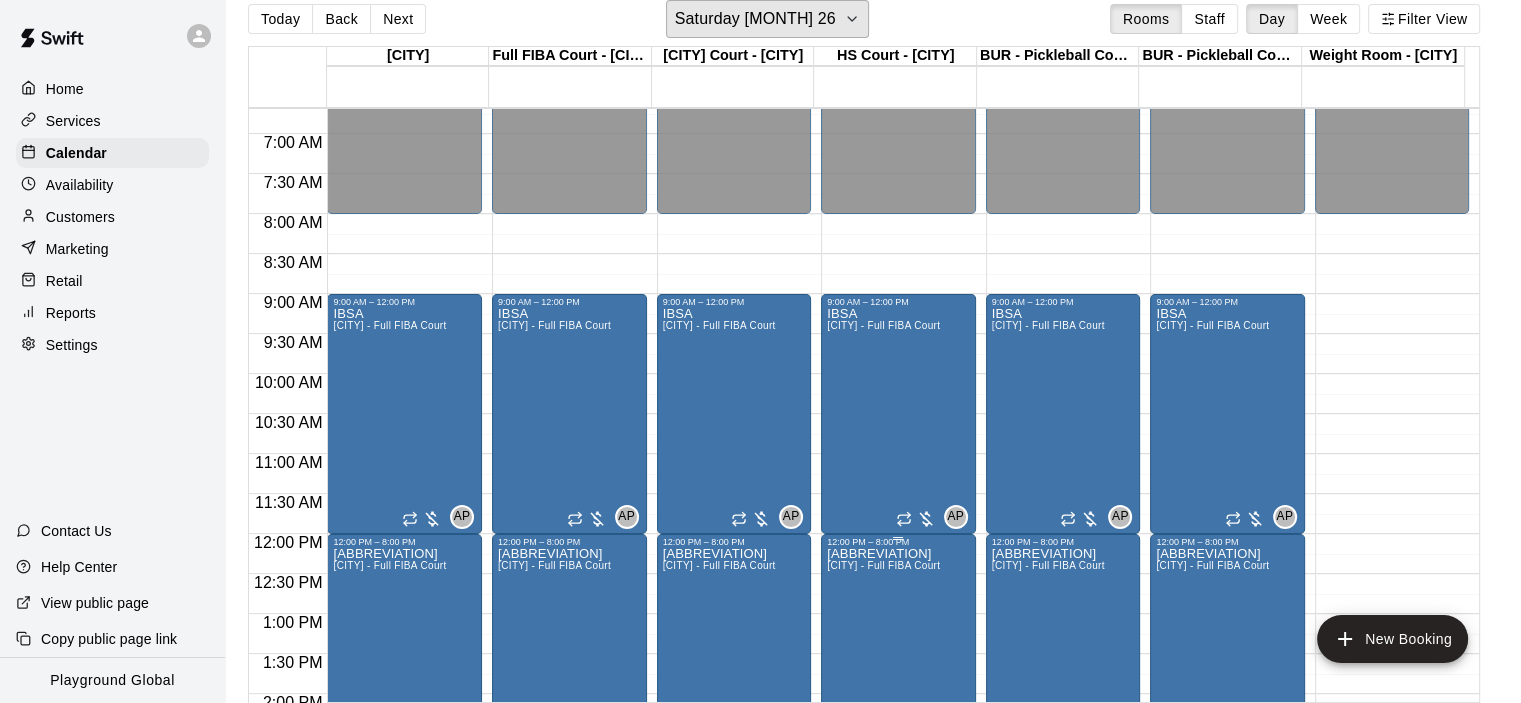 scroll, scrollTop: 526, scrollLeft: 0, axis: vertical 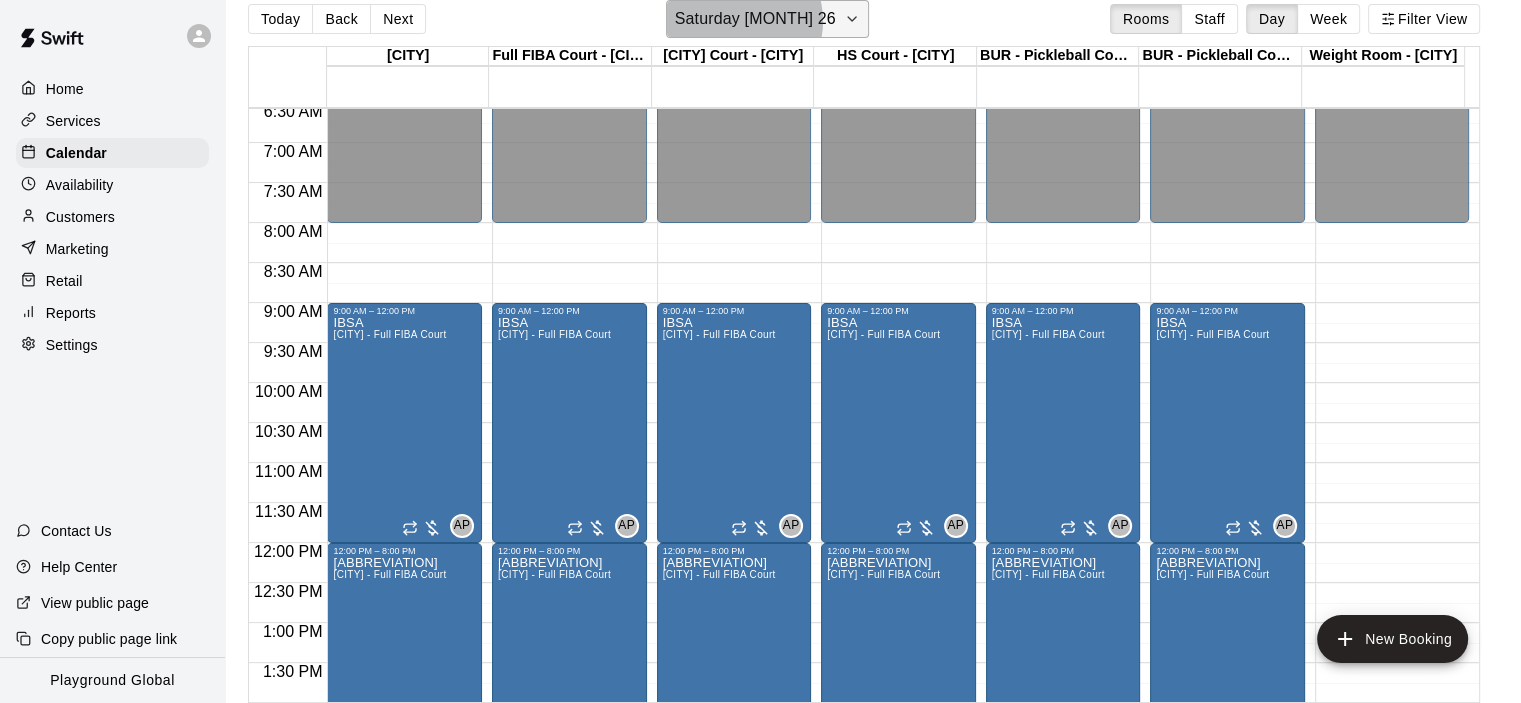 click on "Saturday [MONTH] 26" at bounding box center [755, 19] 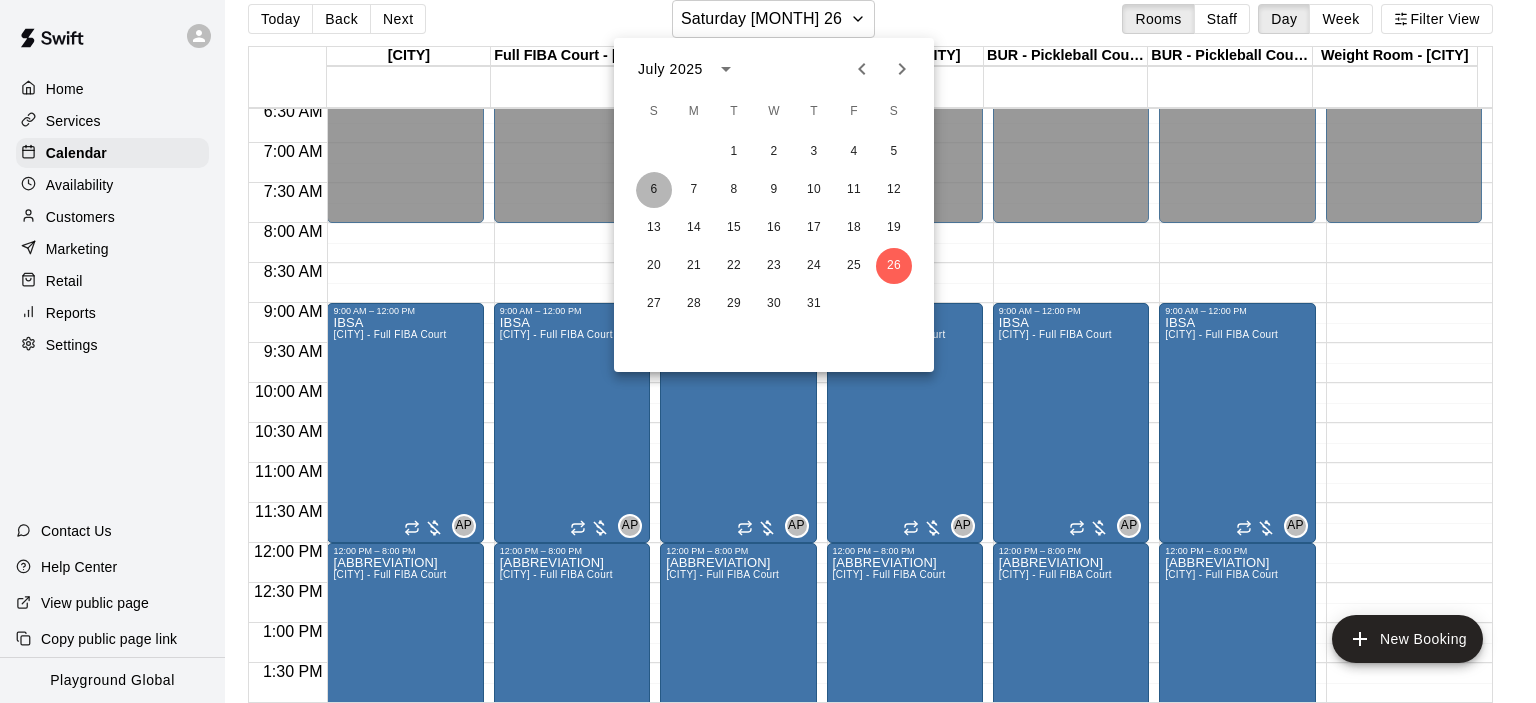 click on "6" at bounding box center [654, 190] 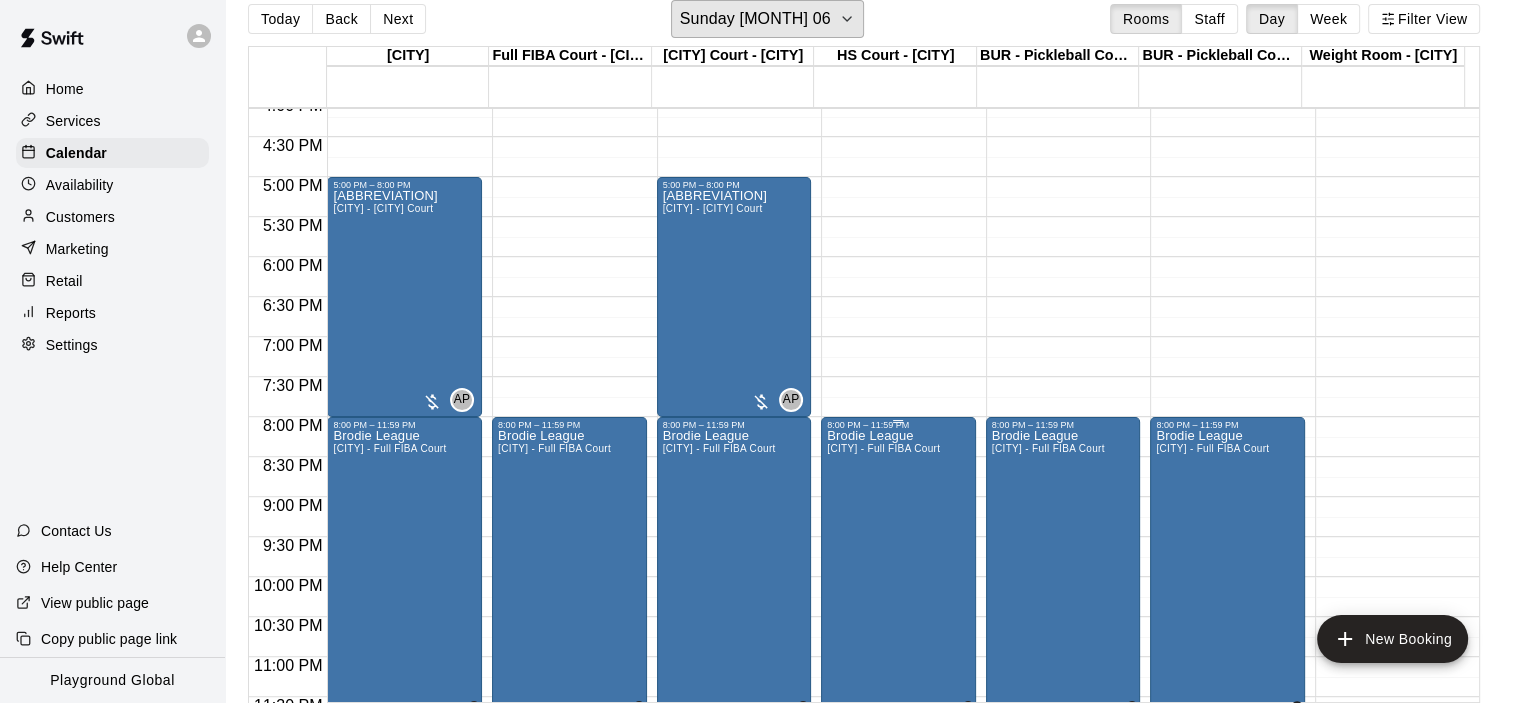 scroll, scrollTop: 1326, scrollLeft: 0, axis: vertical 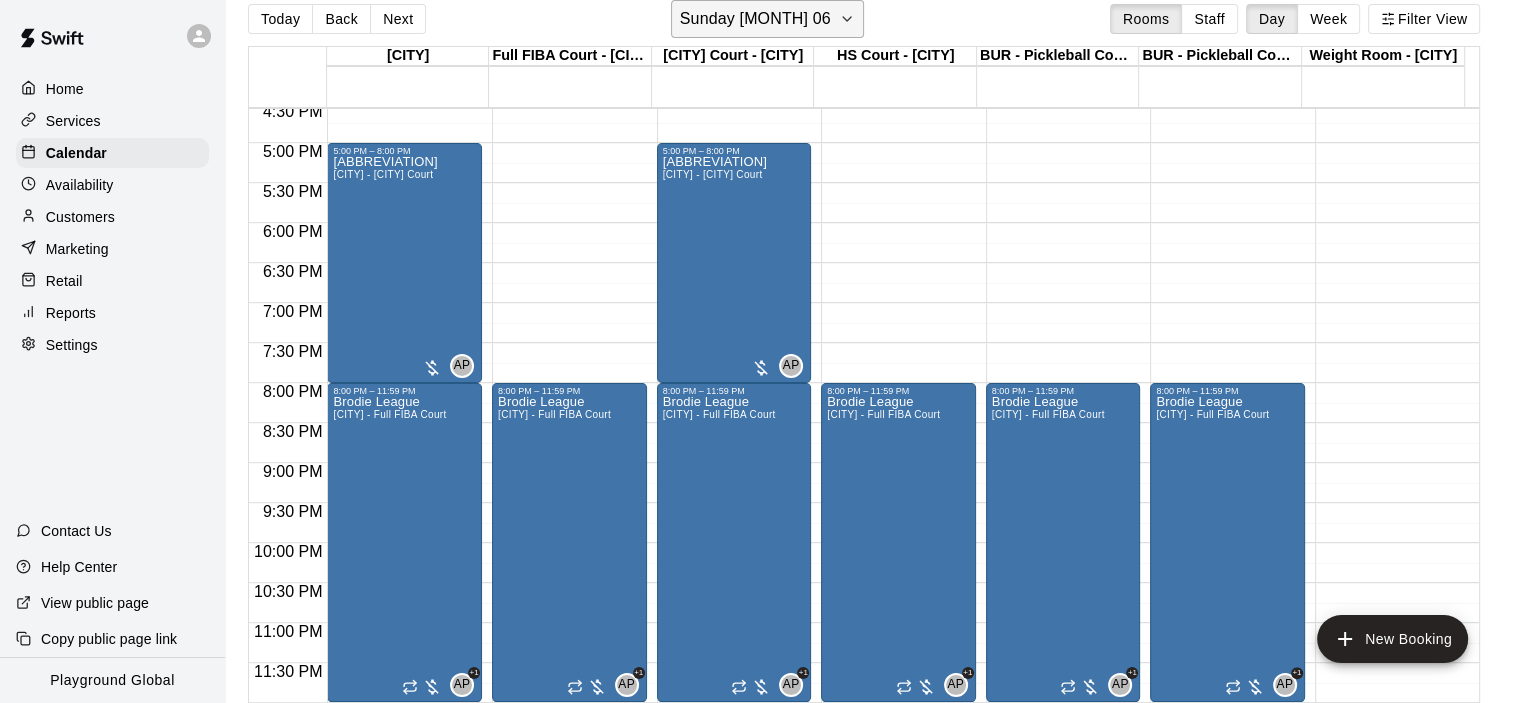 click on "Sunday [MONTH] 06" at bounding box center (755, 19) 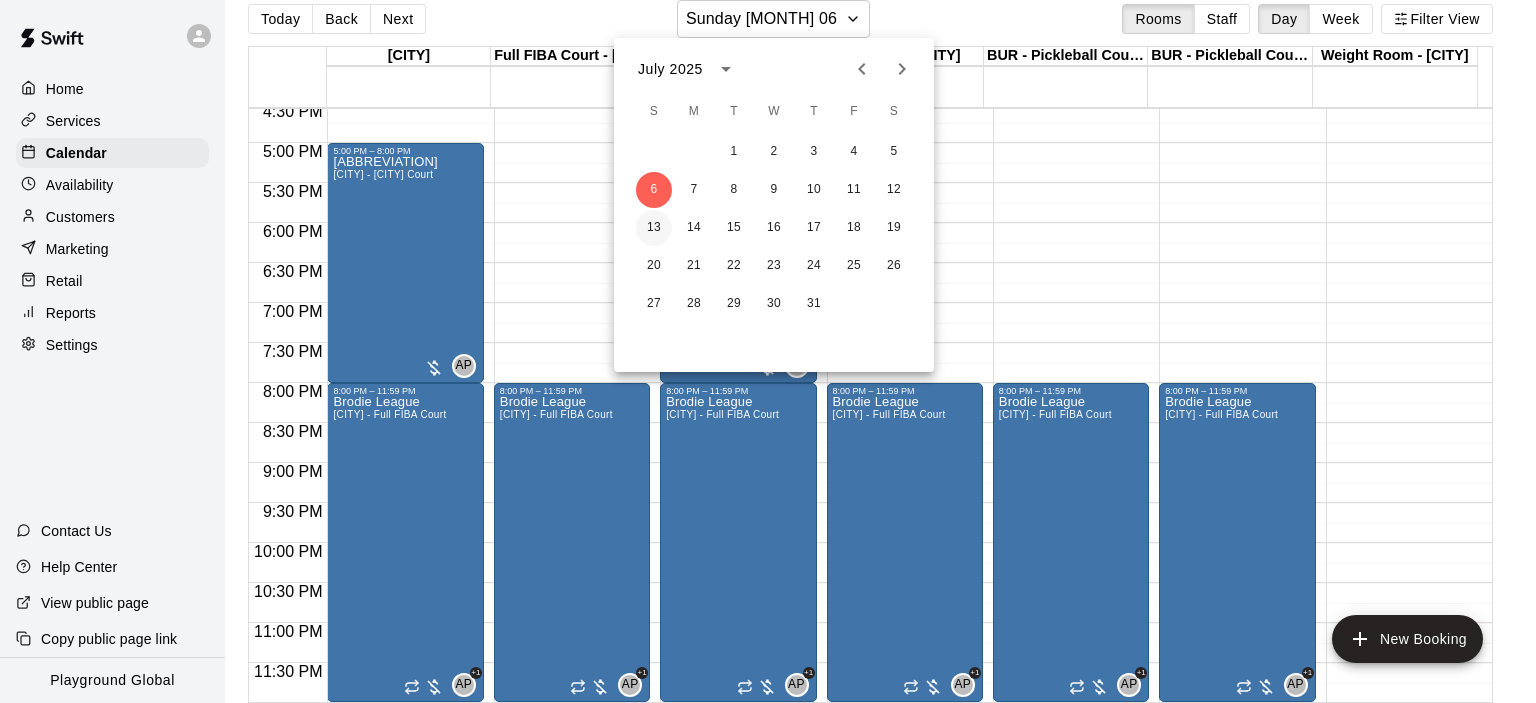 click on "13" at bounding box center [654, 228] 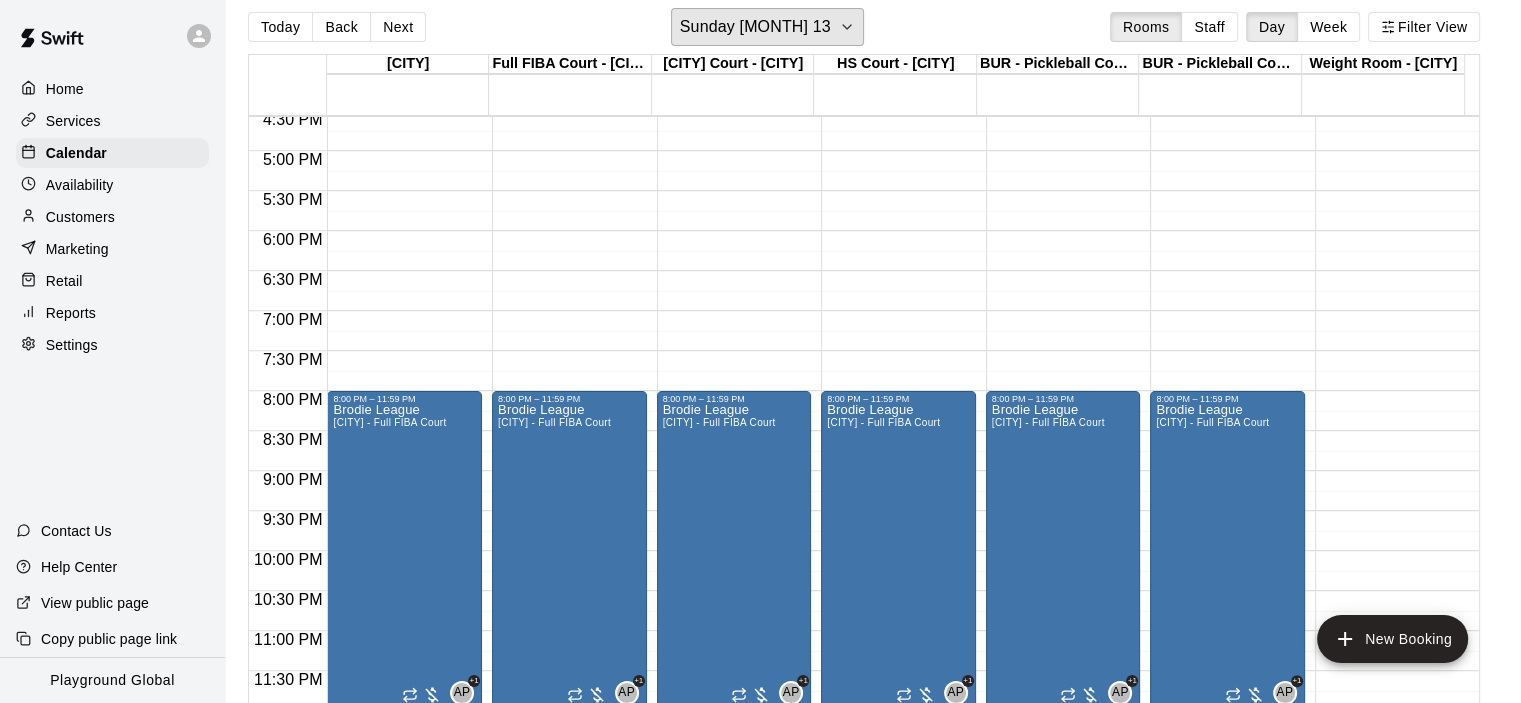 scroll, scrollTop: 32, scrollLeft: 0, axis: vertical 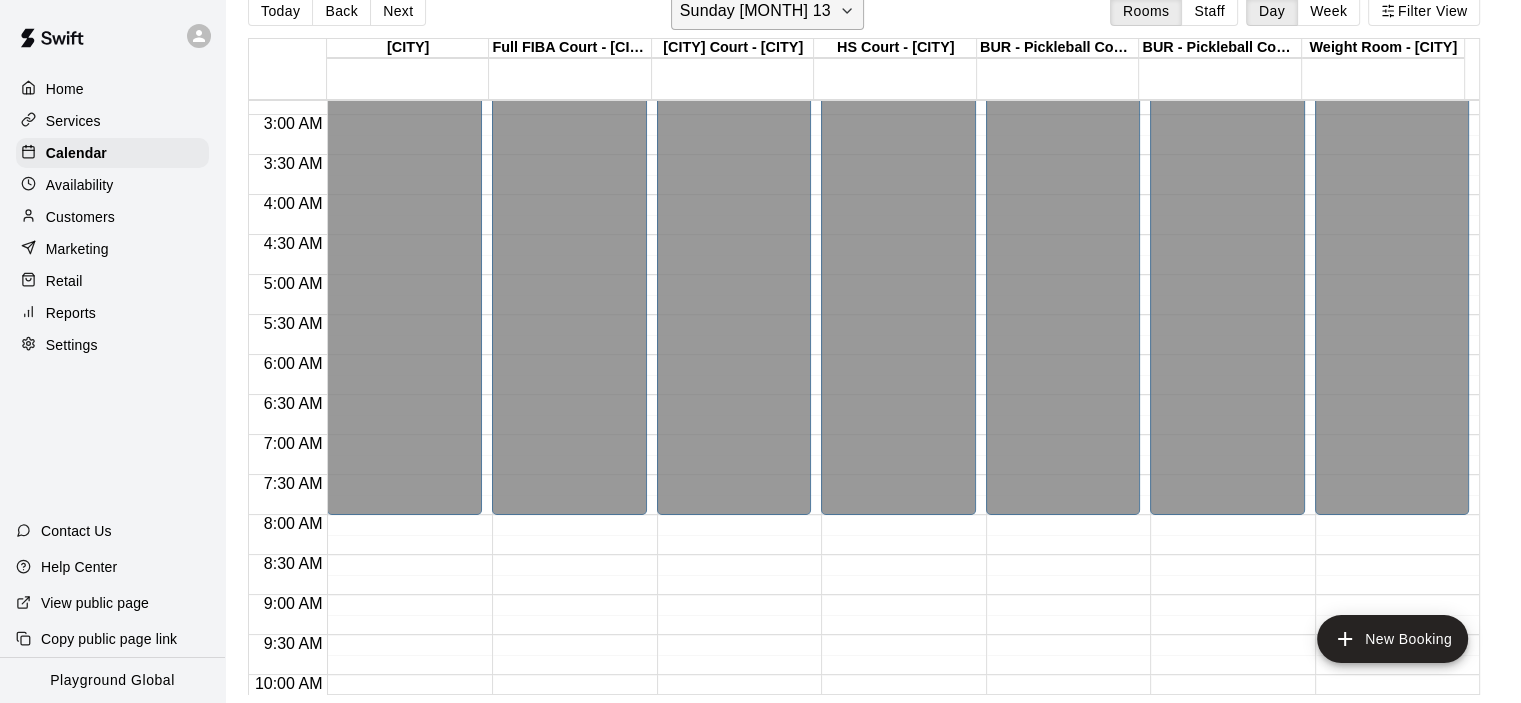 click on "Sunday [MONTH] 13" at bounding box center (767, 11) 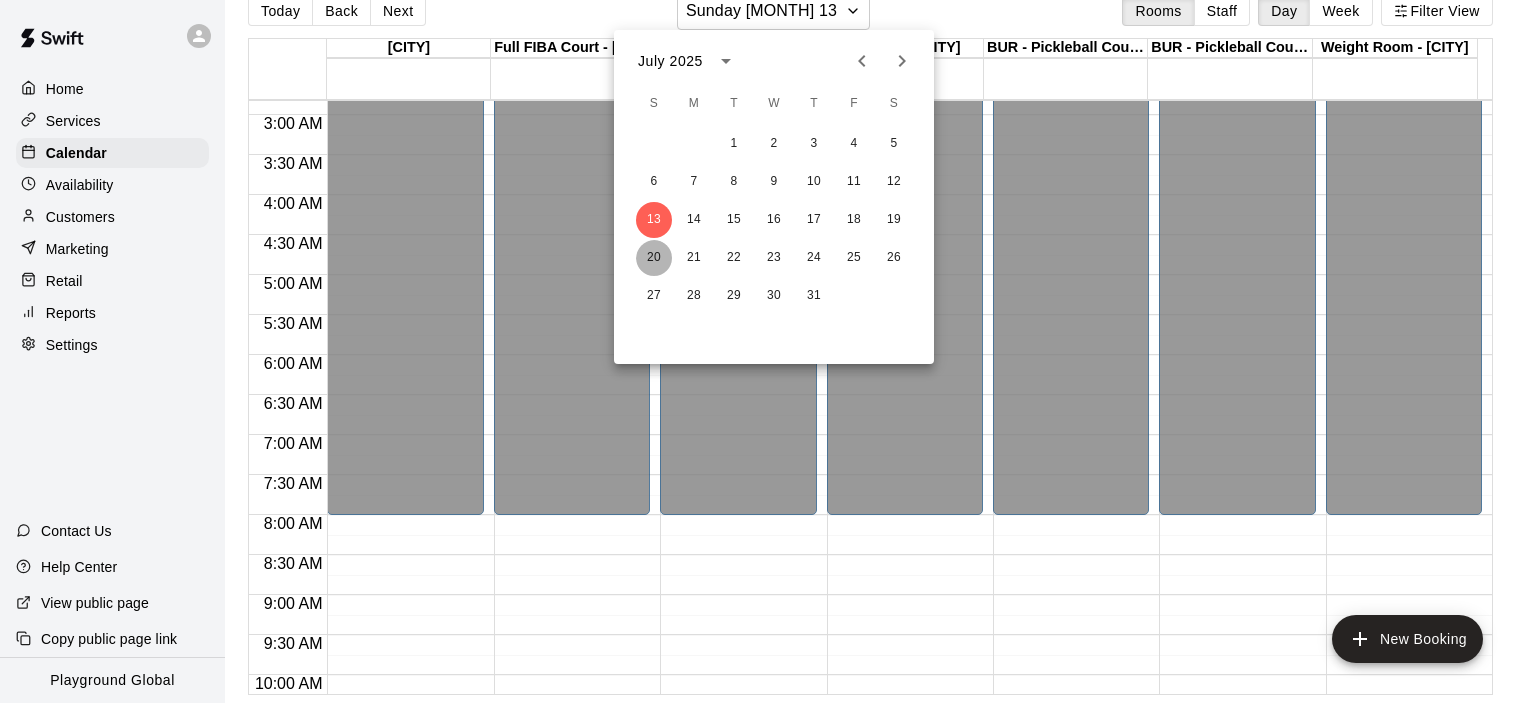 click on "20" at bounding box center (654, 258) 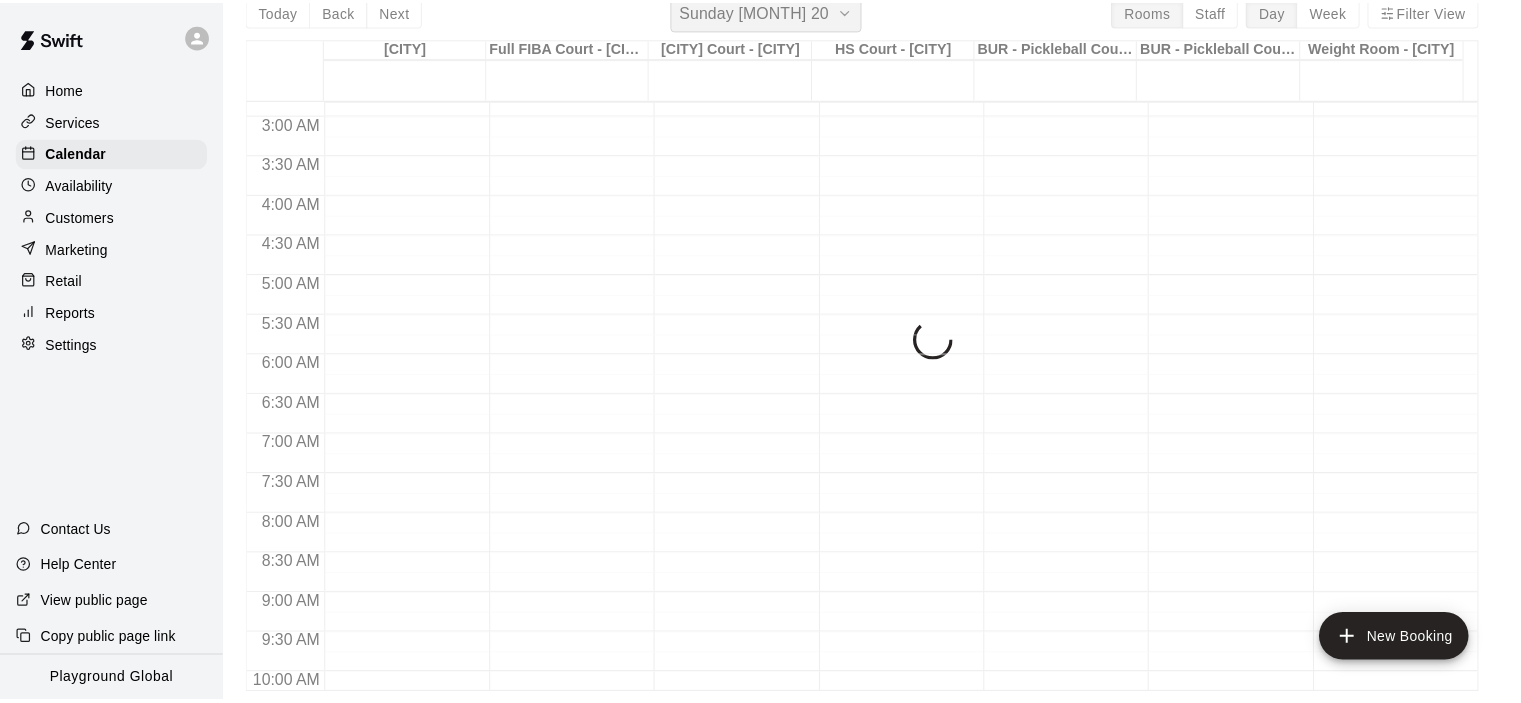 scroll, scrollTop: 24, scrollLeft: 0, axis: vertical 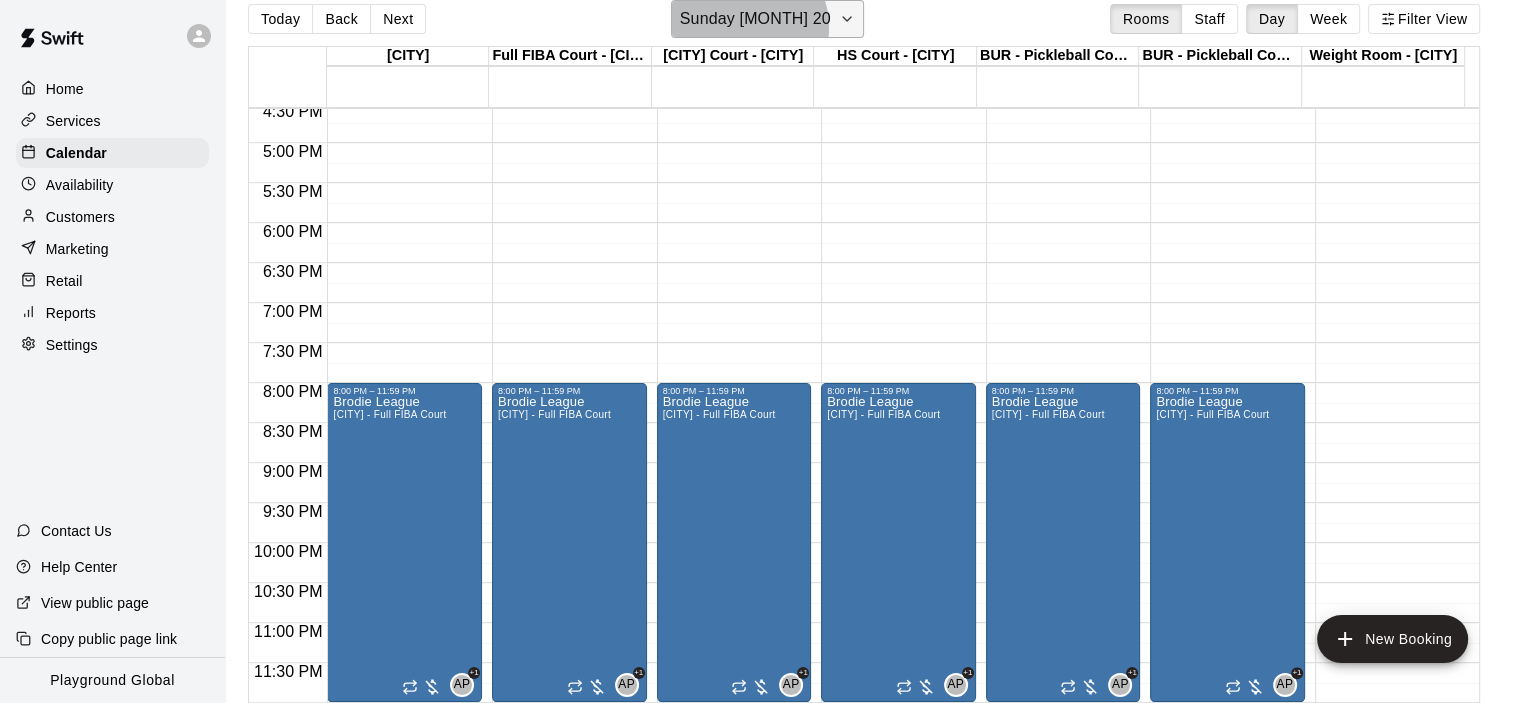 click on "Sunday [MONTH] 20" at bounding box center (755, 19) 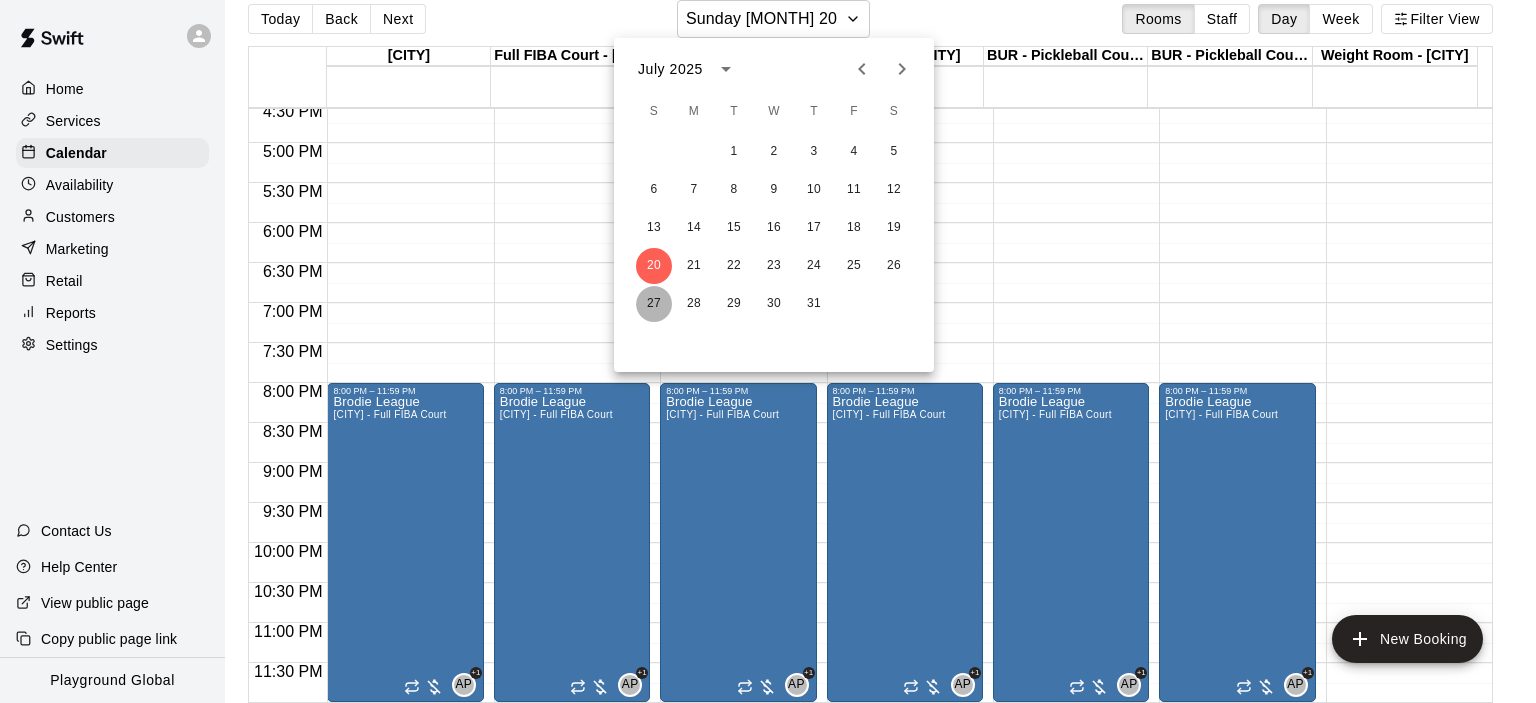 click on "27" at bounding box center [654, 304] 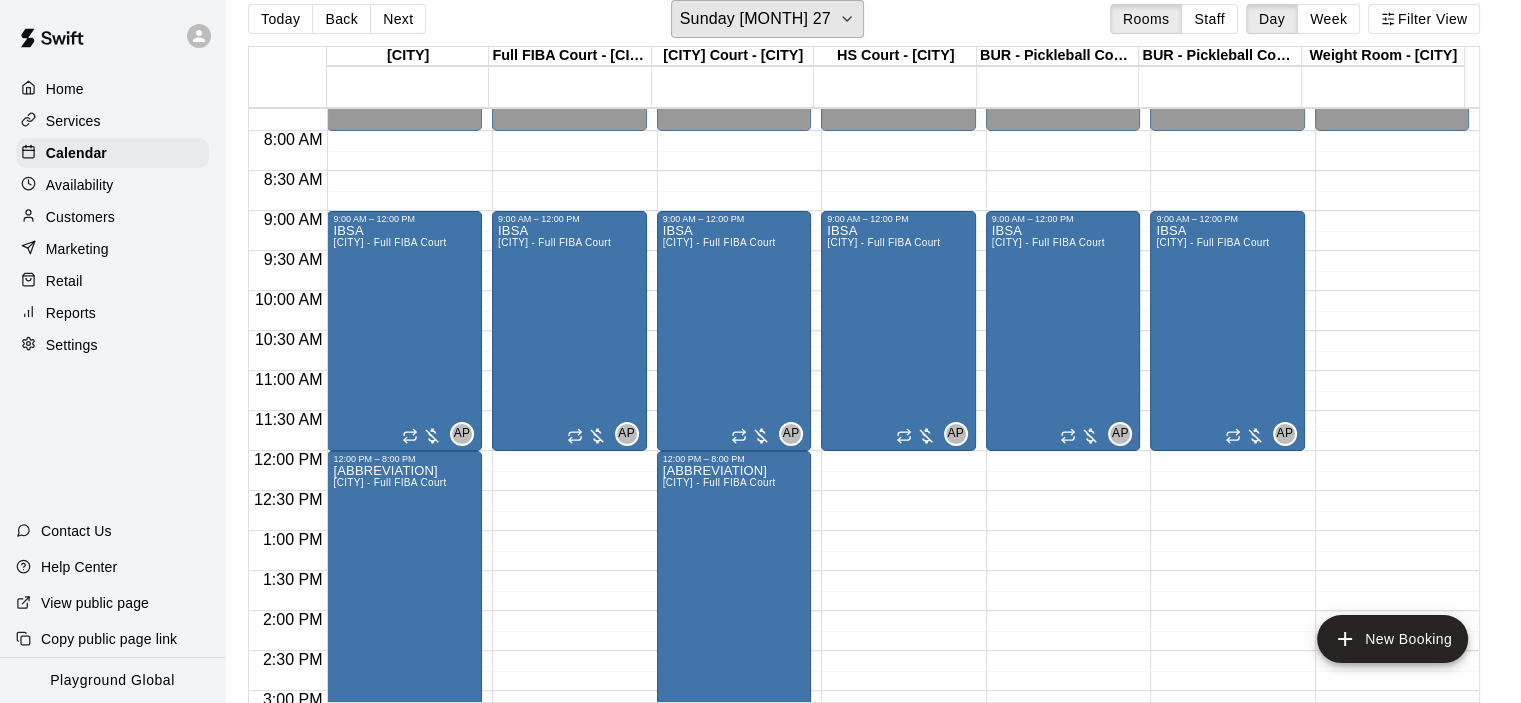 scroll, scrollTop: 526, scrollLeft: 0, axis: vertical 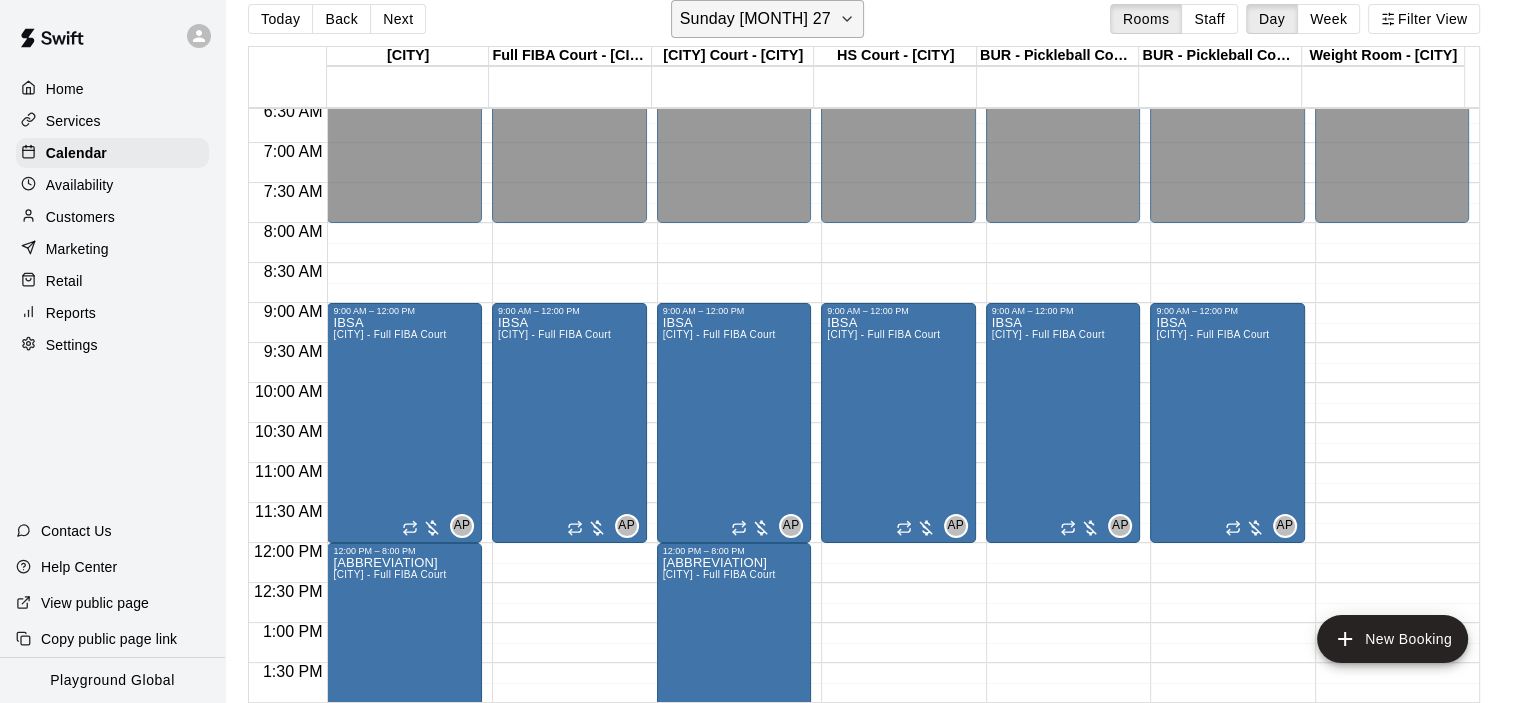 click on "Sunday [MONTH] 27" at bounding box center [755, 19] 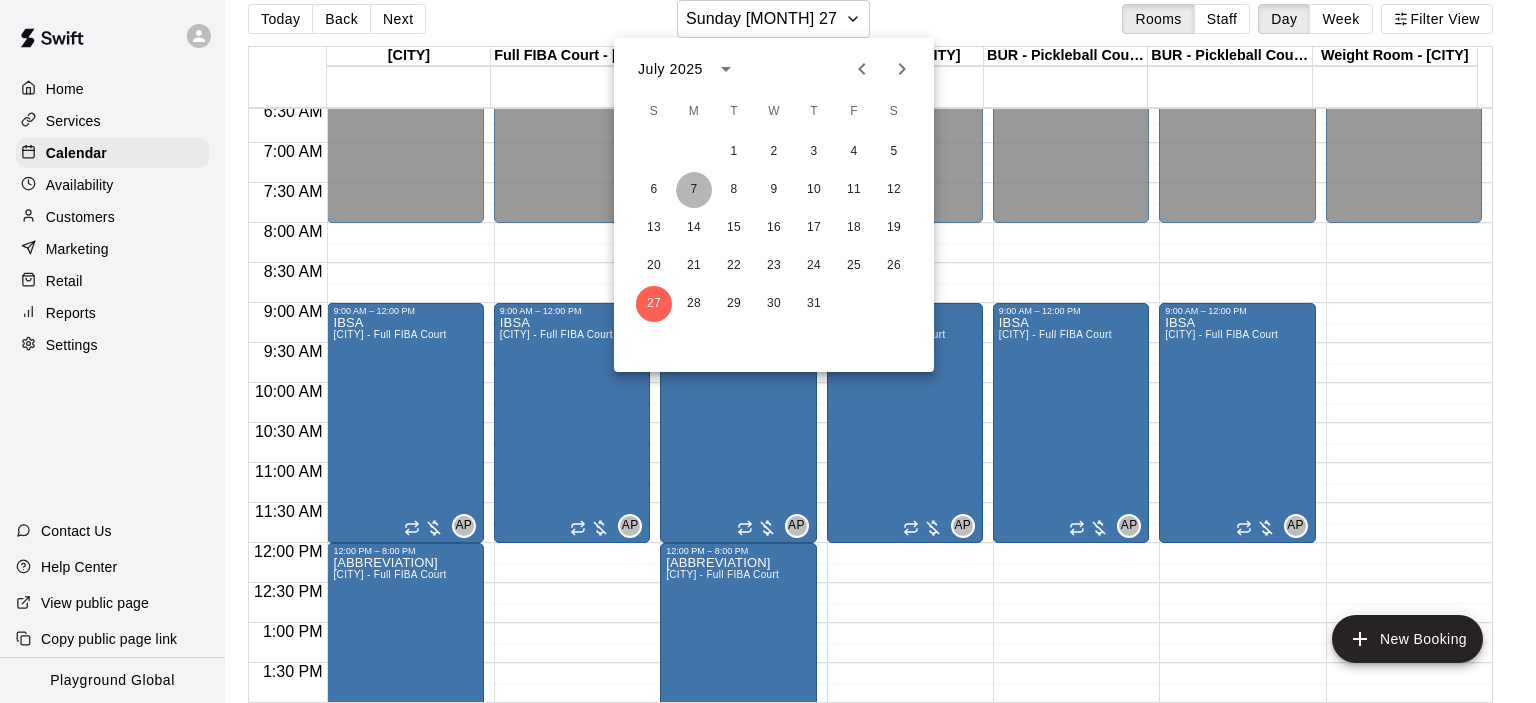click on "7" at bounding box center (694, 190) 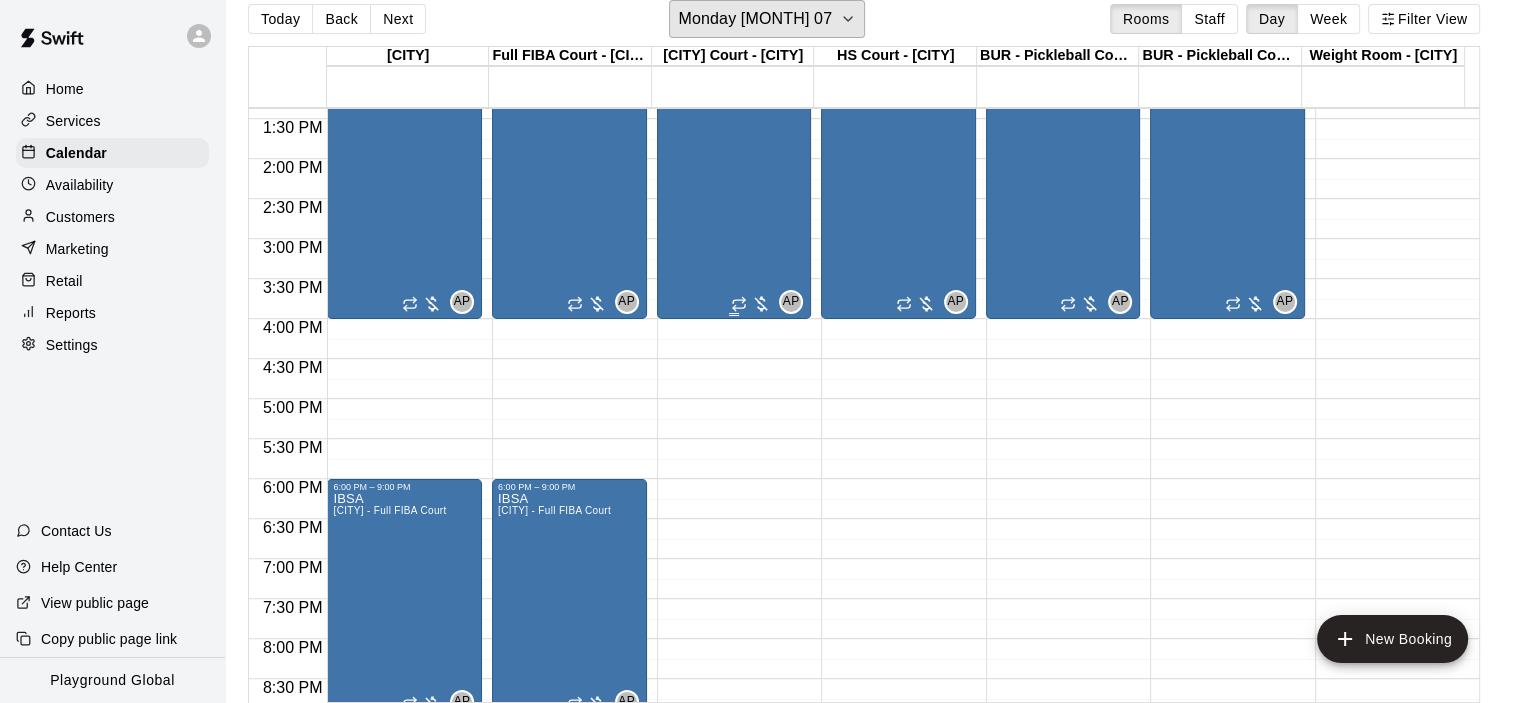 scroll, scrollTop: 1326, scrollLeft: 0, axis: vertical 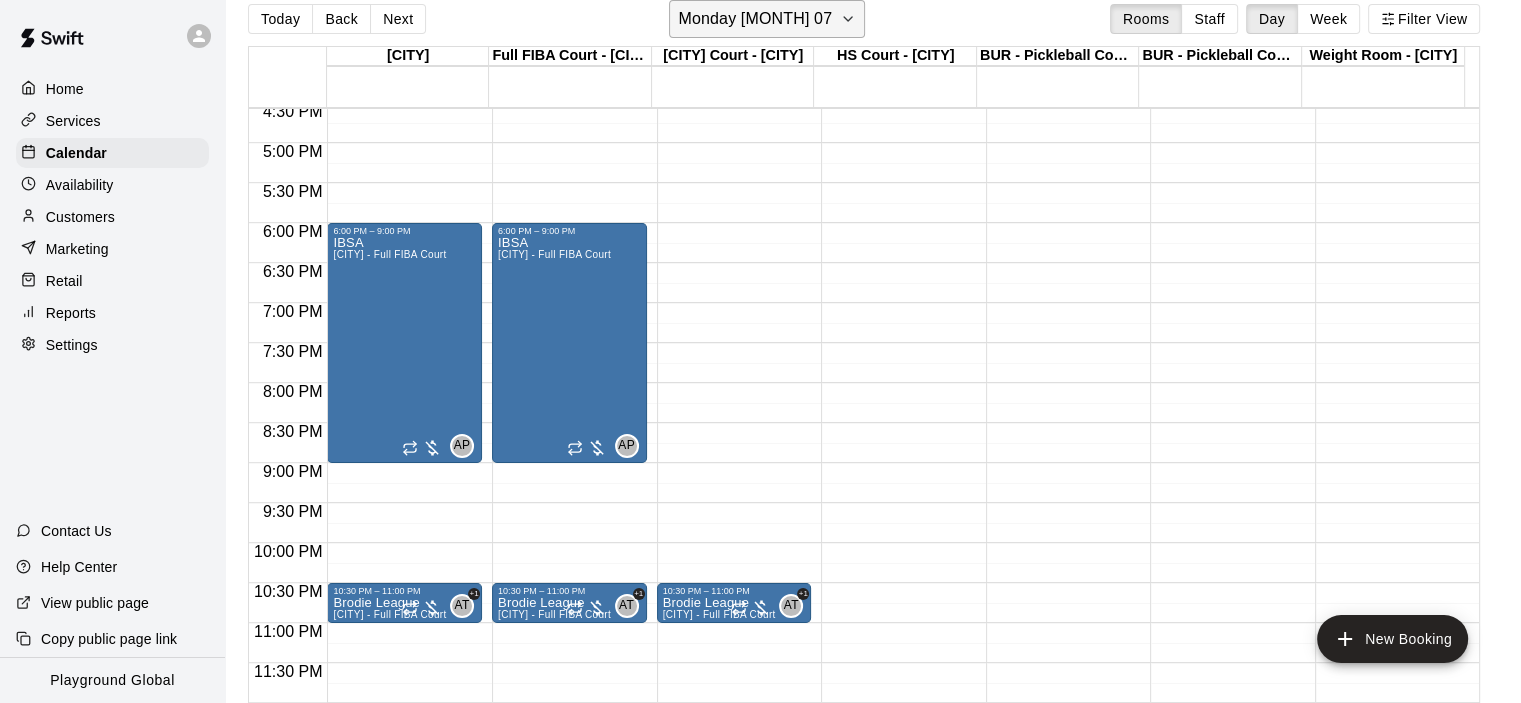 click on "Monday [MONTH] 07" at bounding box center [755, 19] 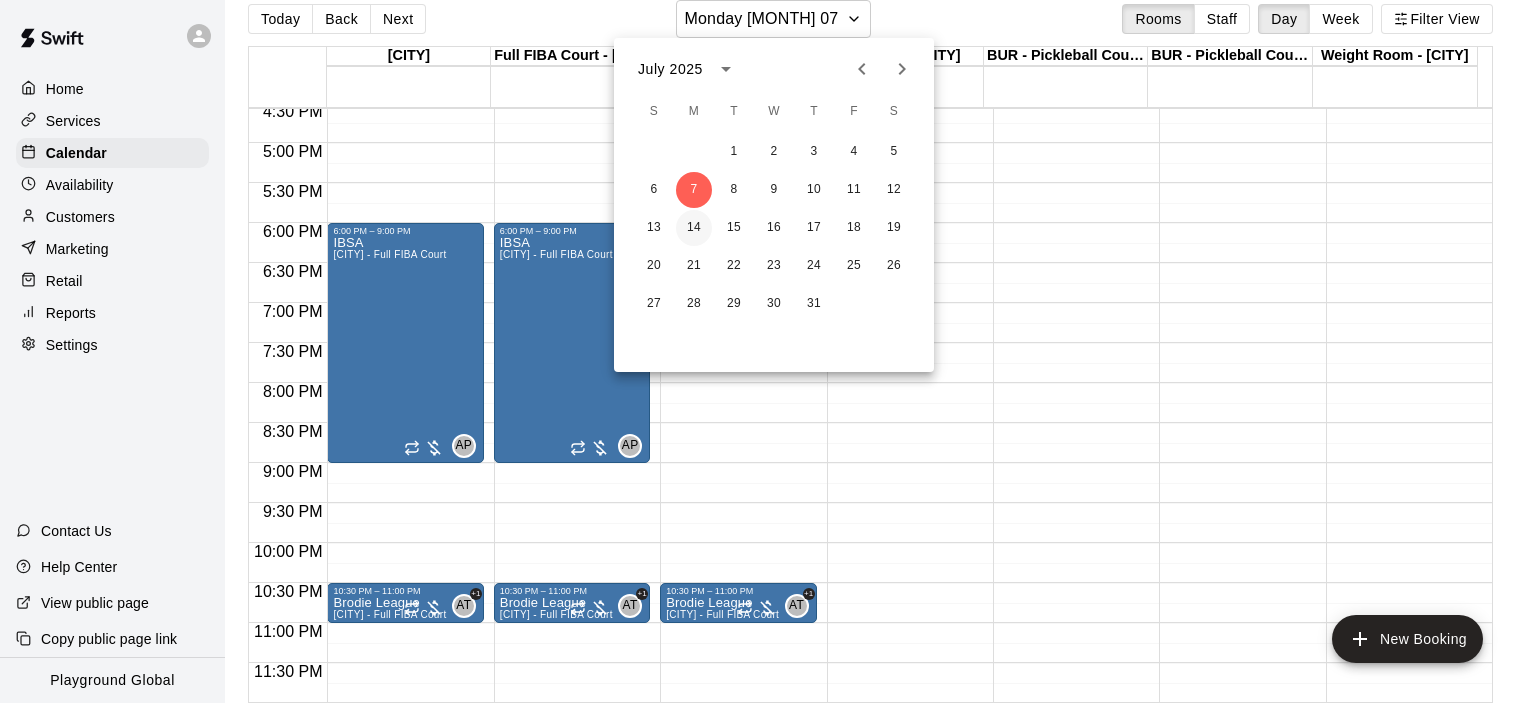 click on "14" at bounding box center (694, 228) 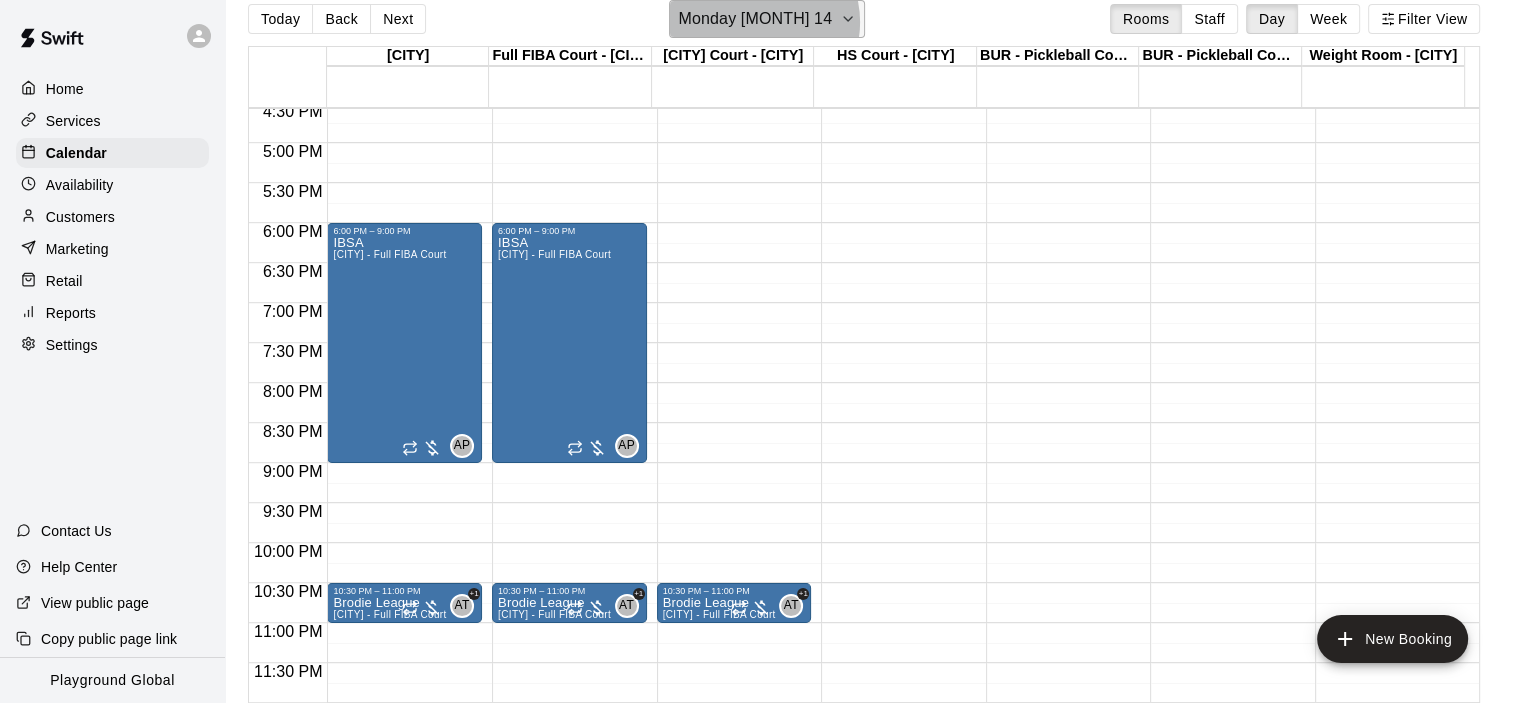 click on "Monday [MONTH] 14" at bounding box center [755, 19] 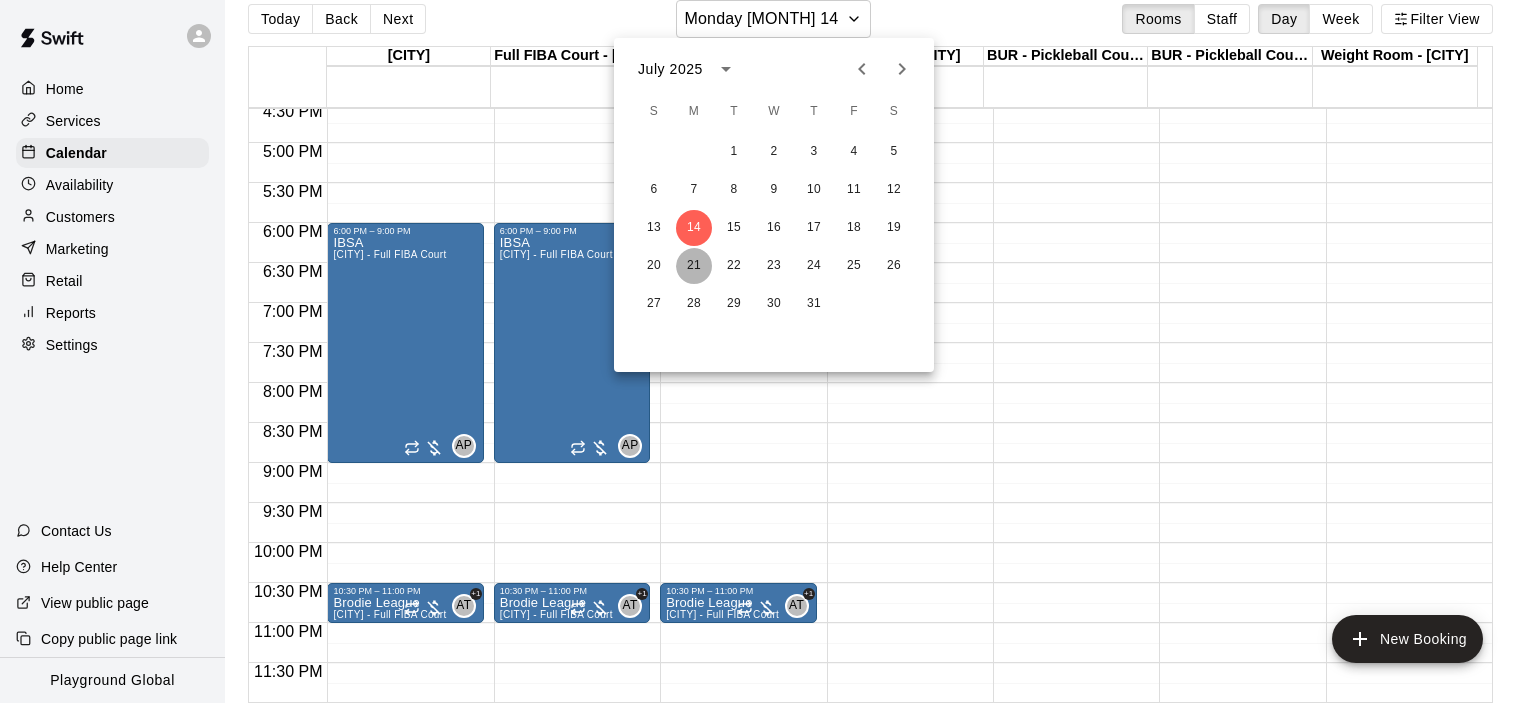 click on "21" at bounding box center (694, 266) 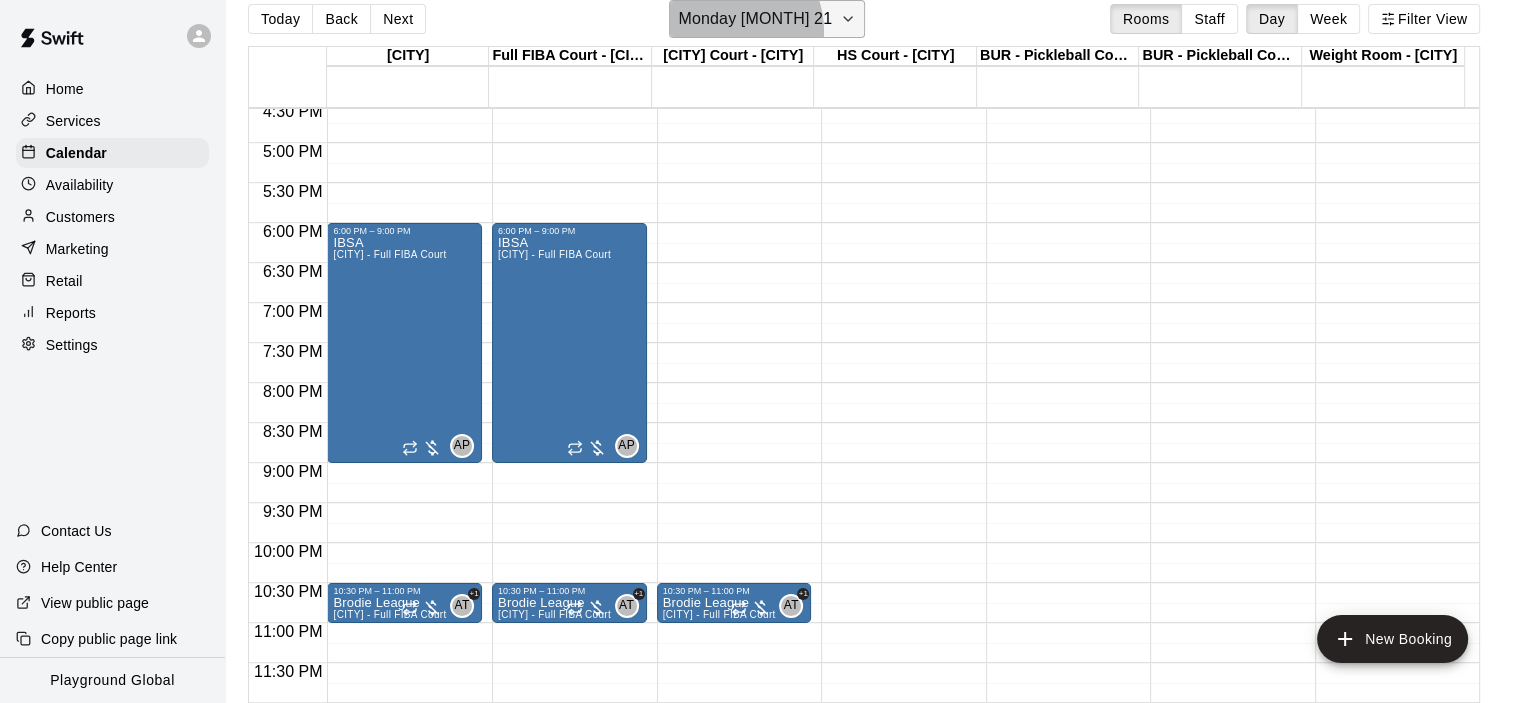click on "Monday [MONTH] 21" at bounding box center [755, 19] 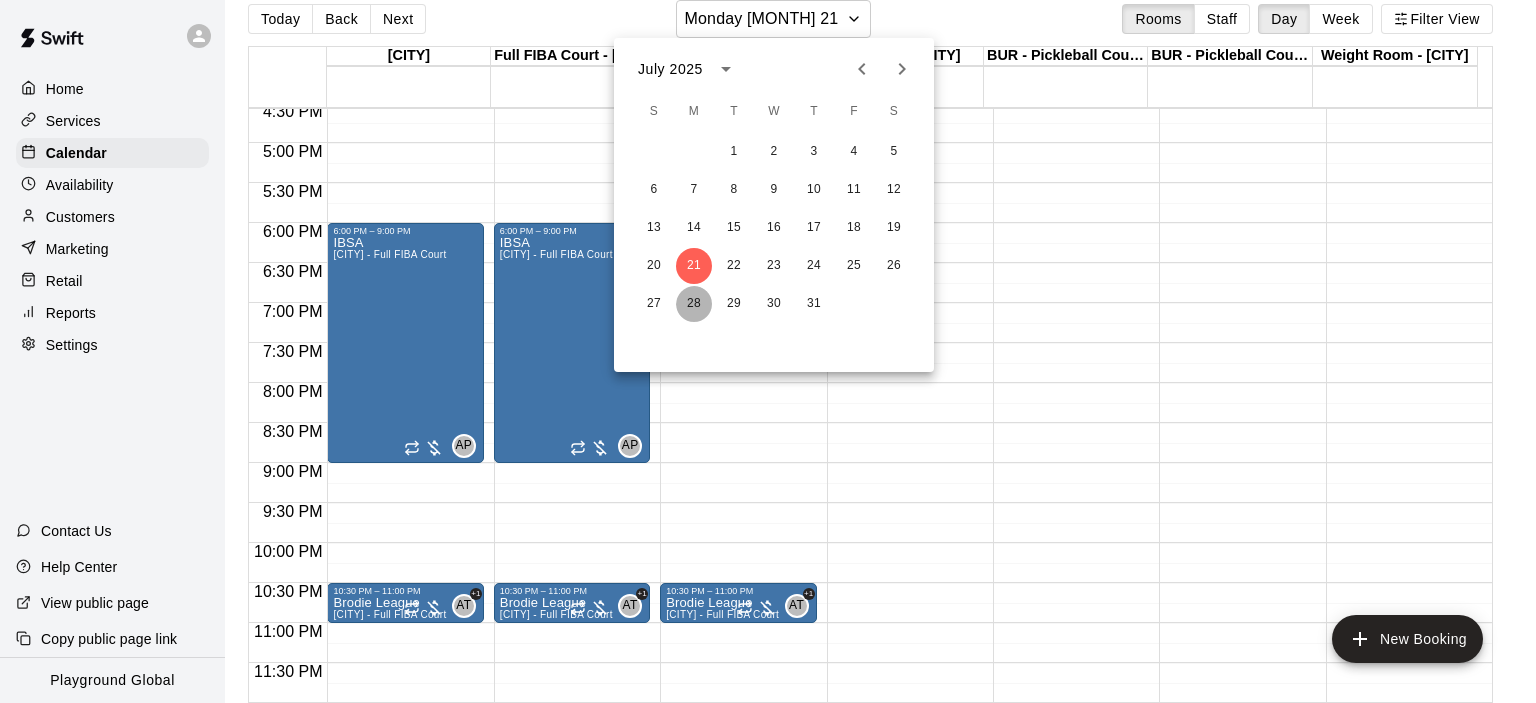 click on "28" at bounding box center [694, 304] 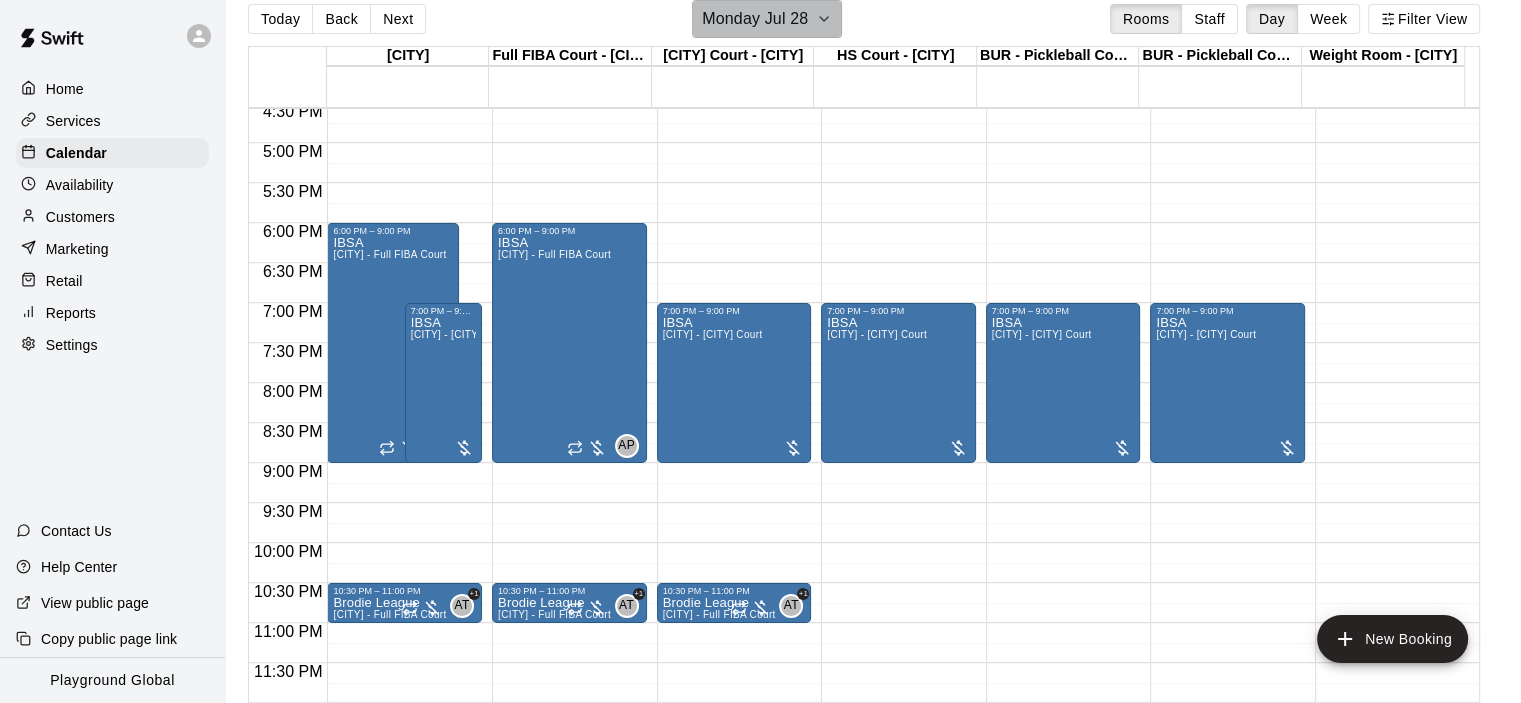 click on "Monday Jul 28" at bounding box center (755, 19) 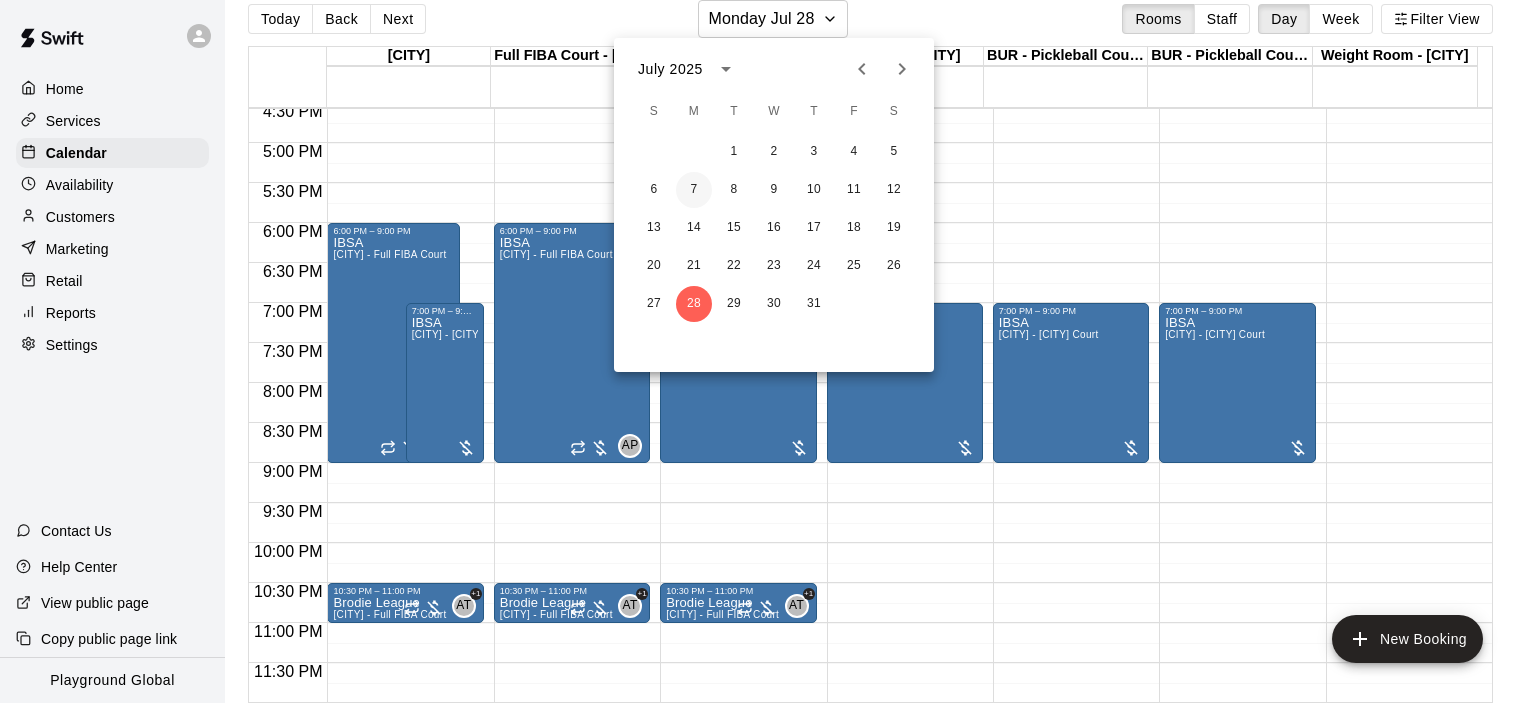 click on "7" at bounding box center [694, 190] 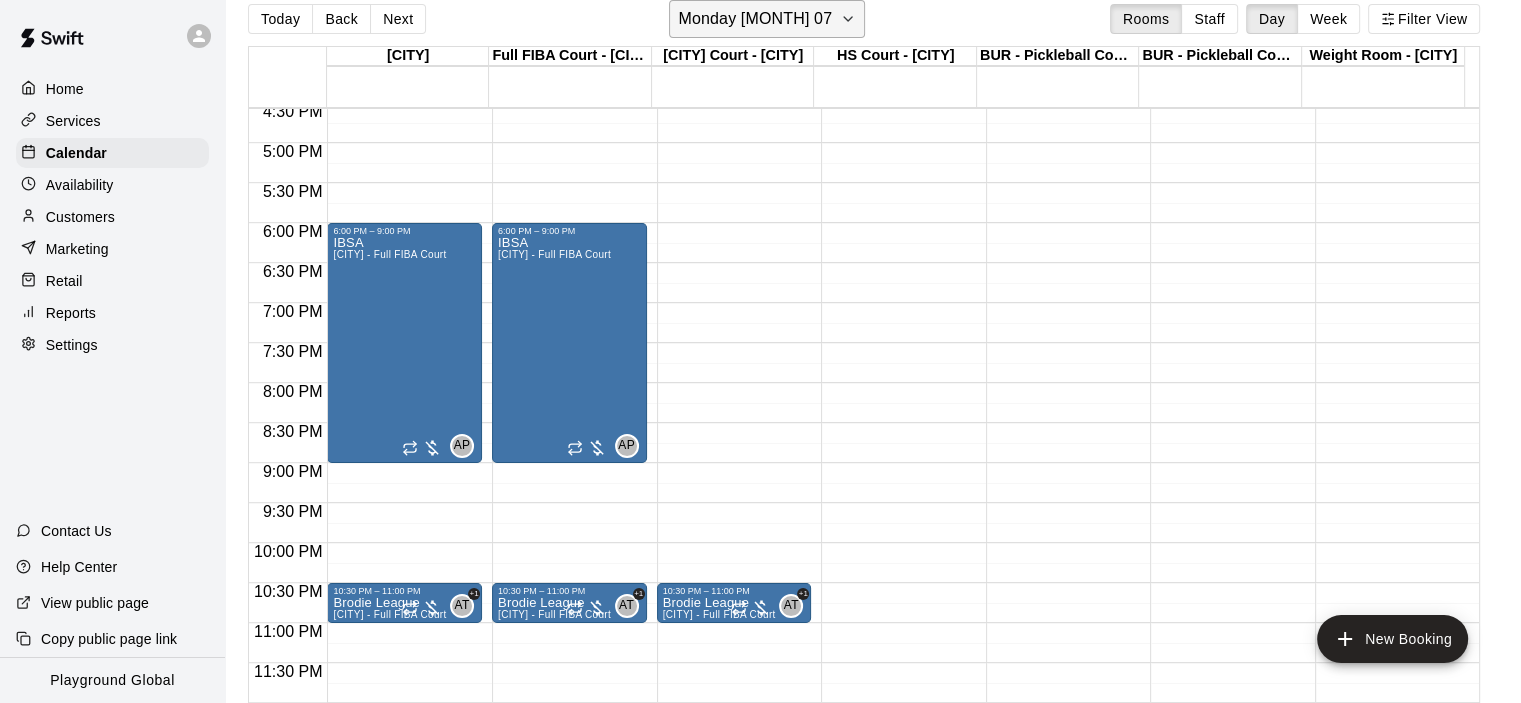 click on "Monday [MONTH] 07" at bounding box center (767, 19) 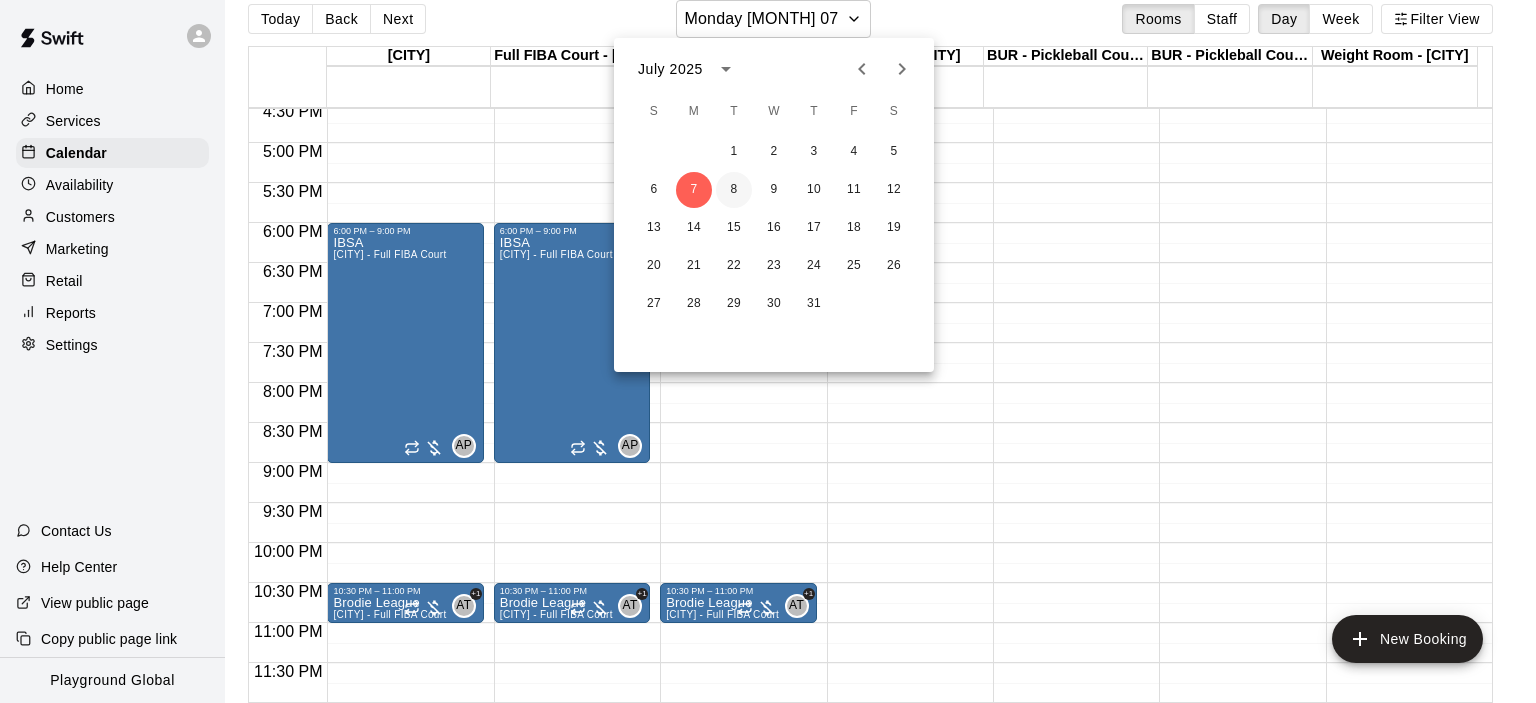 click on "8" at bounding box center (734, 190) 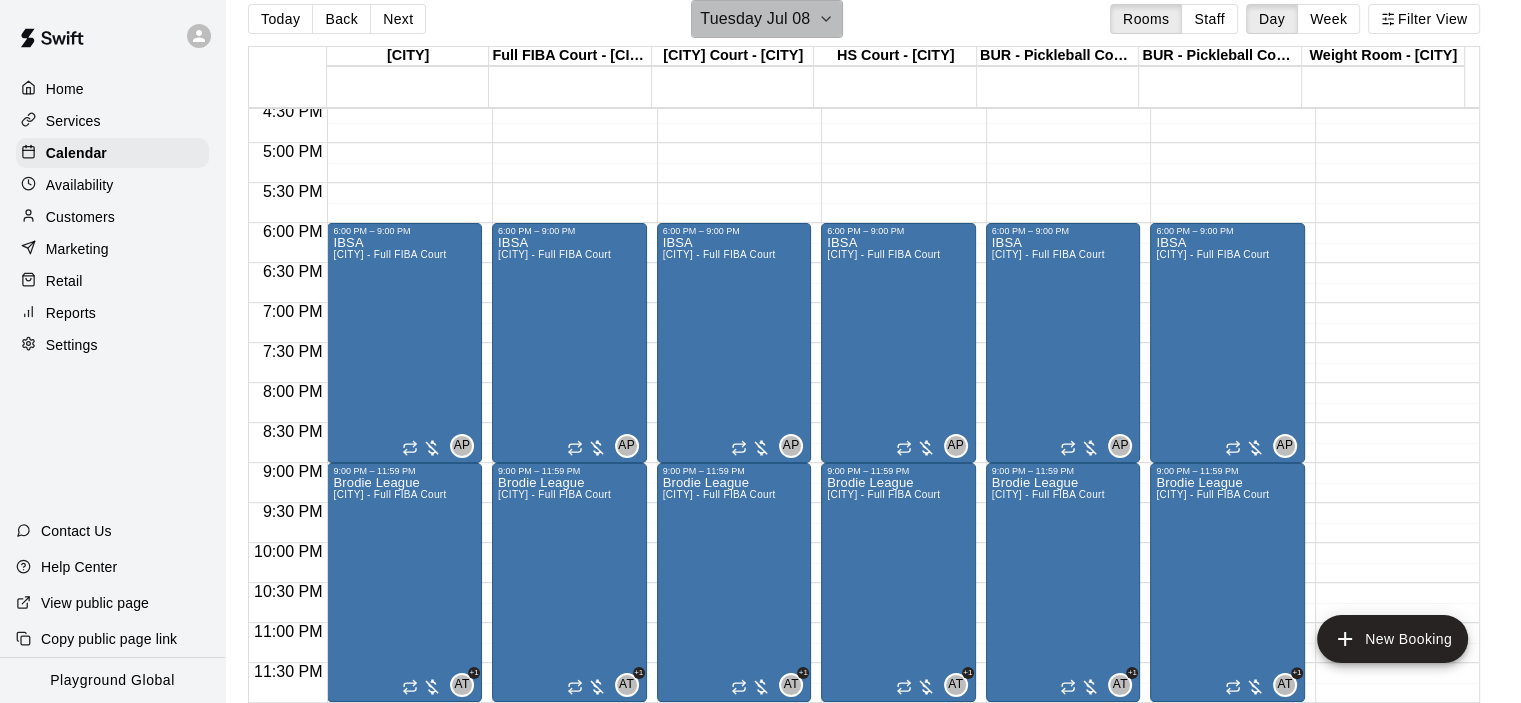 click on "Tuesday Jul 08" at bounding box center [755, 19] 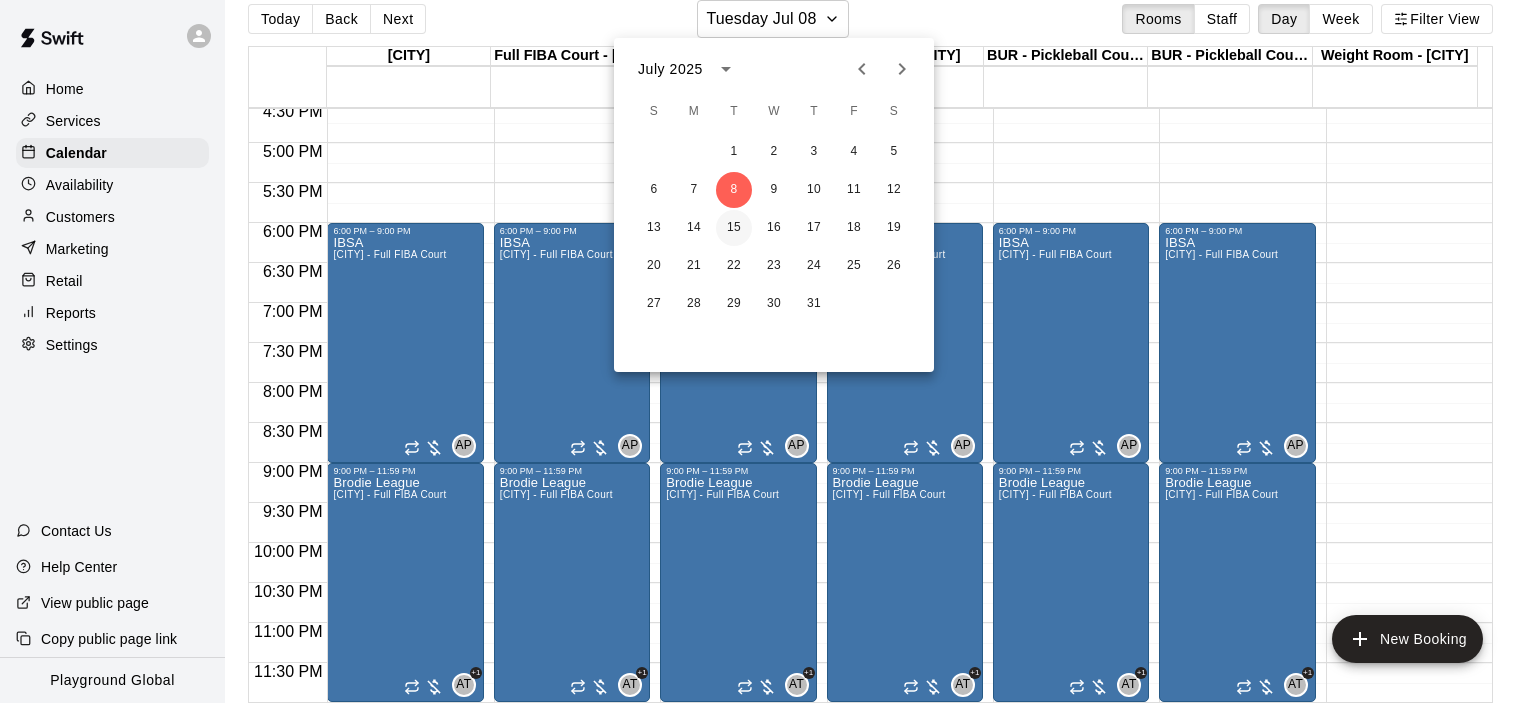 click on "15" at bounding box center (734, 228) 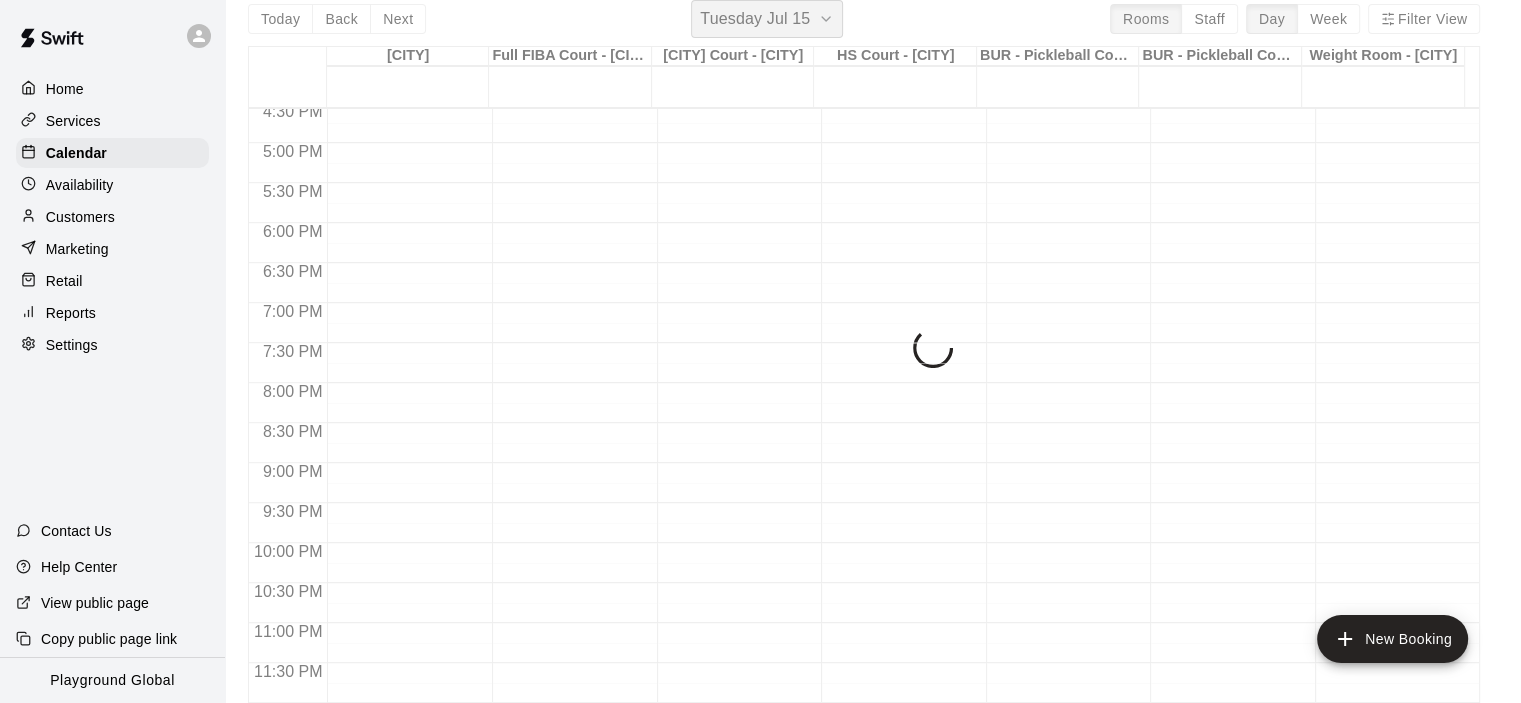 click on "Tuesday Jul 15" at bounding box center [755, 19] 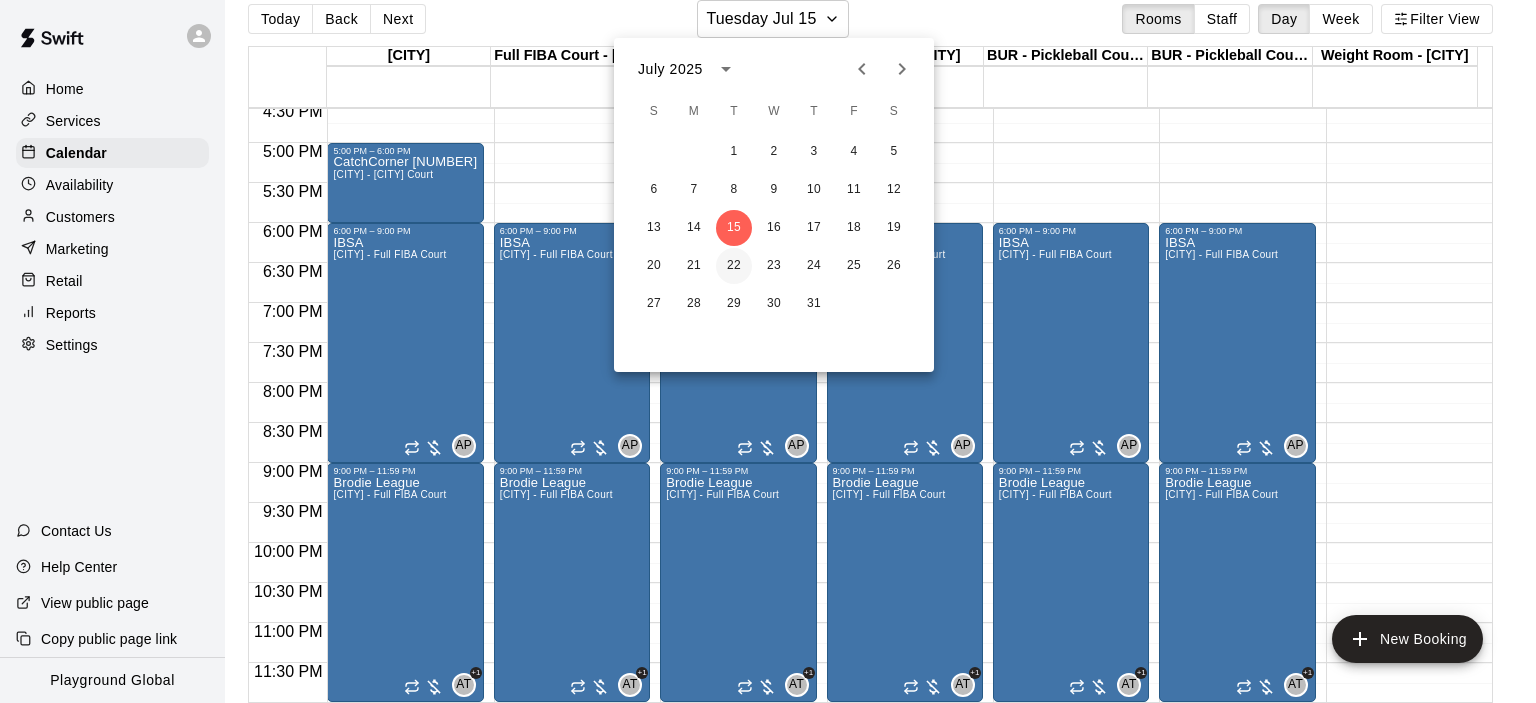 click on "22" at bounding box center (734, 266) 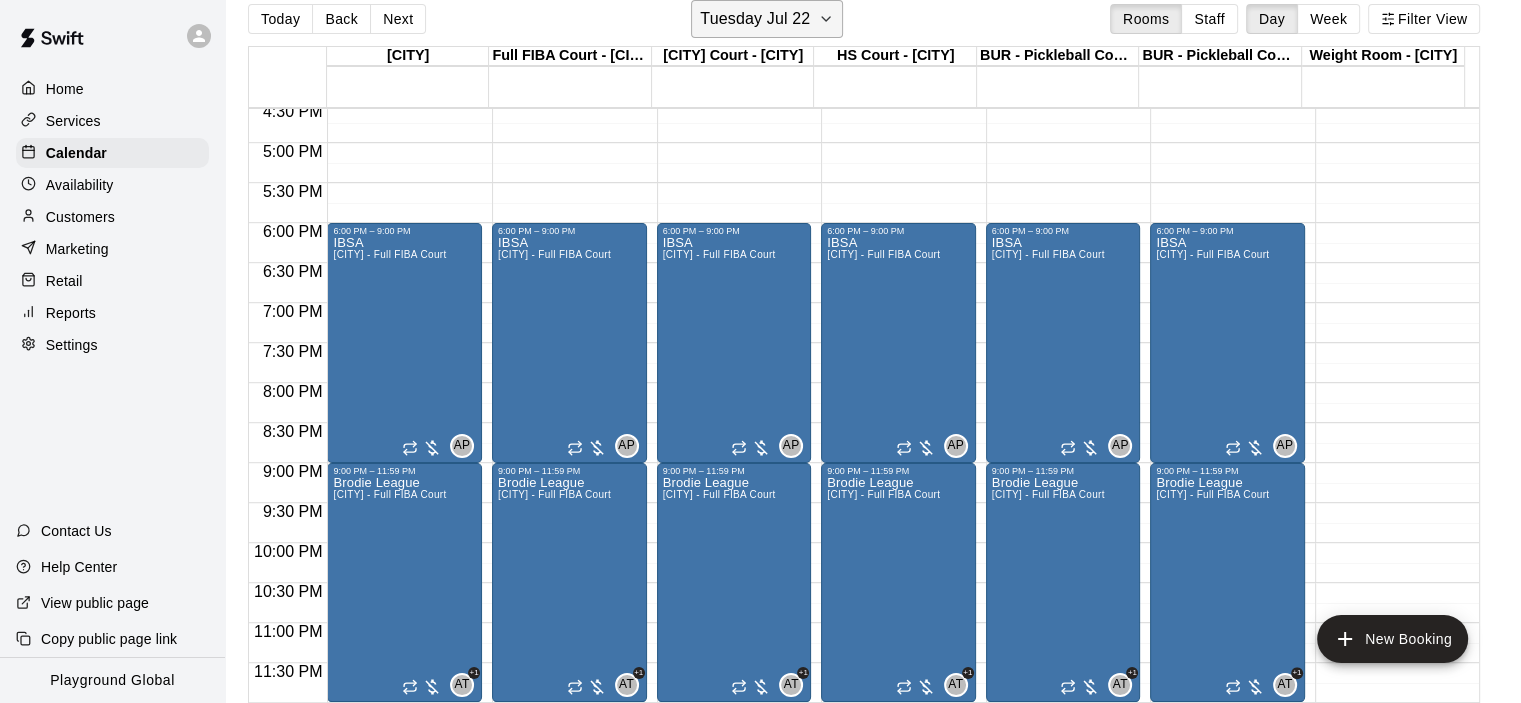 click on "Tuesday Jul 22" at bounding box center (755, 19) 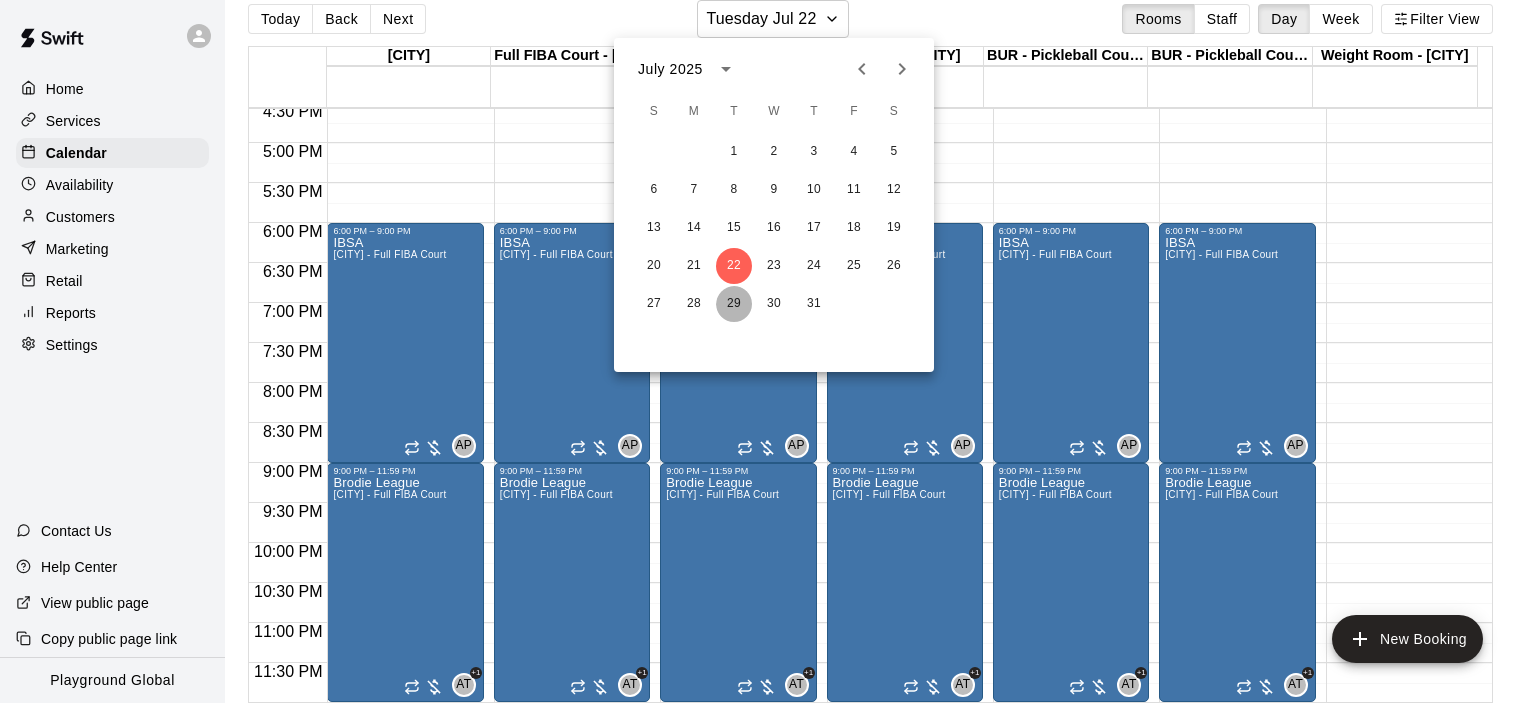 click on "29" at bounding box center (734, 304) 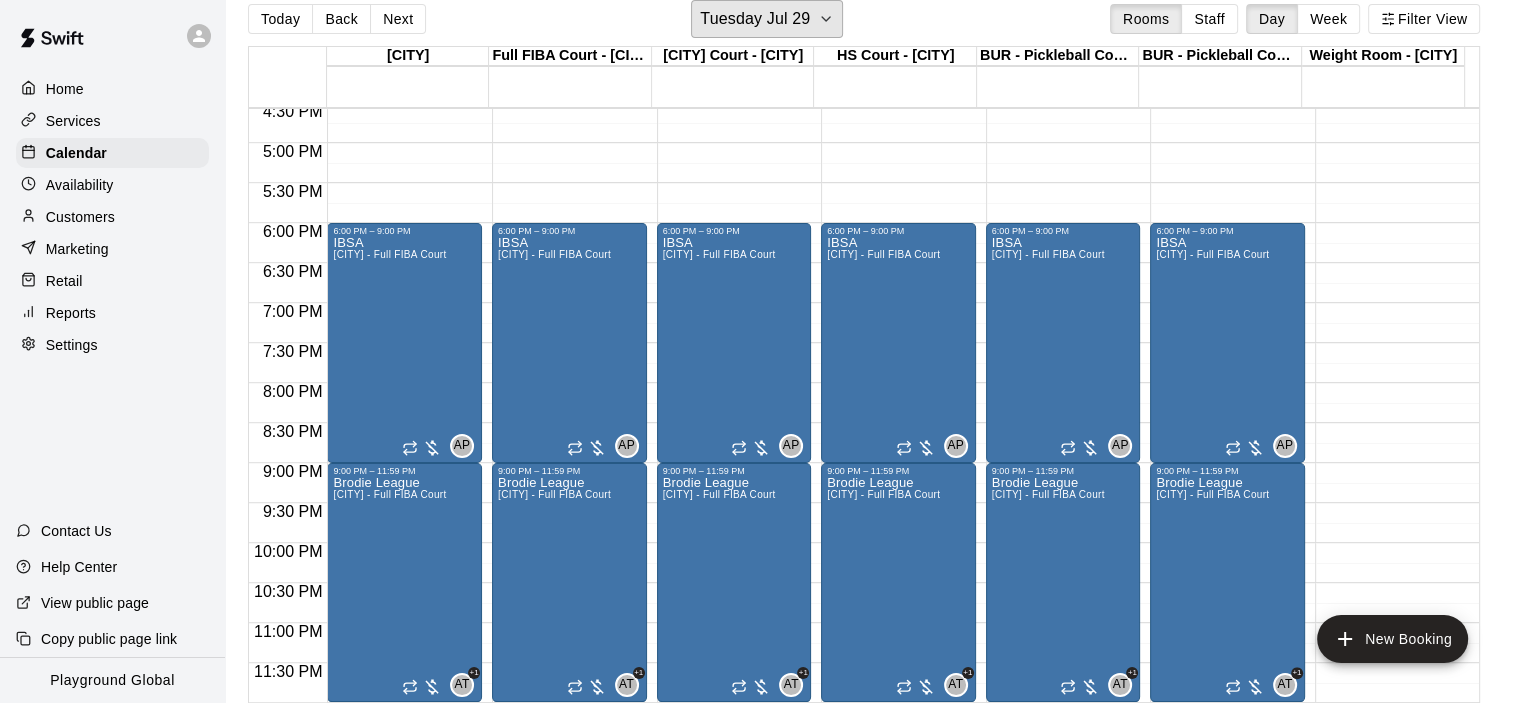 scroll, scrollTop: 1226, scrollLeft: 0, axis: vertical 